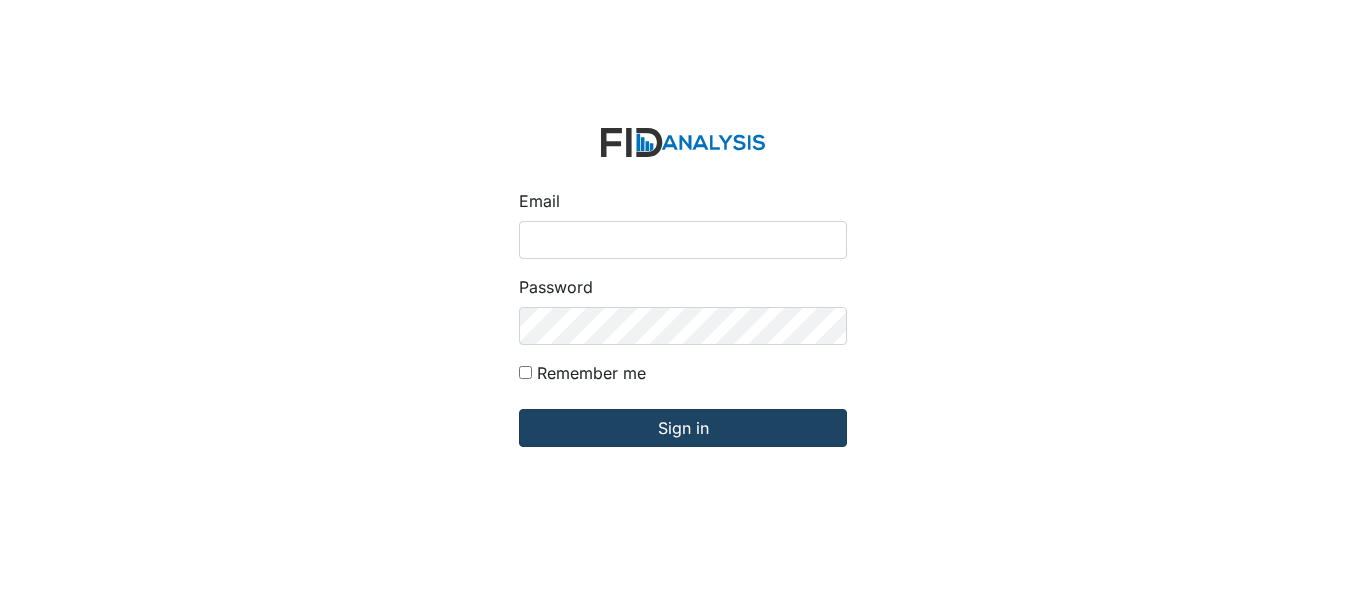 scroll, scrollTop: 0, scrollLeft: 0, axis: both 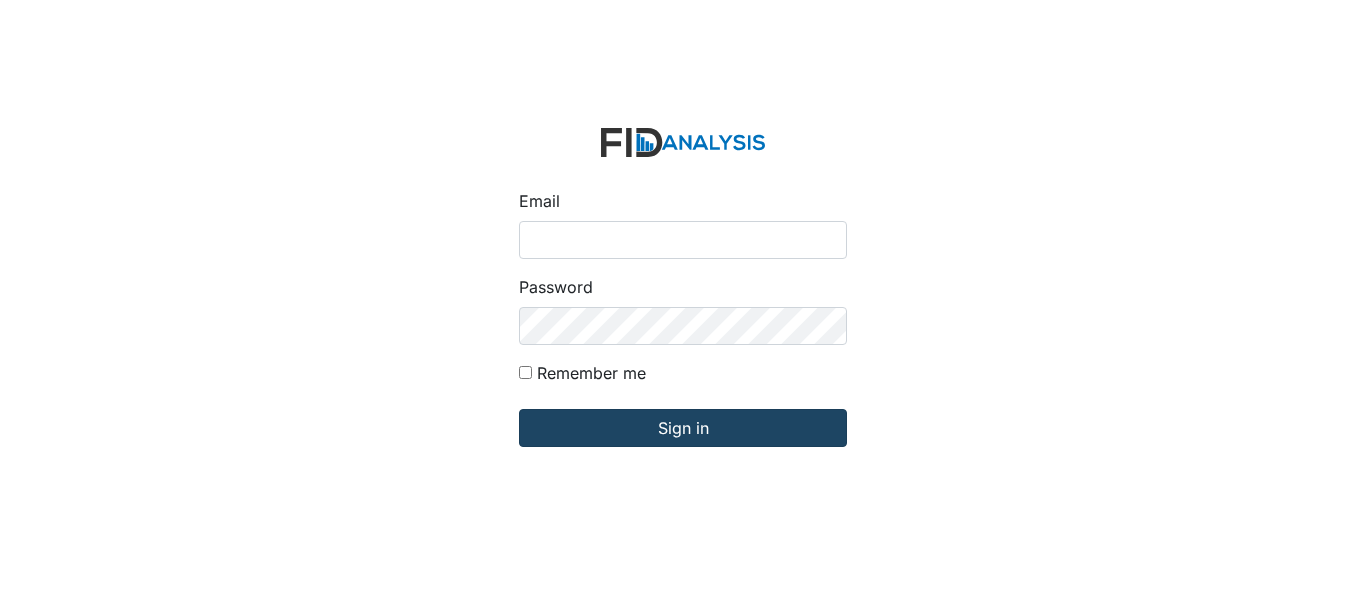 type on "[EMAIL]" 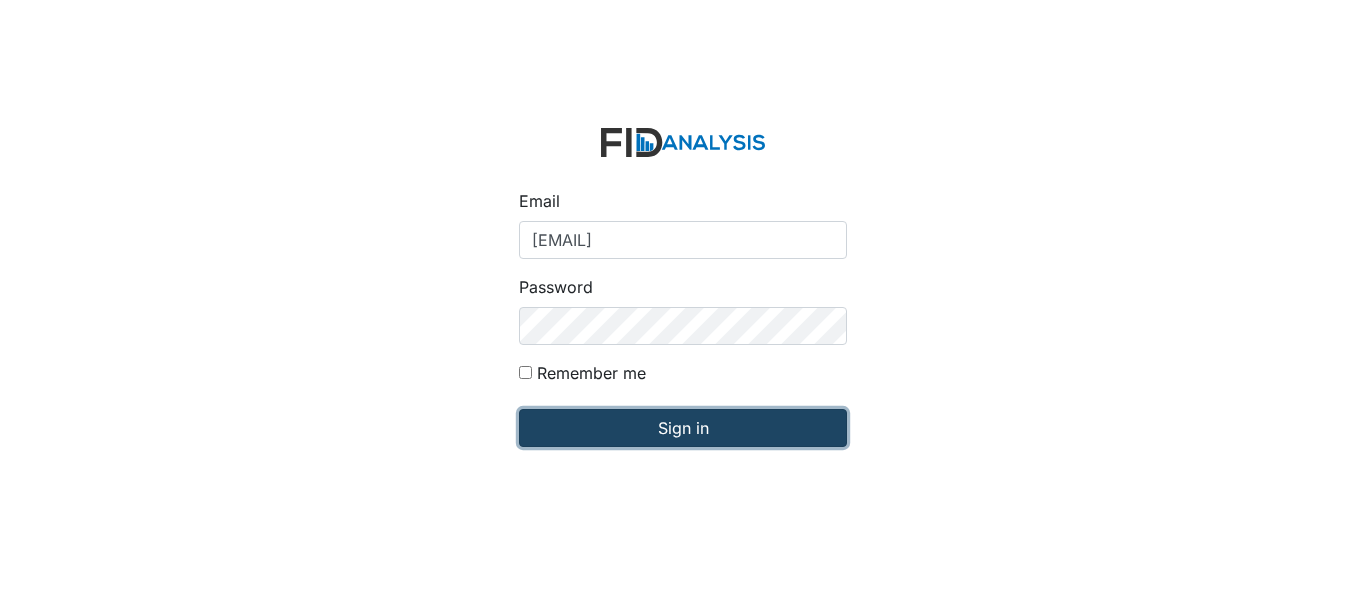 click on "Sign in" at bounding box center (683, 428) 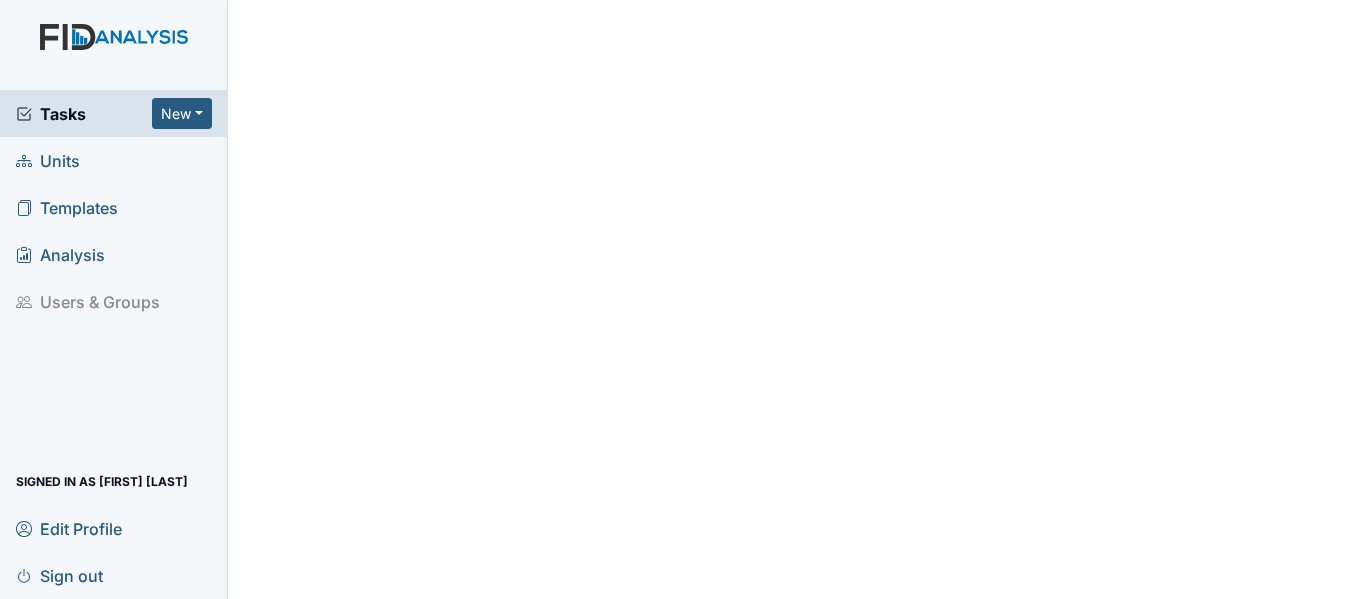 scroll, scrollTop: 0, scrollLeft: 0, axis: both 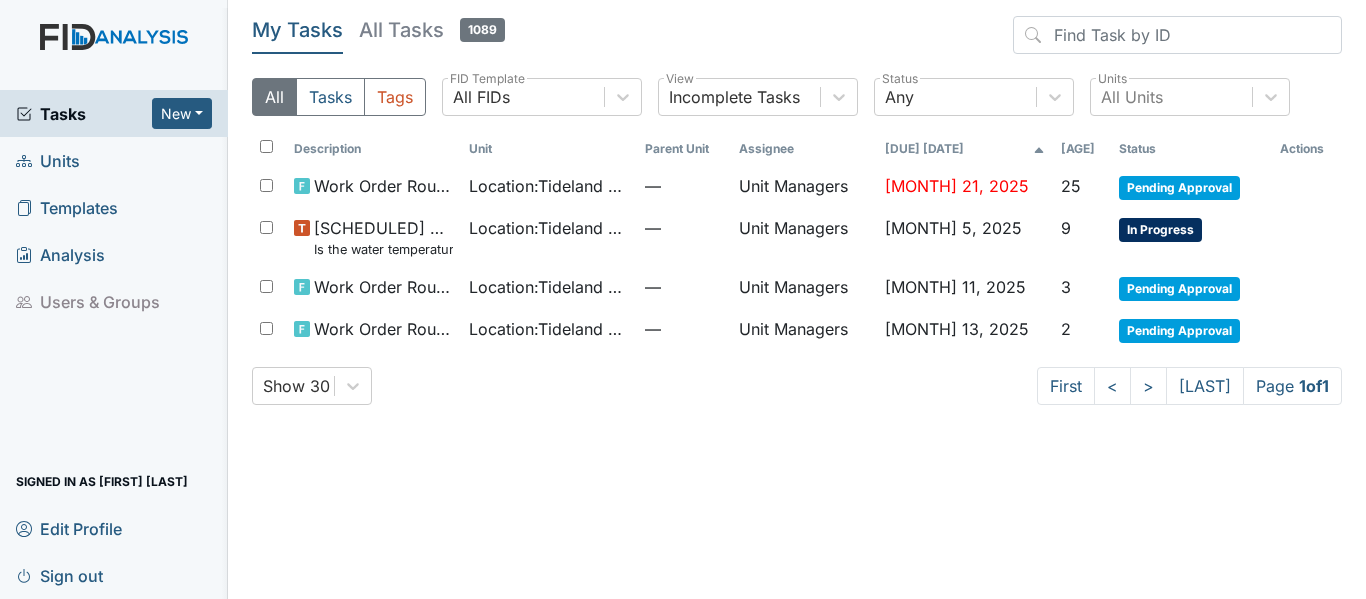click on "Units" at bounding box center (114, 160) 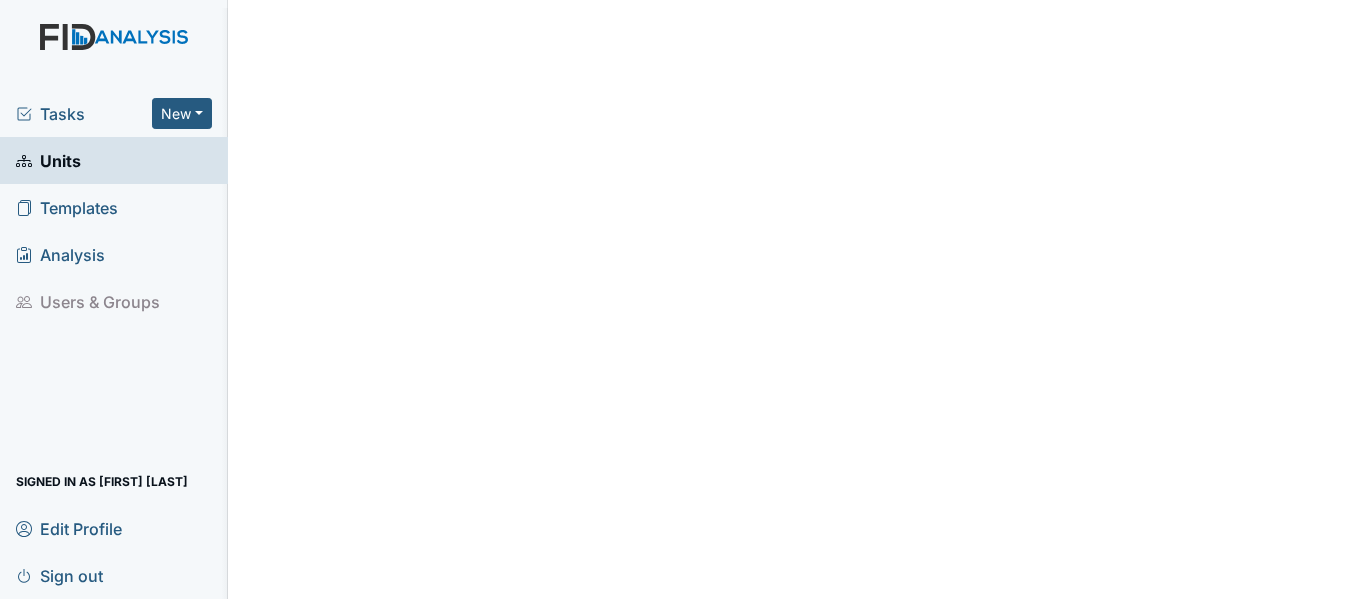 scroll, scrollTop: 0, scrollLeft: 0, axis: both 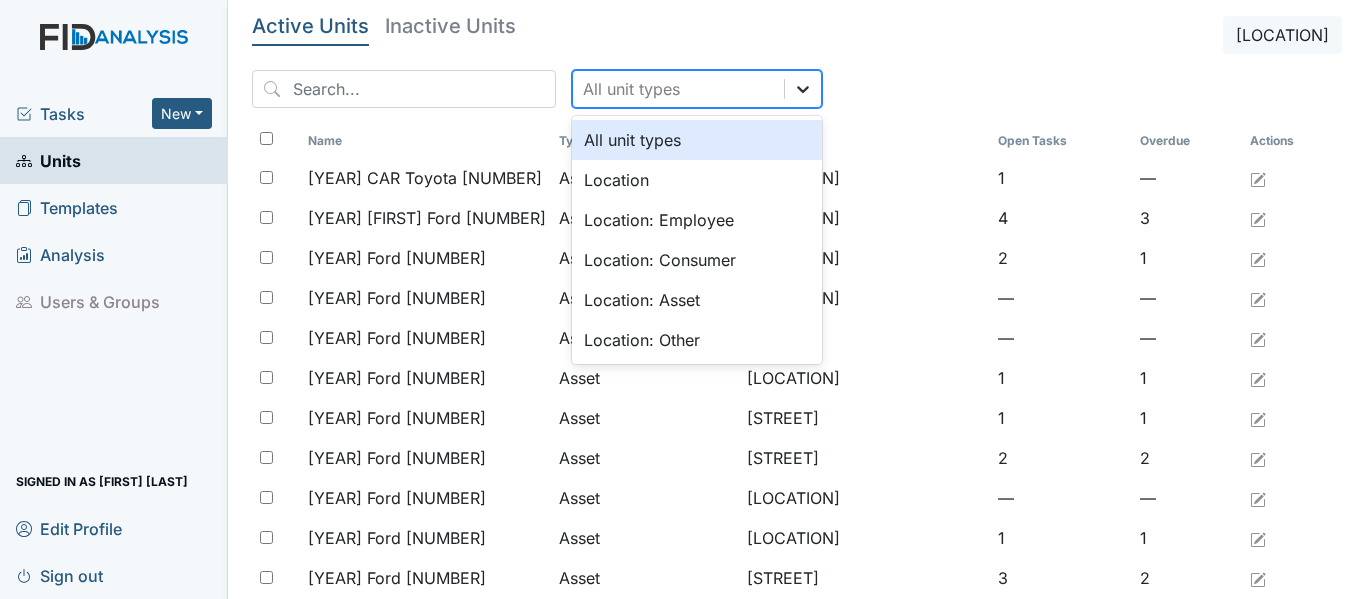 click 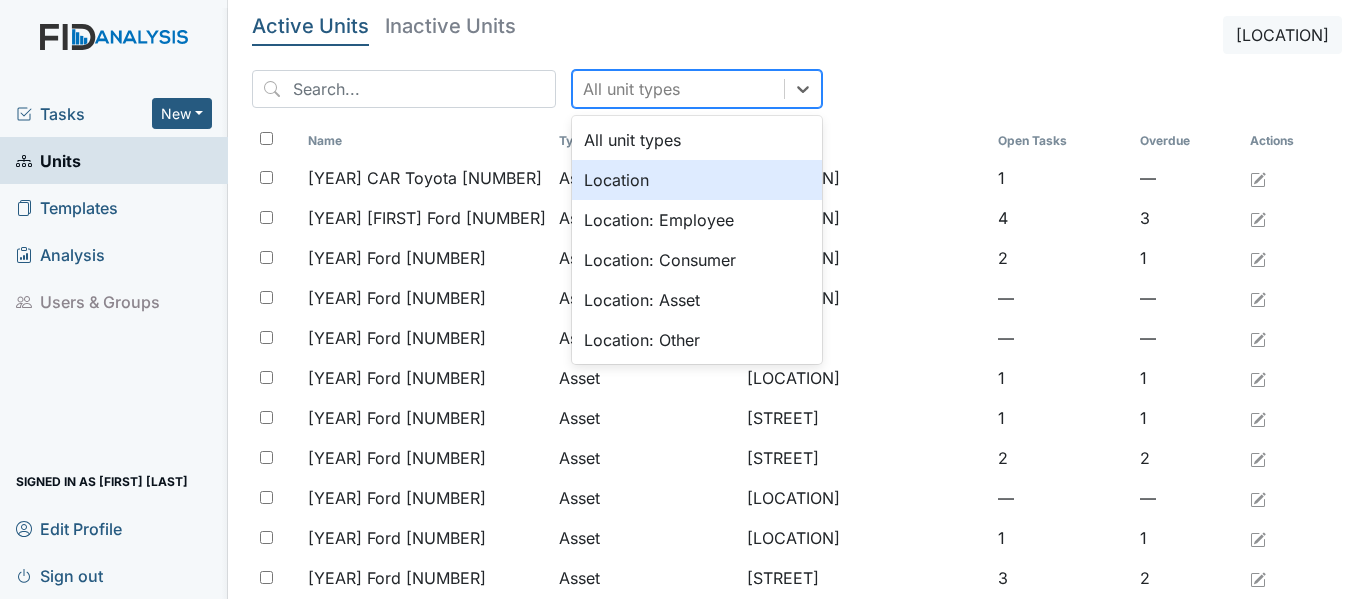 click on "Location" at bounding box center [697, 180] 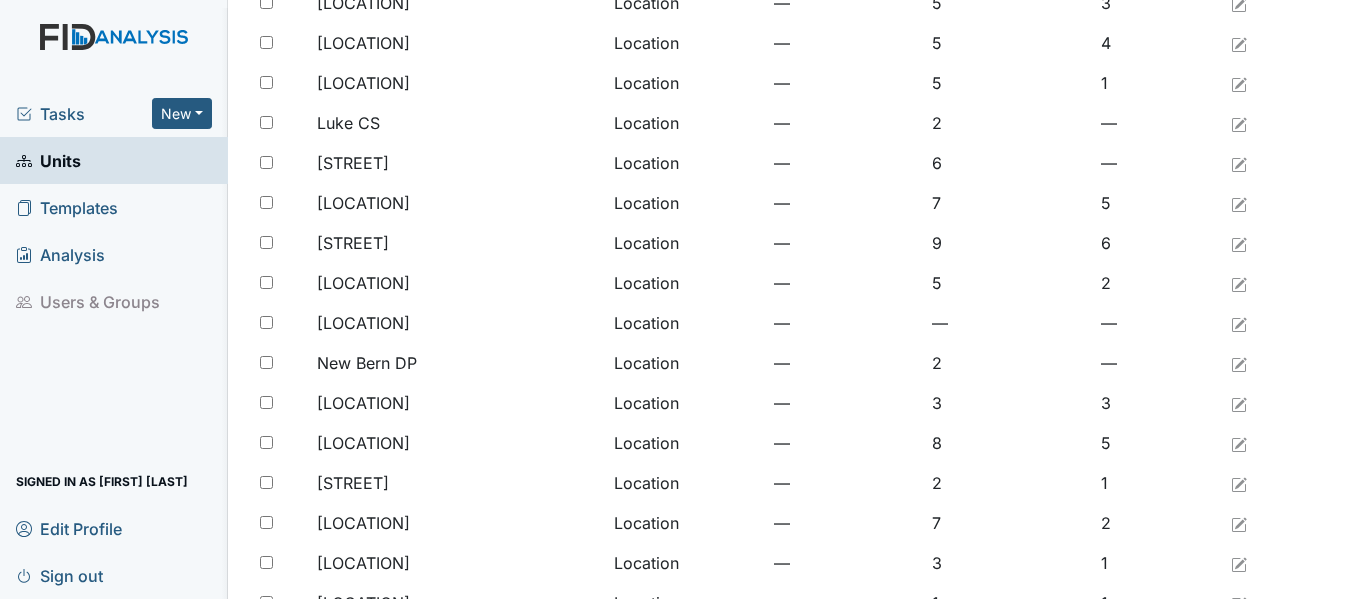 scroll, scrollTop: 1645, scrollLeft: 0, axis: vertical 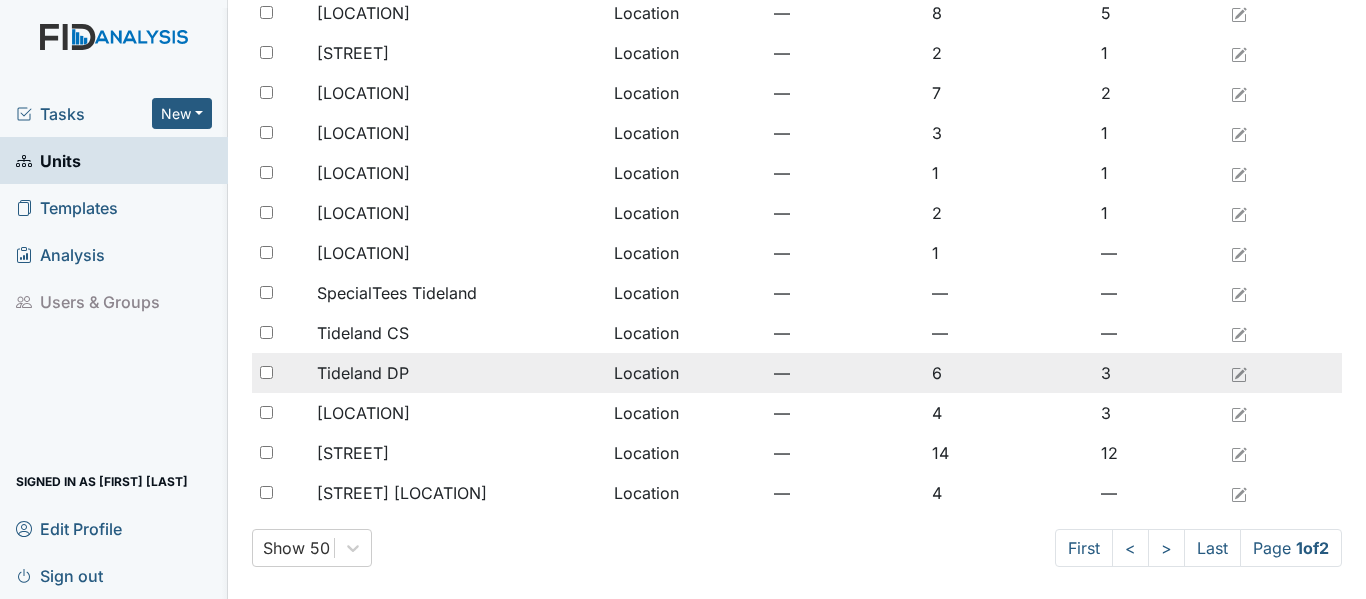 click on "Tideland DP" at bounding box center [363, 373] 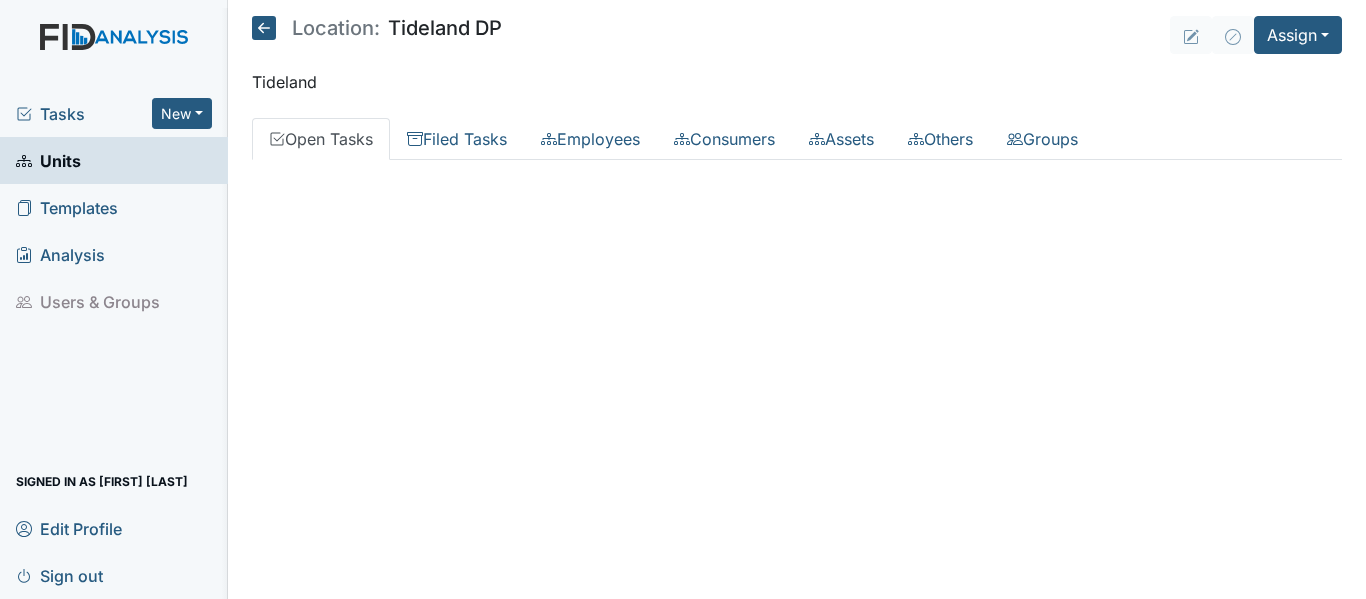 scroll, scrollTop: 0, scrollLeft: 0, axis: both 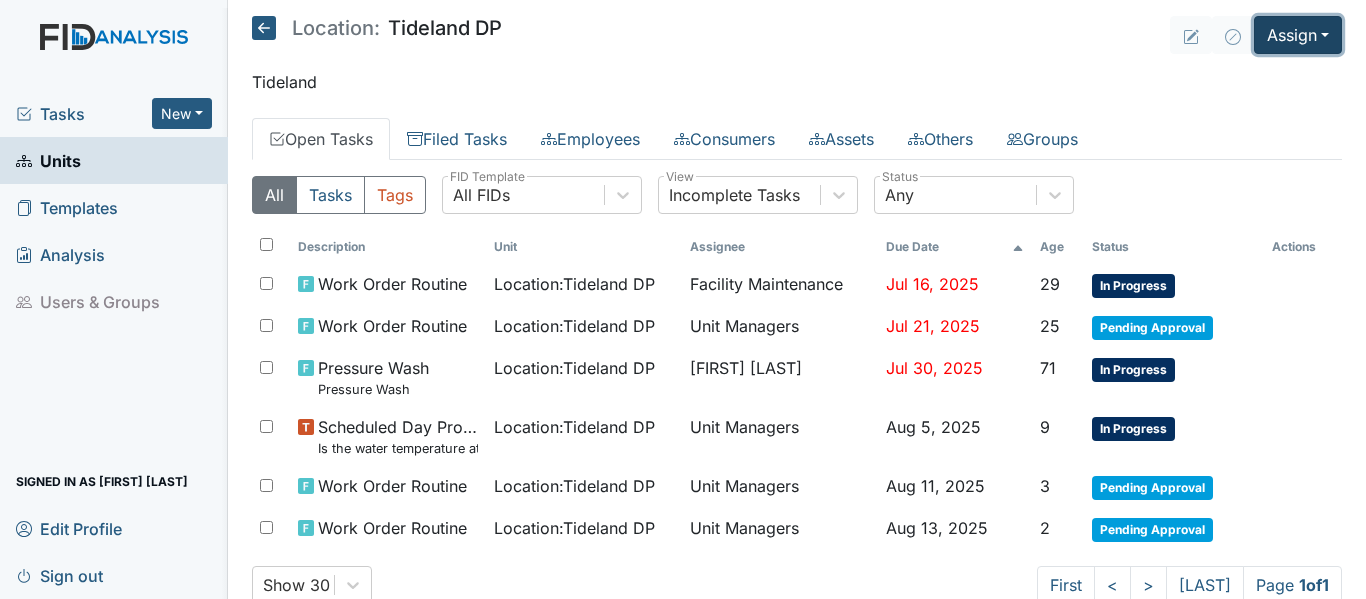 click on "Assign" at bounding box center (1298, 35) 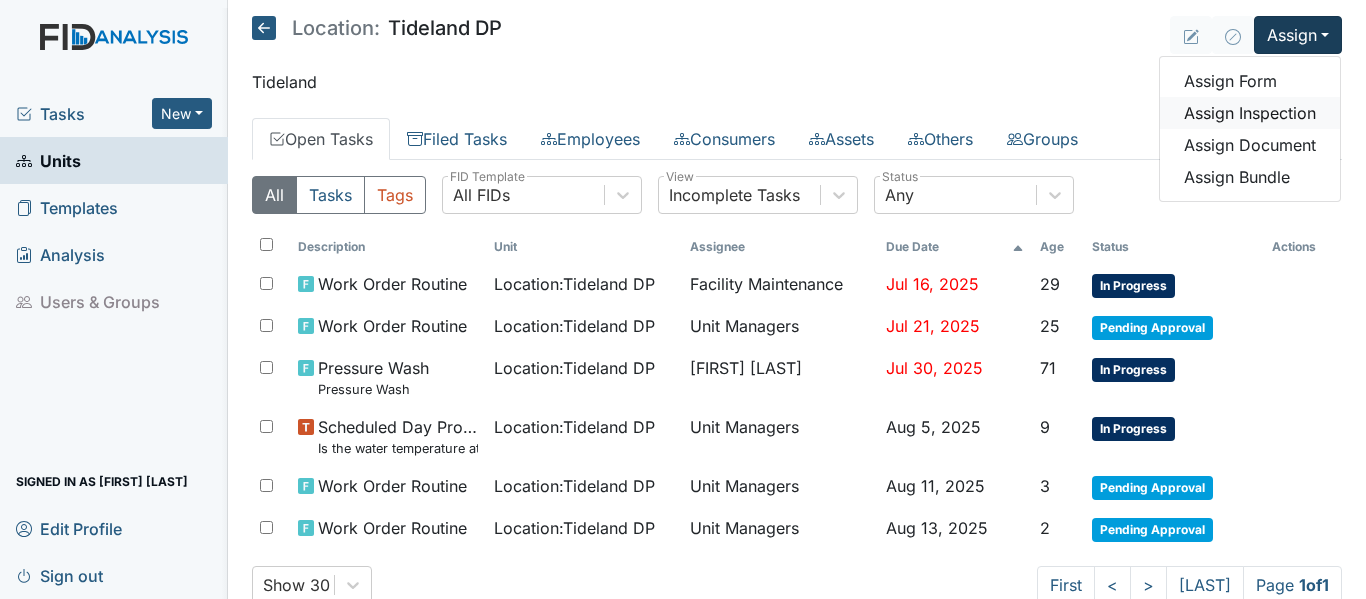 click on "Assign Inspection" at bounding box center [1250, 113] 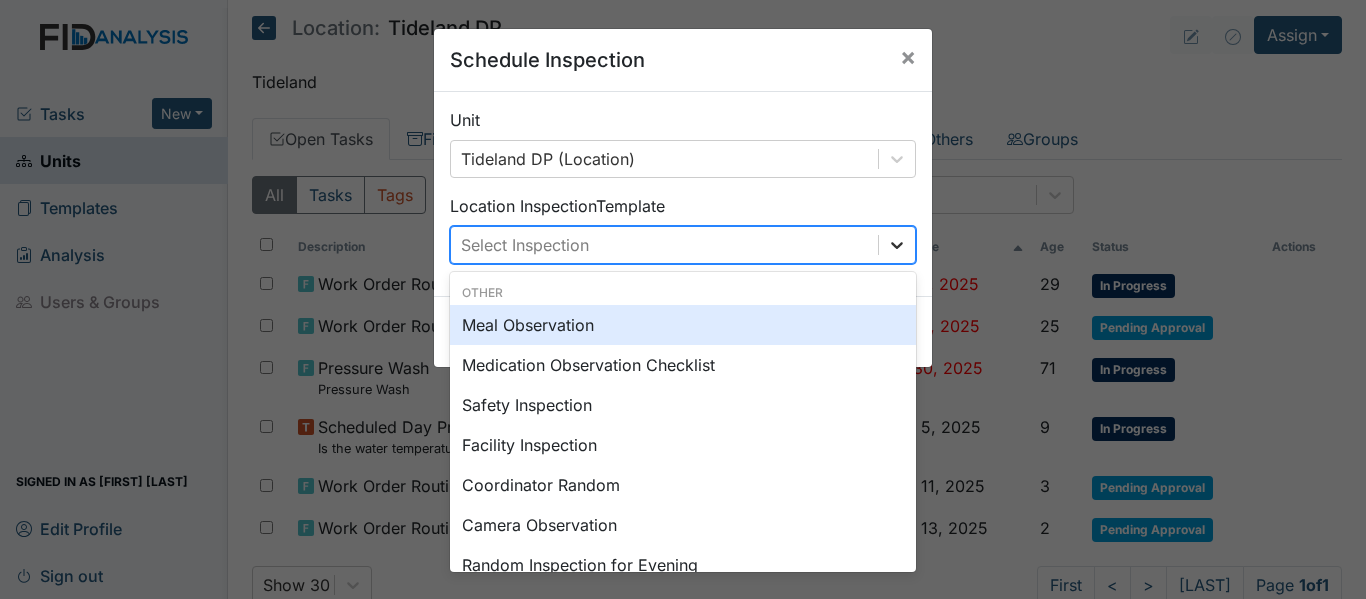 click 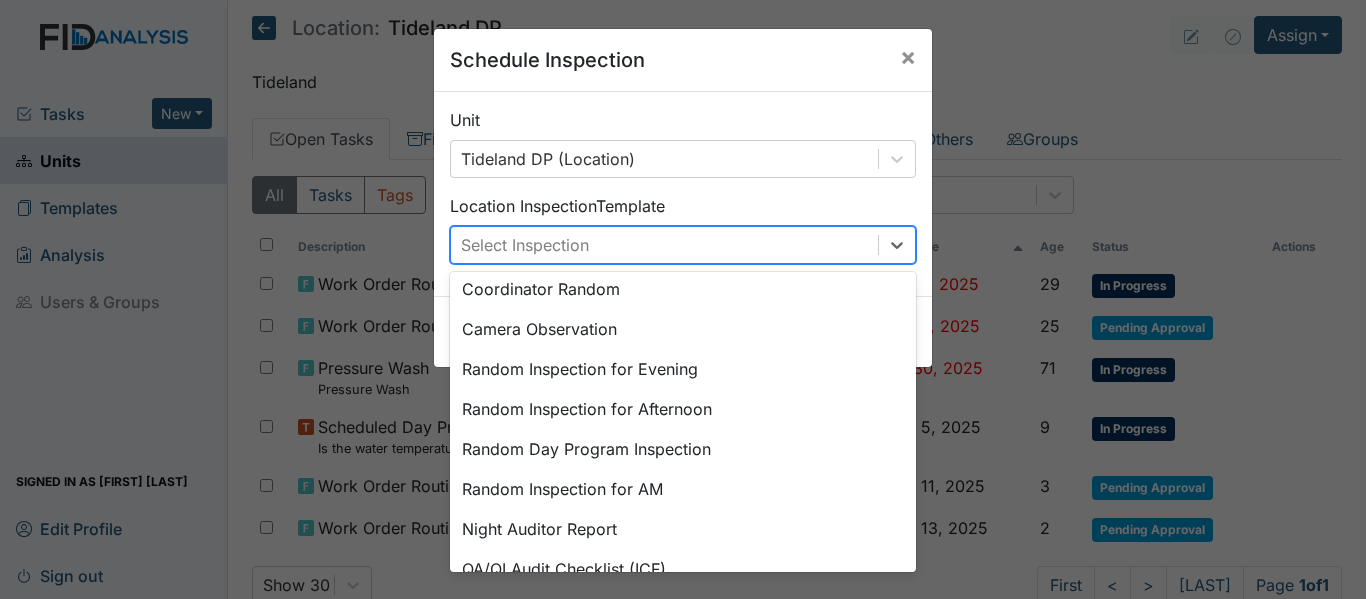 scroll, scrollTop: 206, scrollLeft: 0, axis: vertical 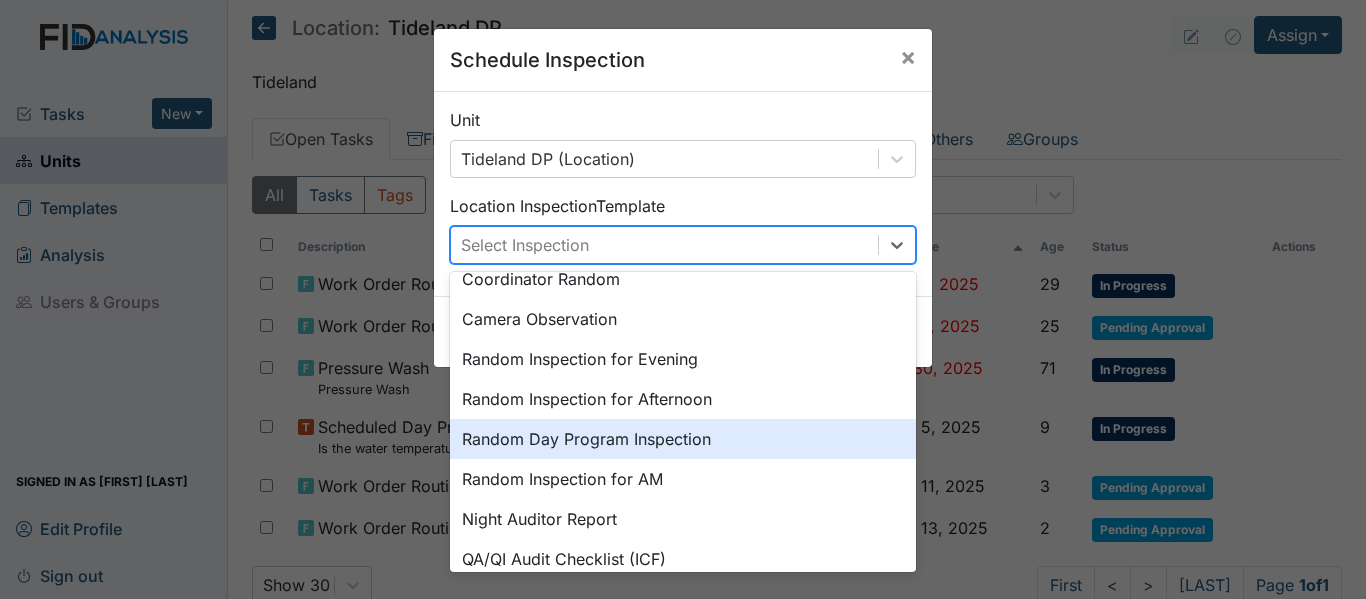 click on "Random Day Program Inspection" at bounding box center [683, 439] 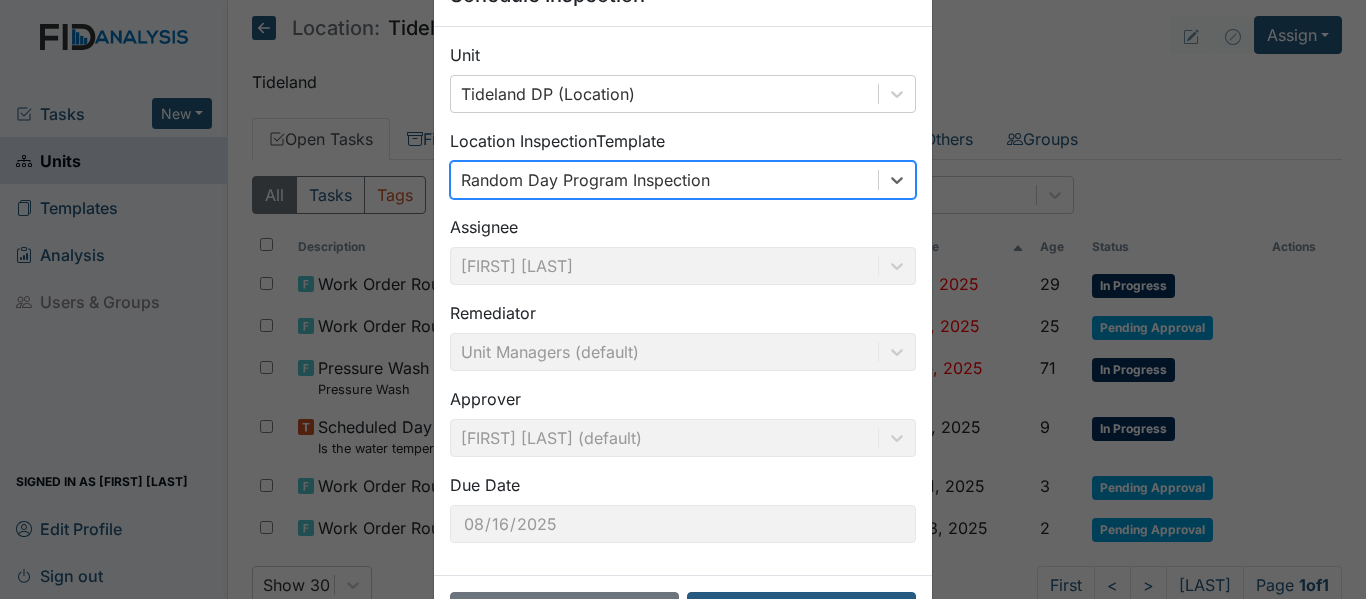 scroll, scrollTop: 141, scrollLeft: 0, axis: vertical 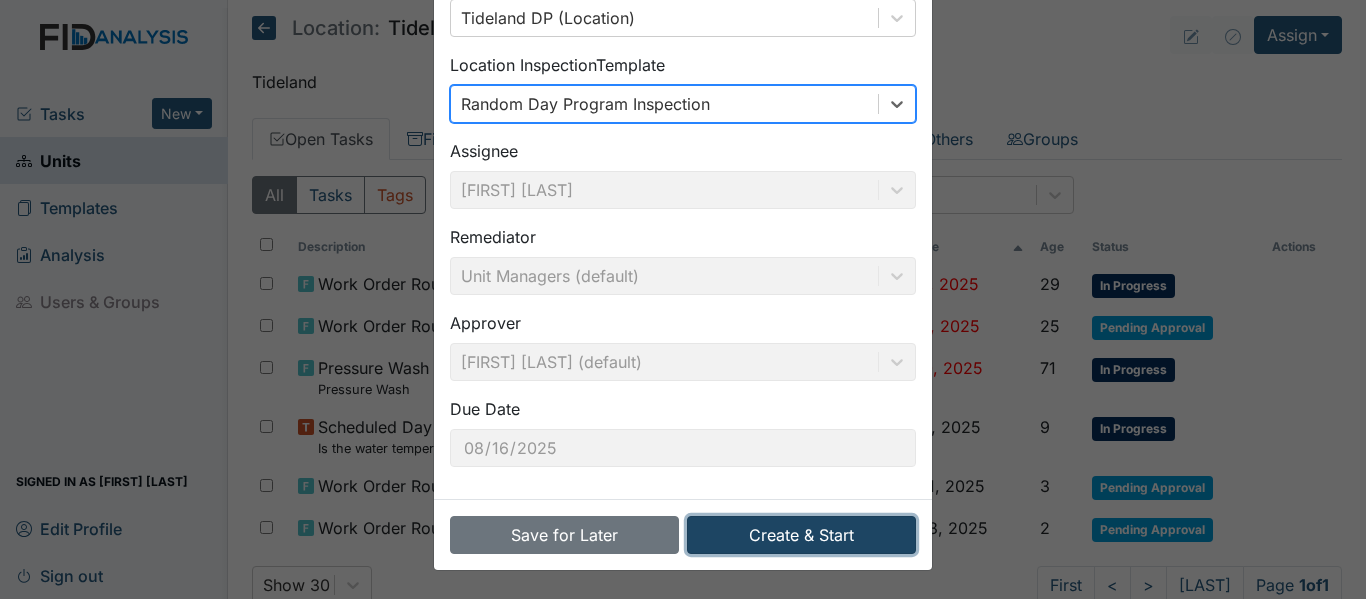 click on "Create & Start" at bounding box center [801, 535] 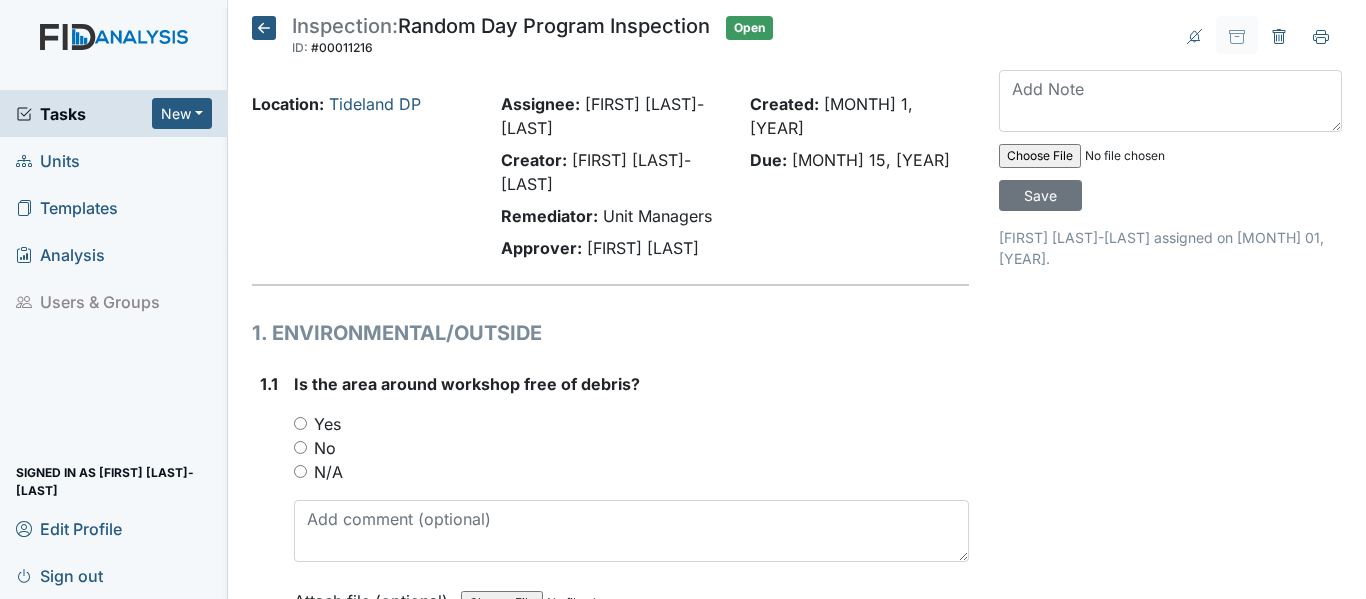 scroll, scrollTop: 0, scrollLeft: 0, axis: both 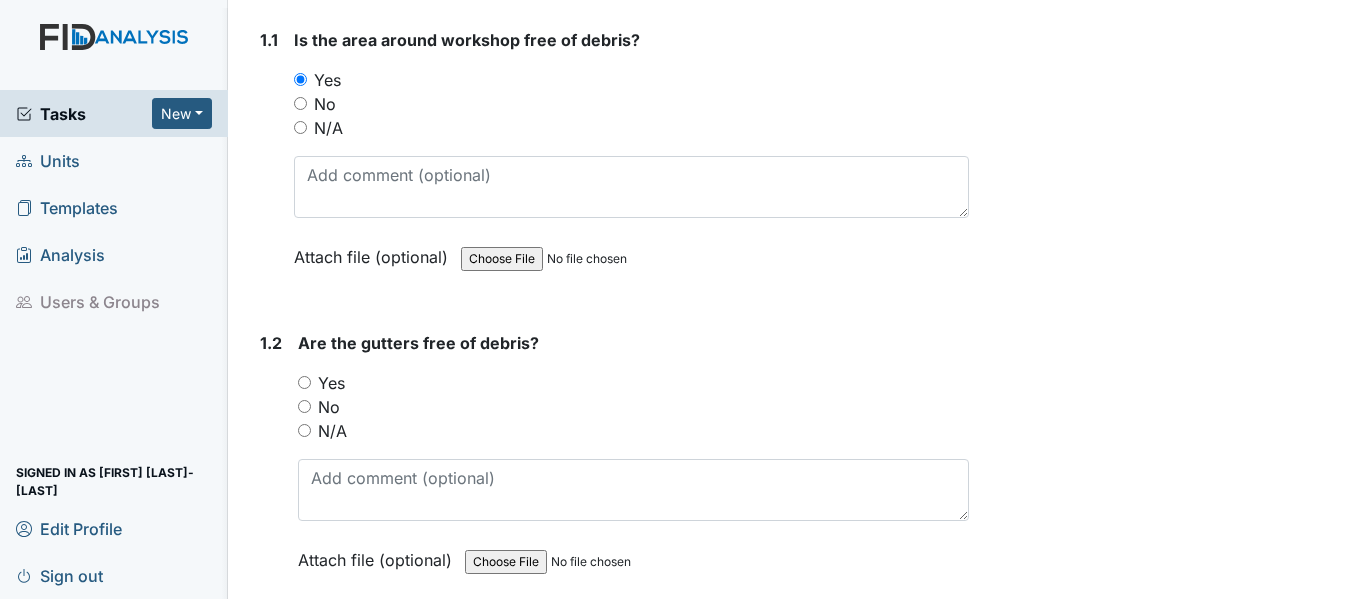 click on "Yes" at bounding box center (304, 382) 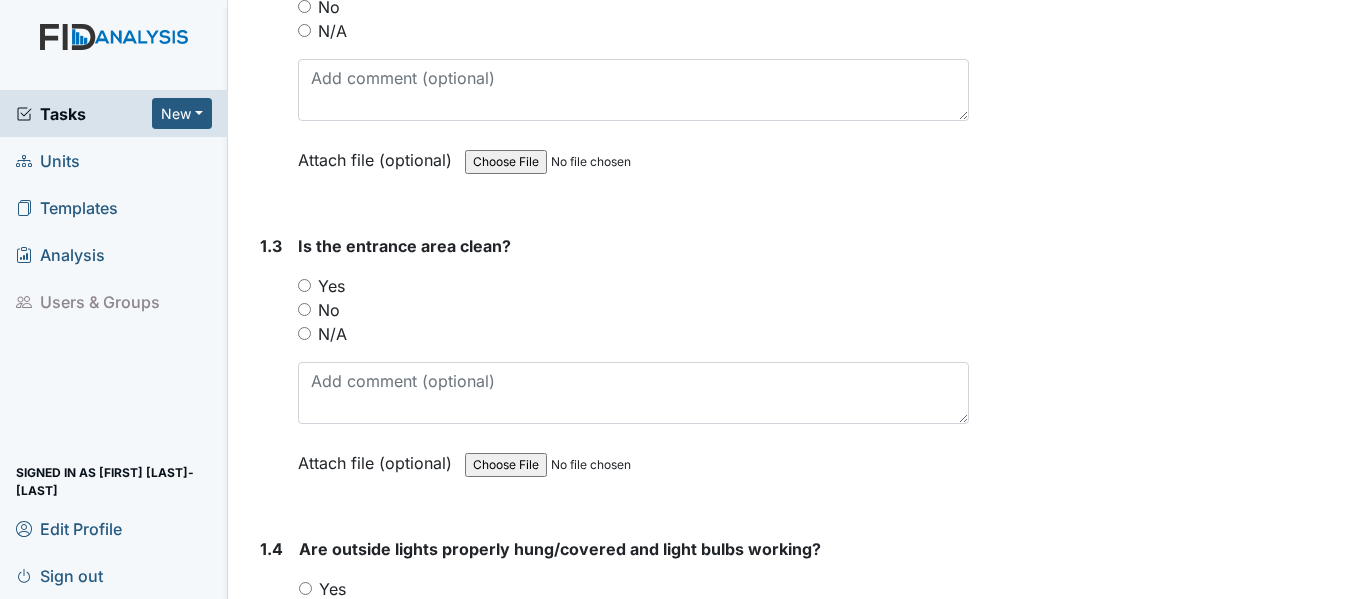 scroll, scrollTop: 851, scrollLeft: 0, axis: vertical 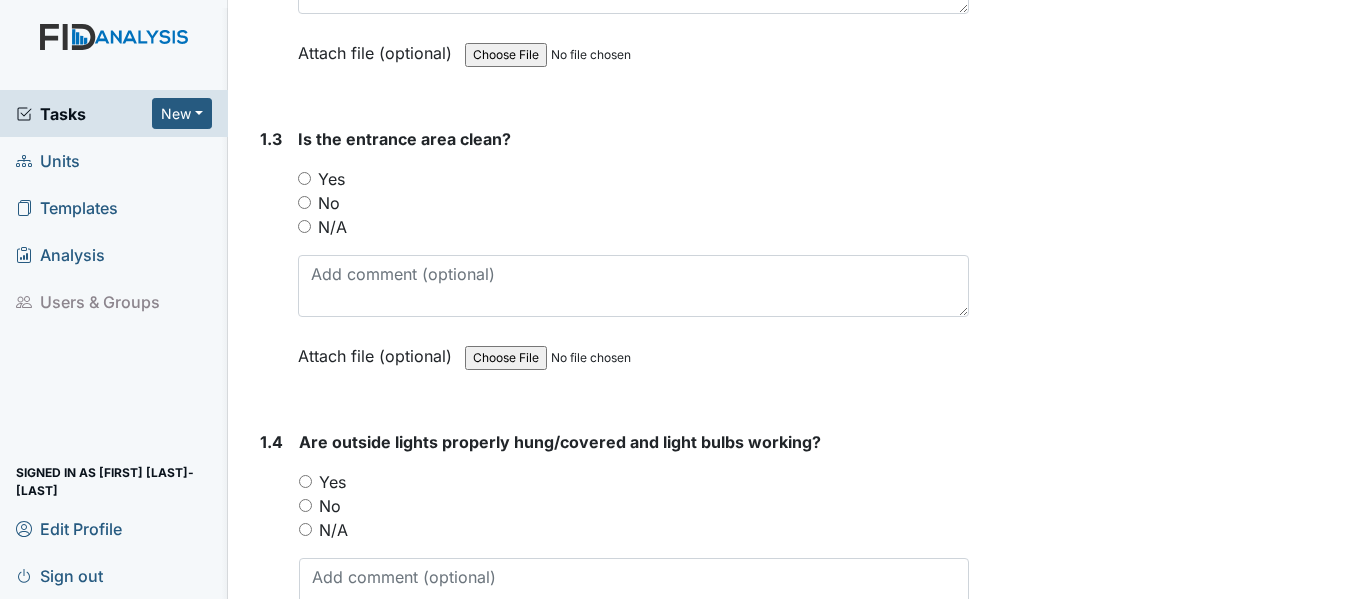 click on "Yes" at bounding box center [304, 178] 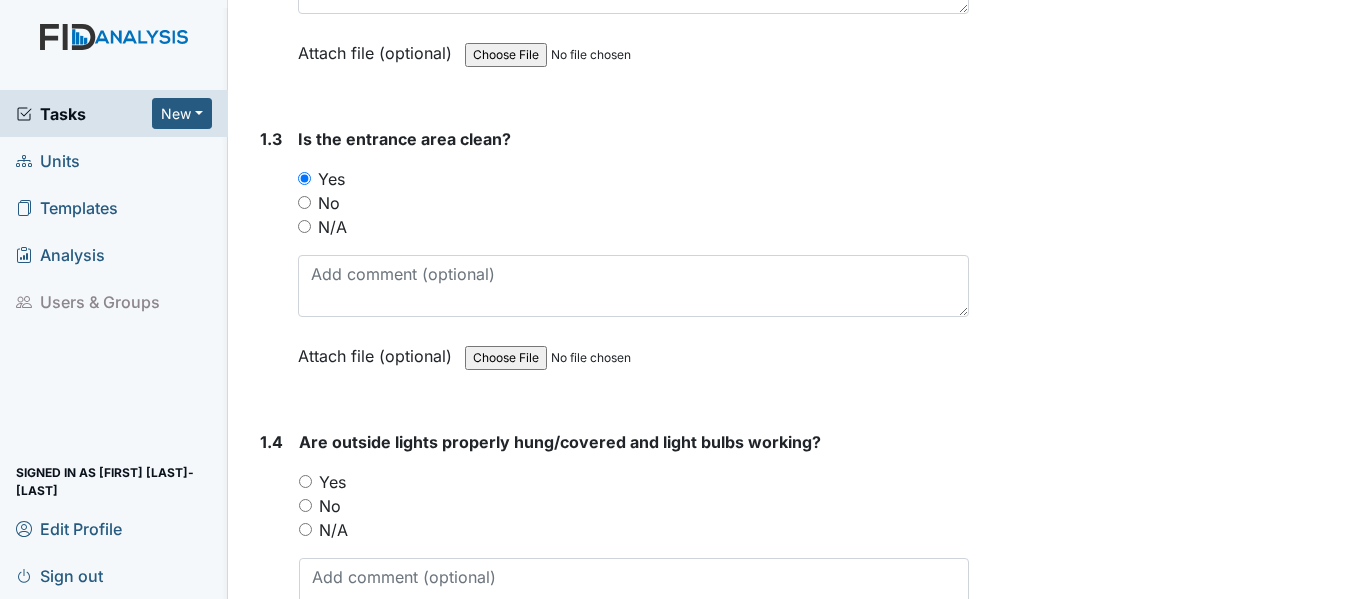 click on "Yes" at bounding box center [305, 481] 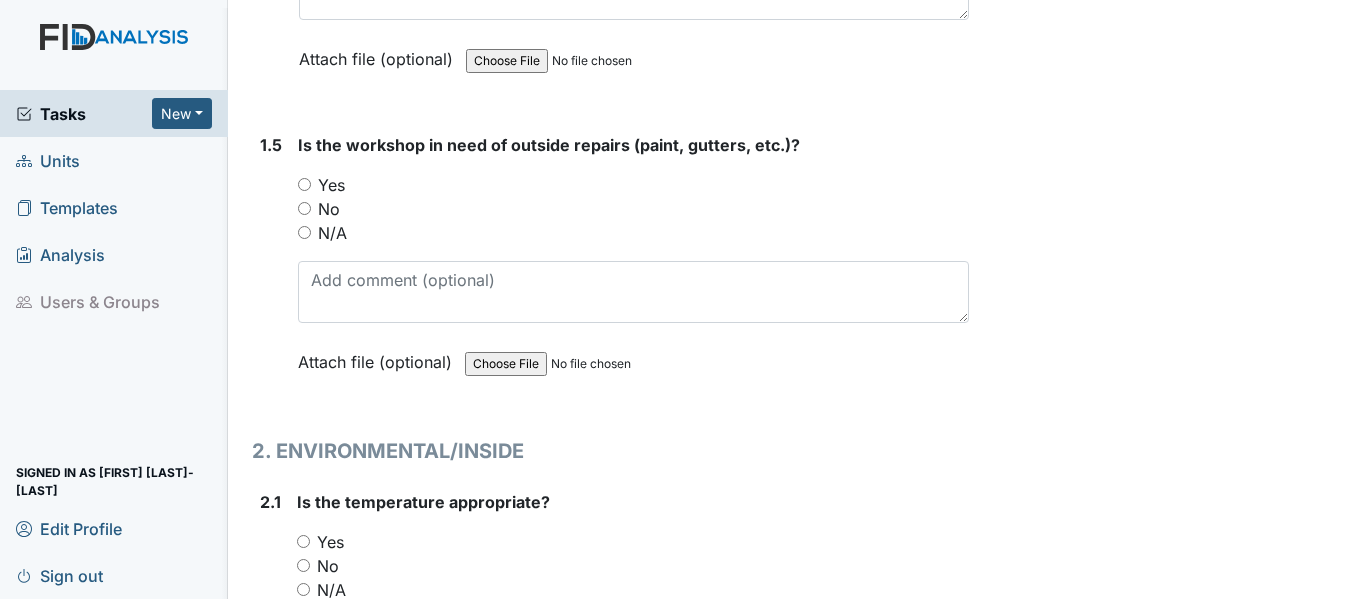 scroll, scrollTop: 1464, scrollLeft: 0, axis: vertical 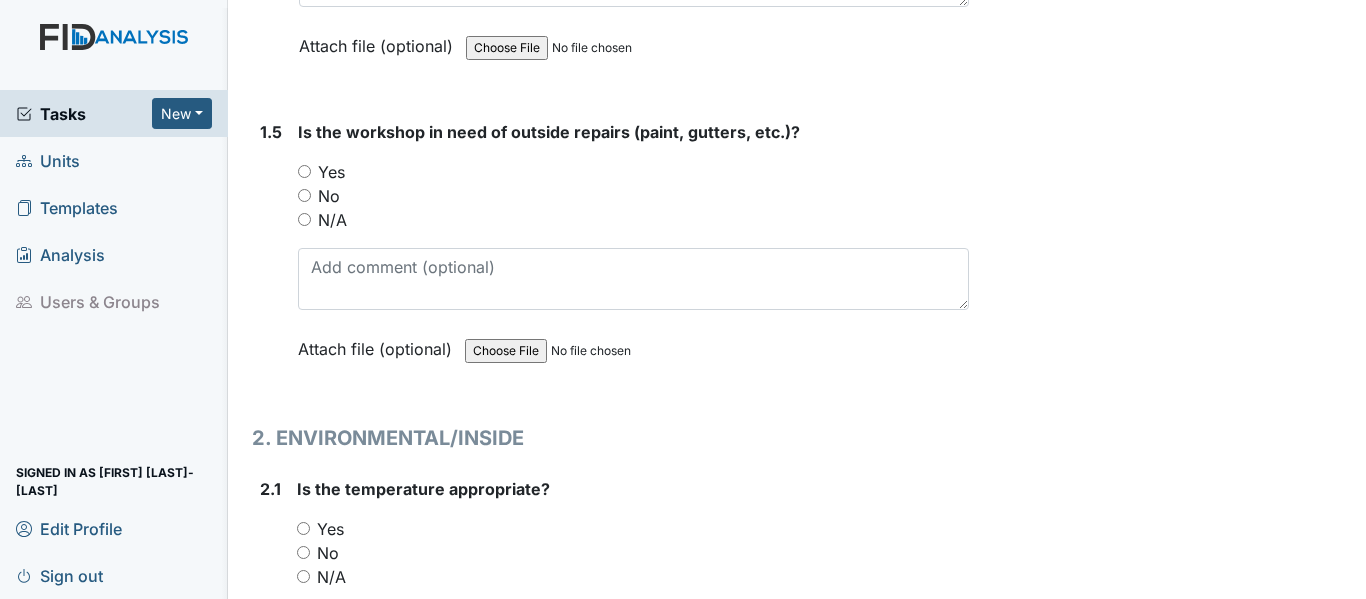 click on "No" at bounding box center (304, 195) 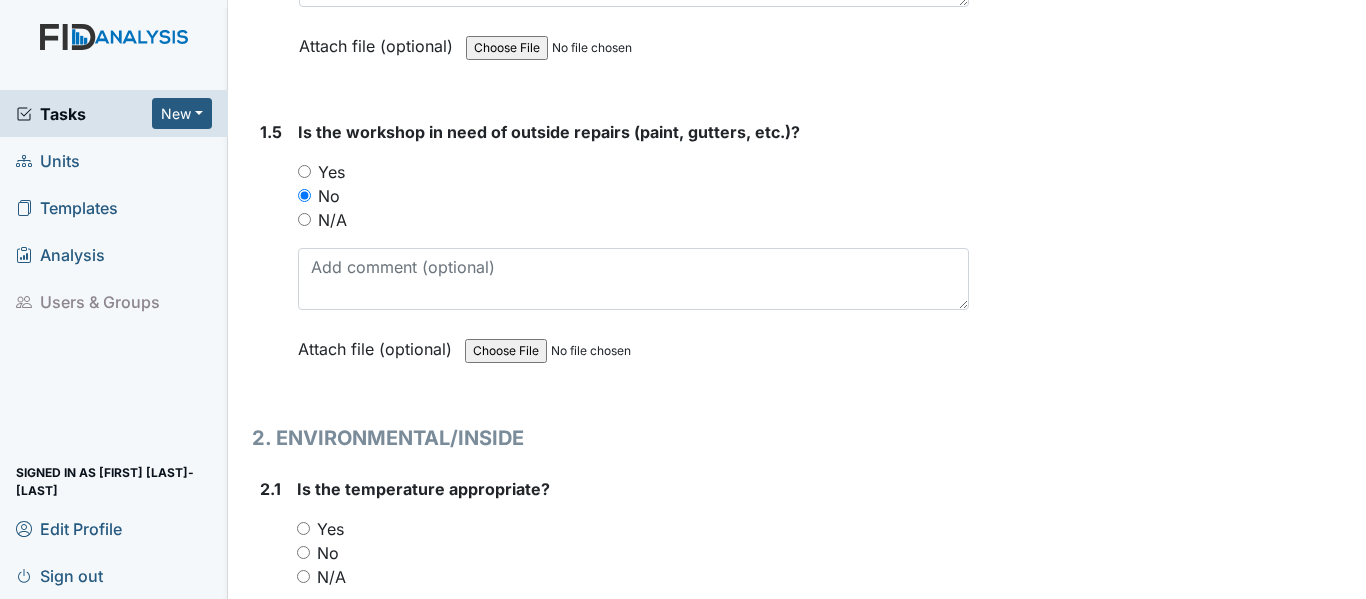drag, startPoint x: 302, startPoint y: 525, endPoint x: 321, endPoint y: 529, distance: 19.416489 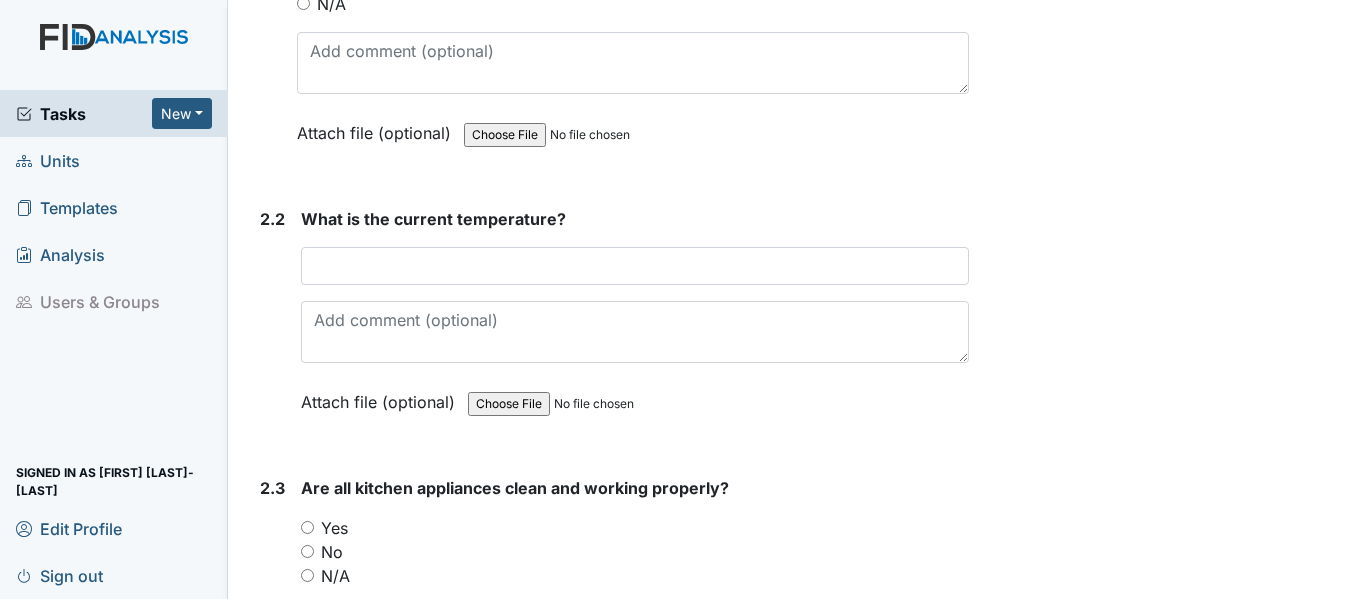 scroll, scrollTop: 2090, scrollLeft: 0, axis: vertical 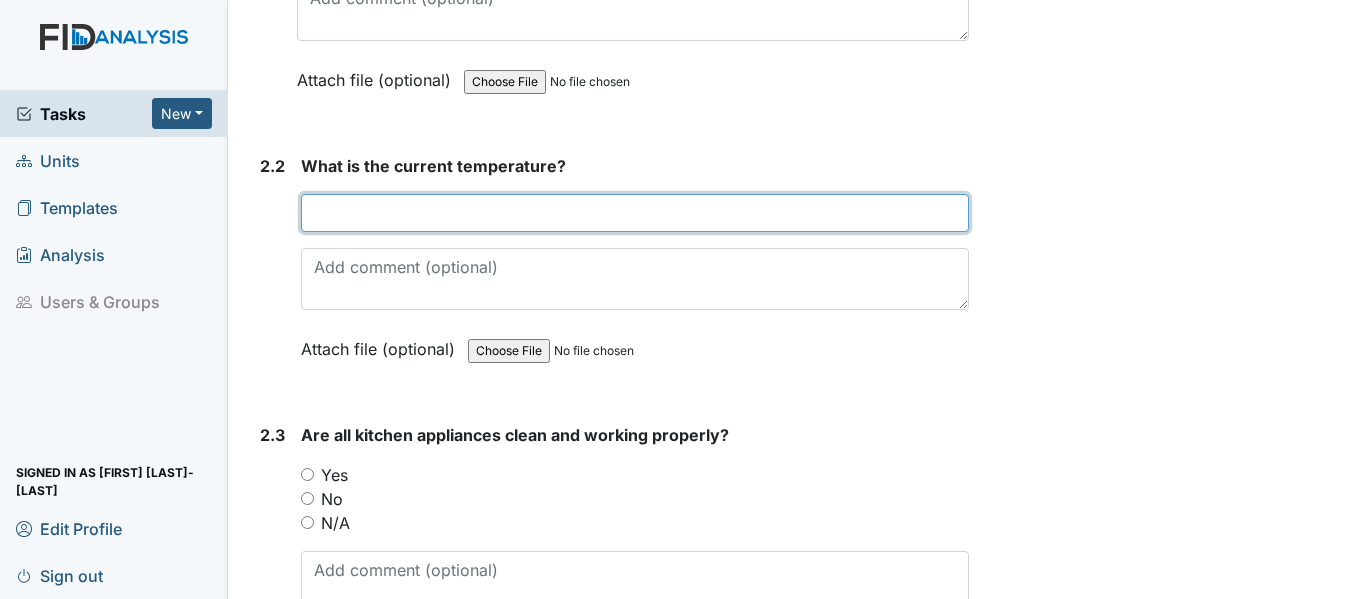 click at bounding box center (635, 213) 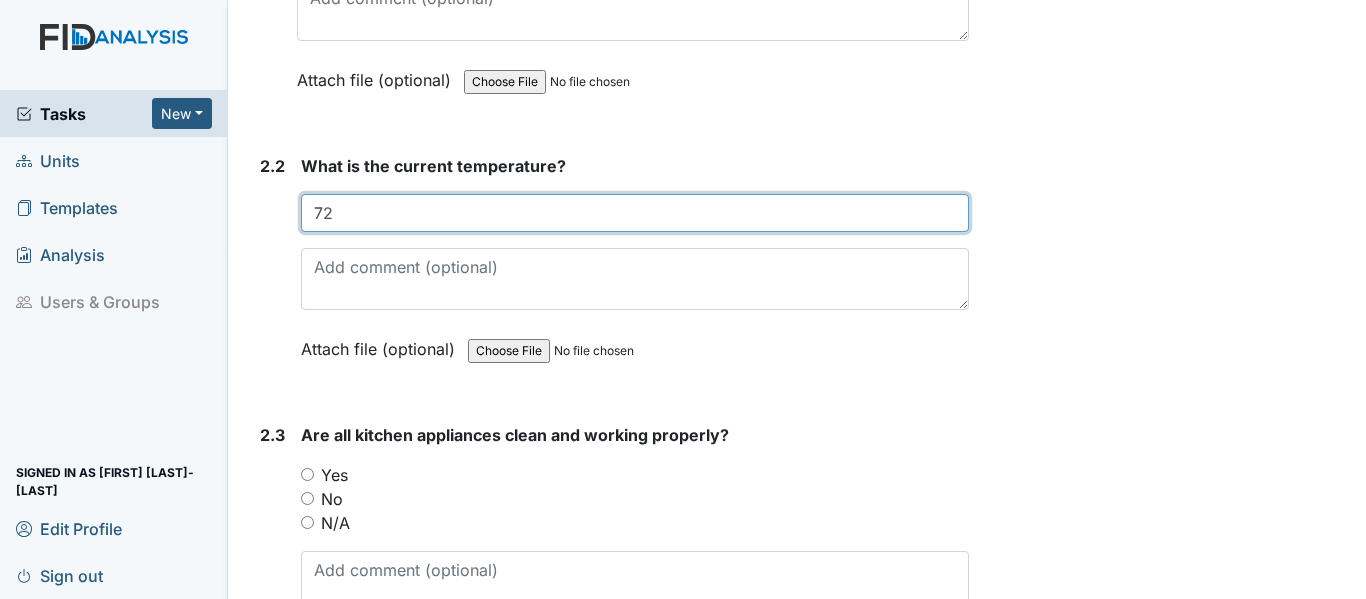 type on "72" 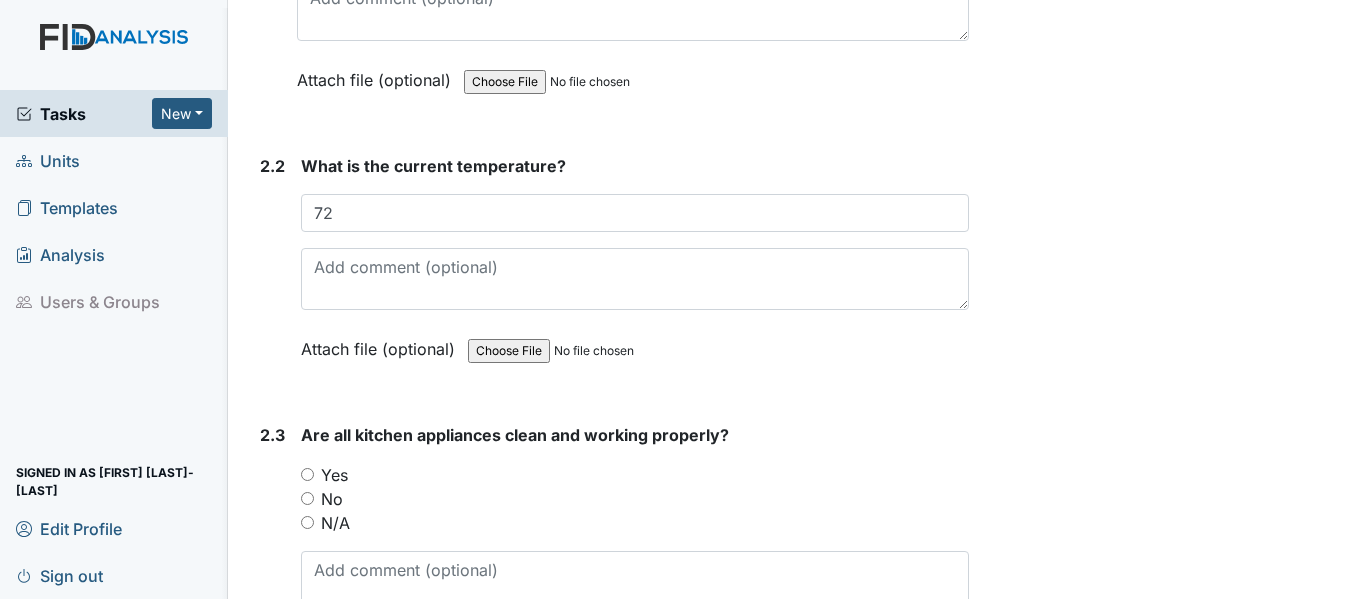 click on "Yes" at bounding box center [307, 474] 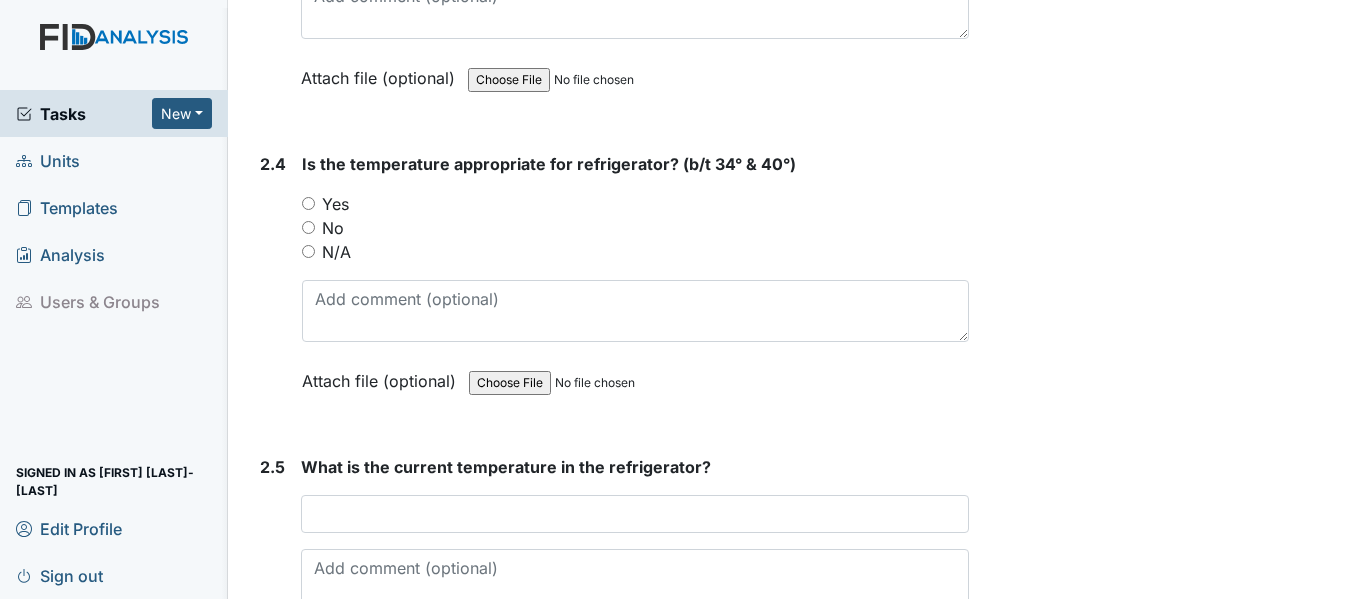 scroll, scrollTop: 2690, scrollLeft: 0, axis: vertical 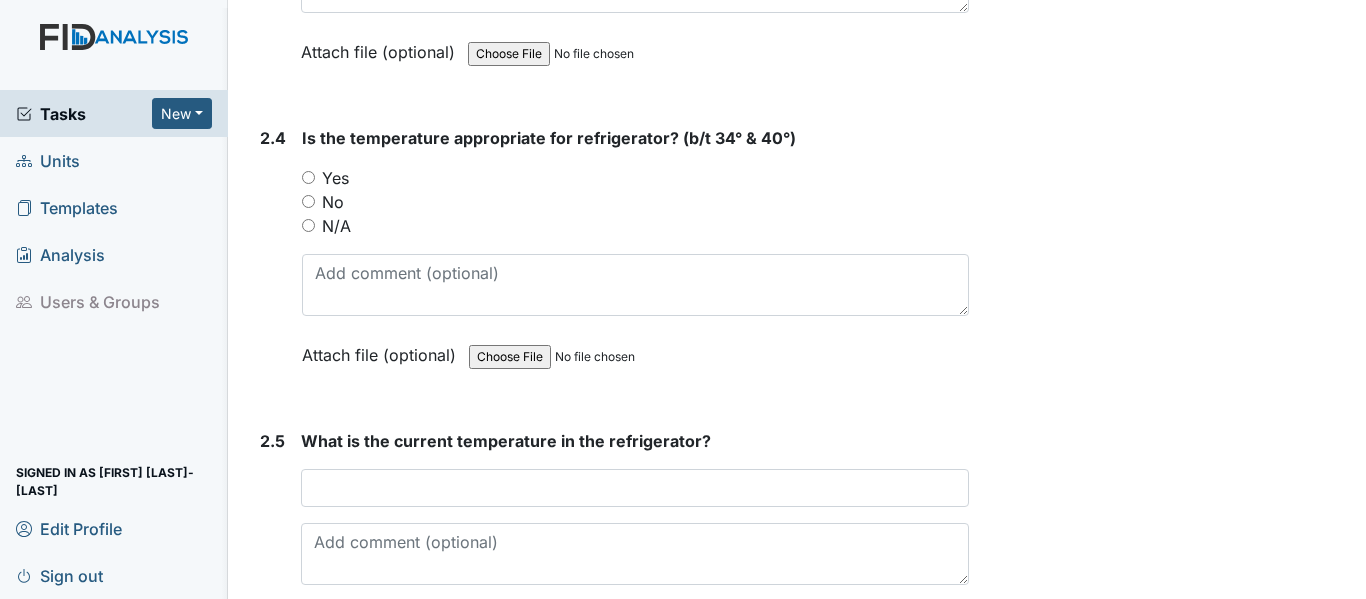 click on "Yes" at bounding box center (308, 177) 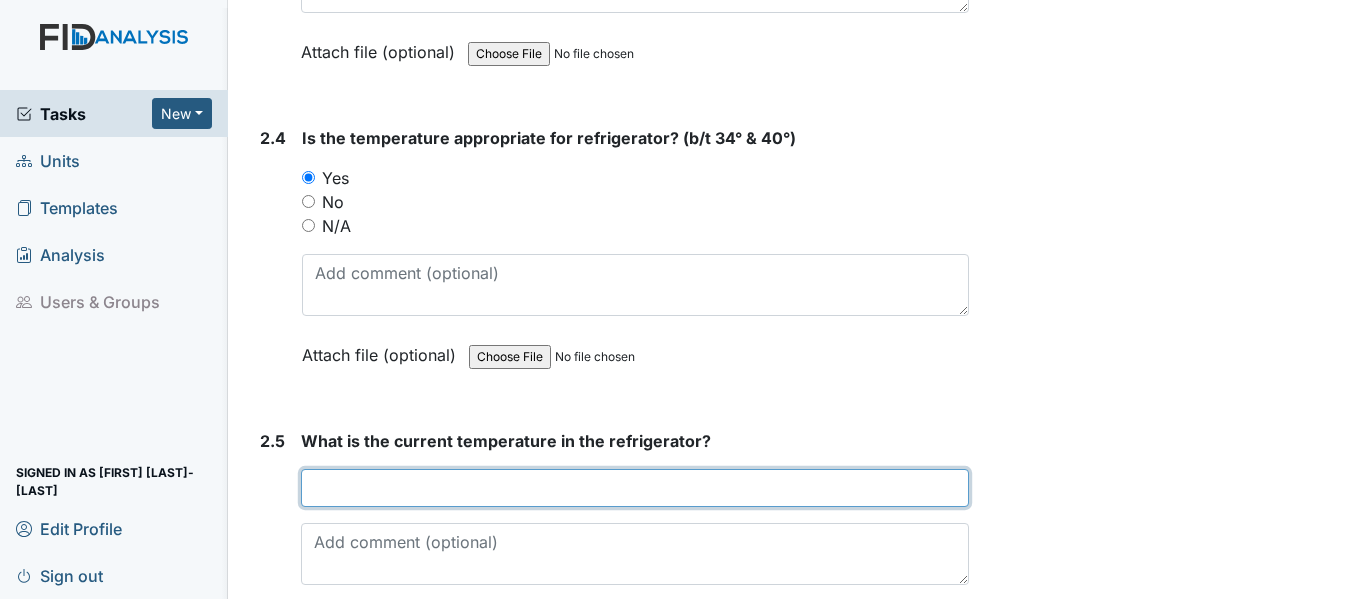 click at bounding box center (635, 488) 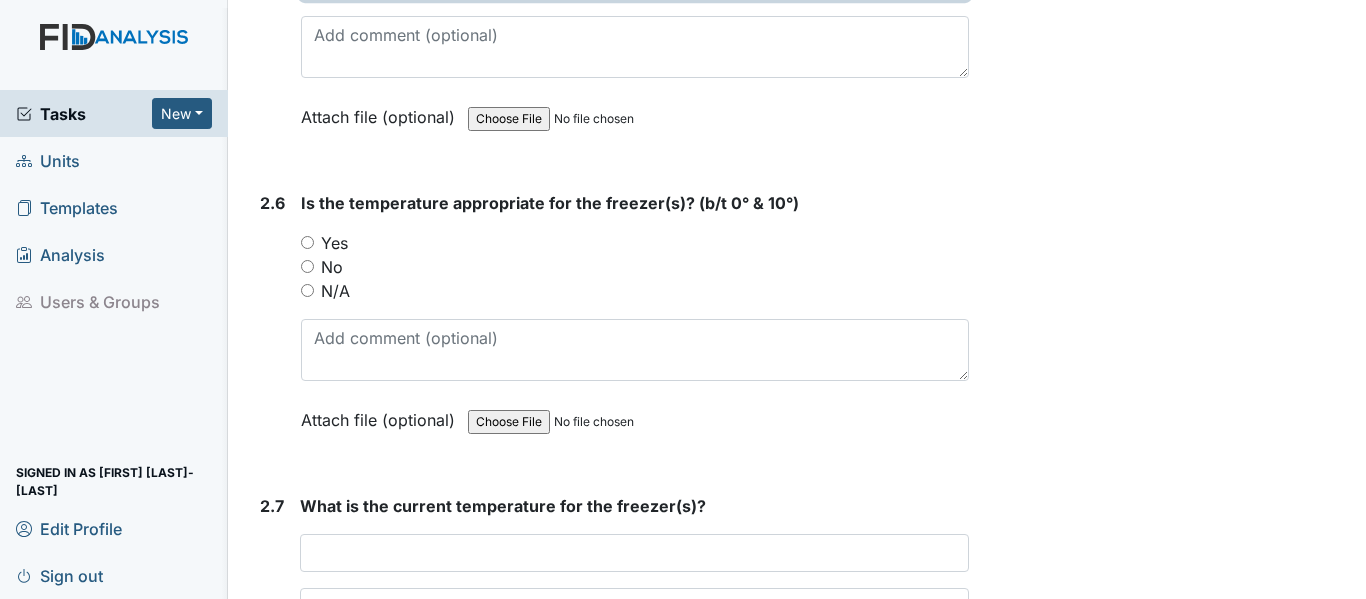scroll, scrollTop: 3264, scrollLeft: 0, axis: vertical 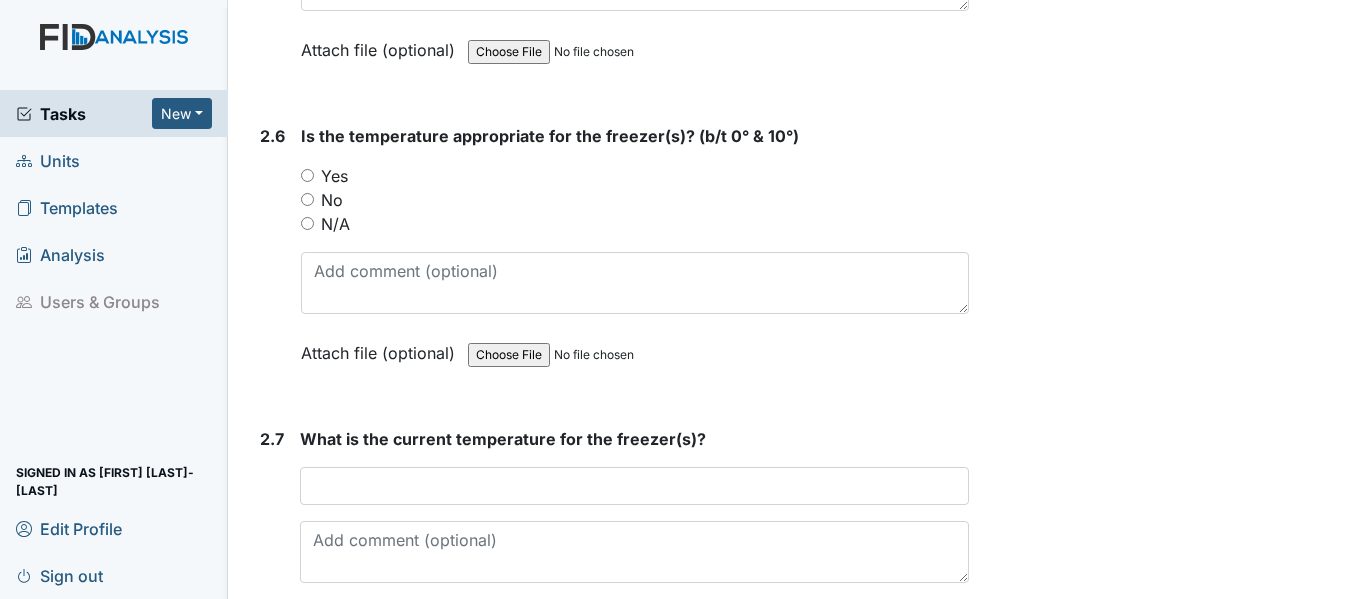 type on "37" 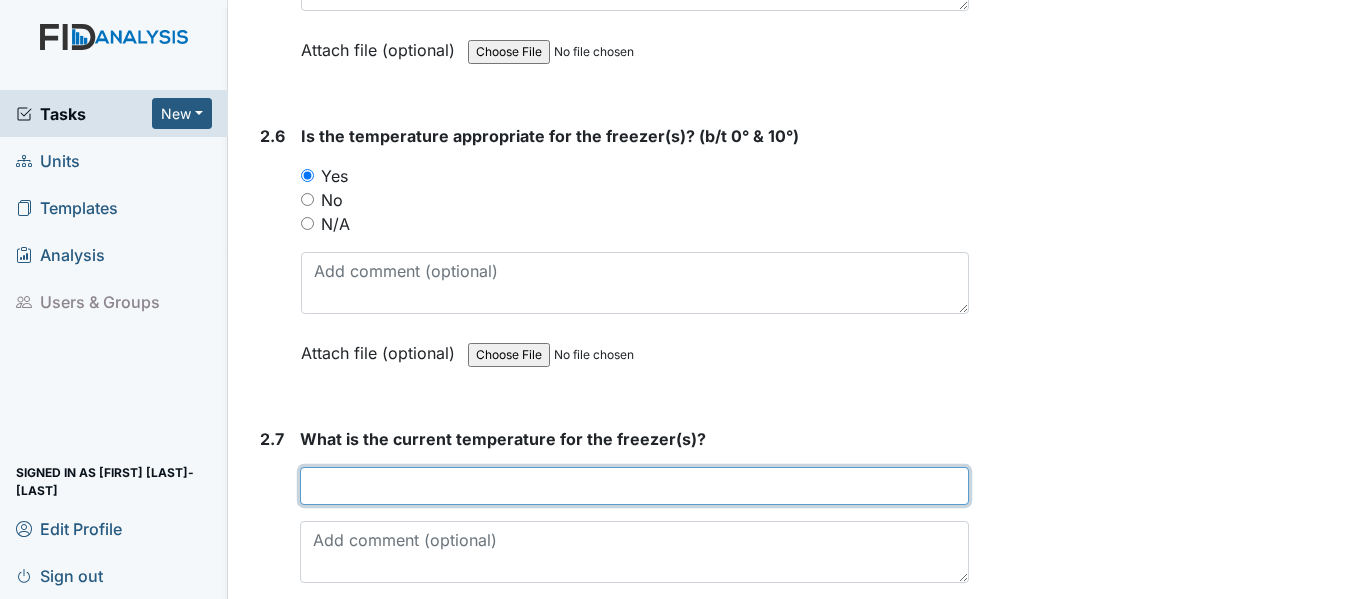 click at bounding box center (634, 486) 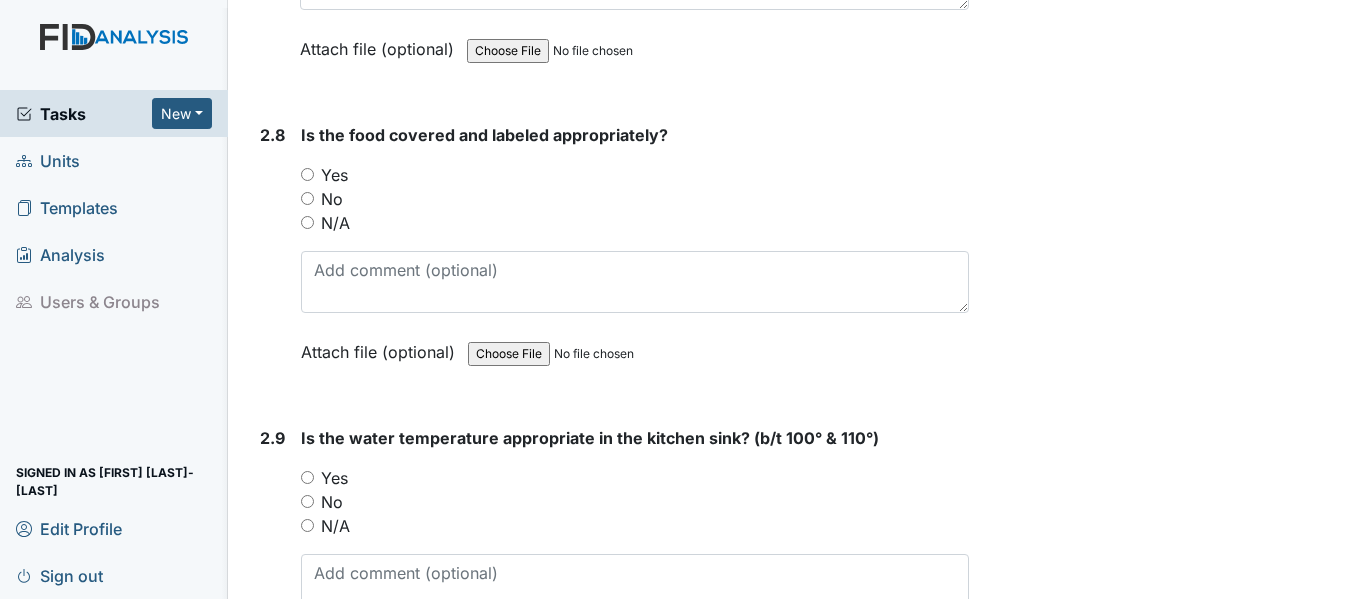 scroll, scrollTop: 3863, scrollLeft: 0, axis: vertical 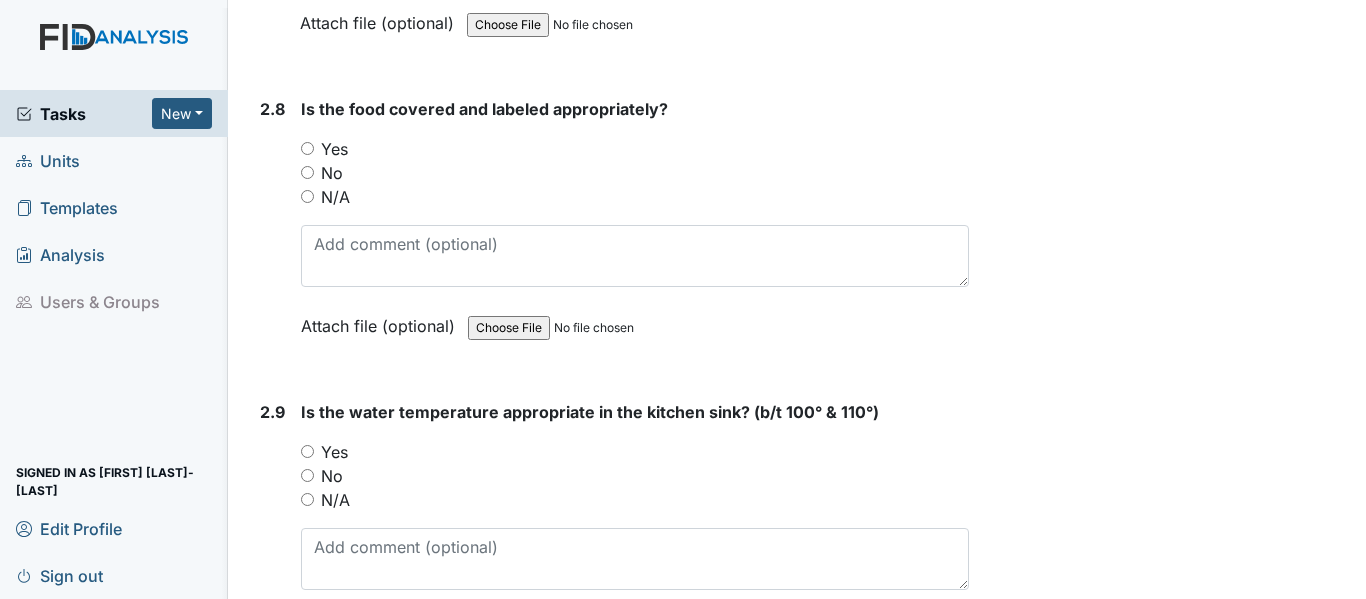 type on "9" 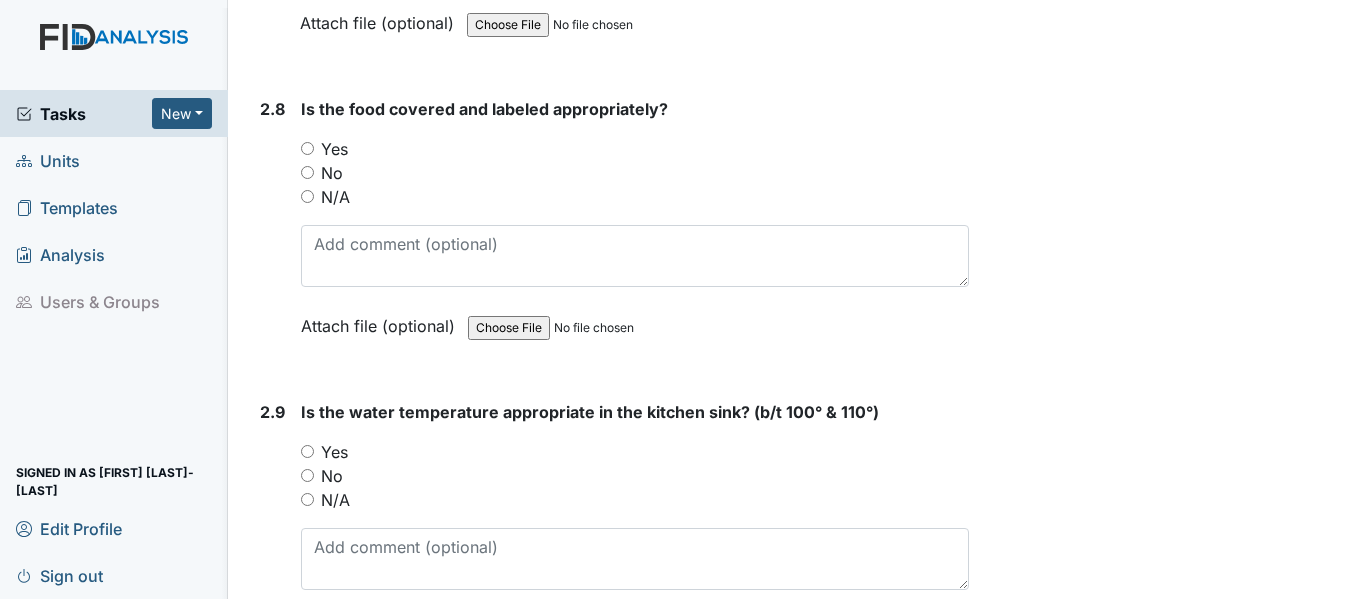 click on "Yes" at bounding box center (307, 148) 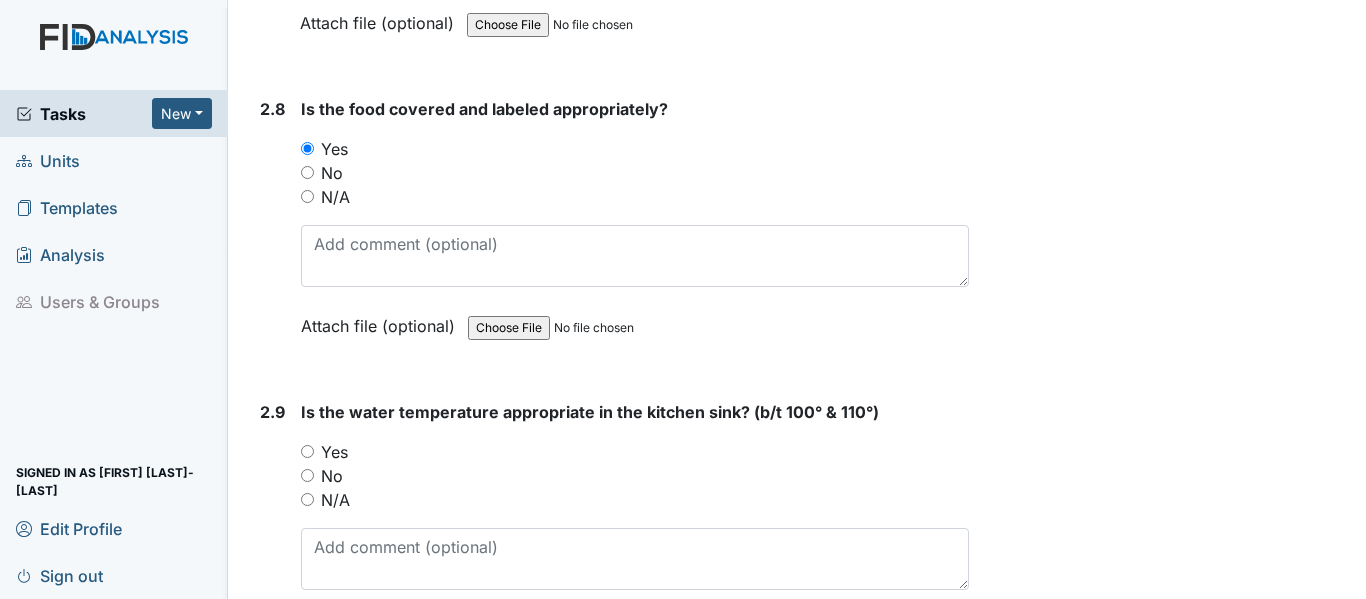 click on "Yes" at bounding box center (307, 451) 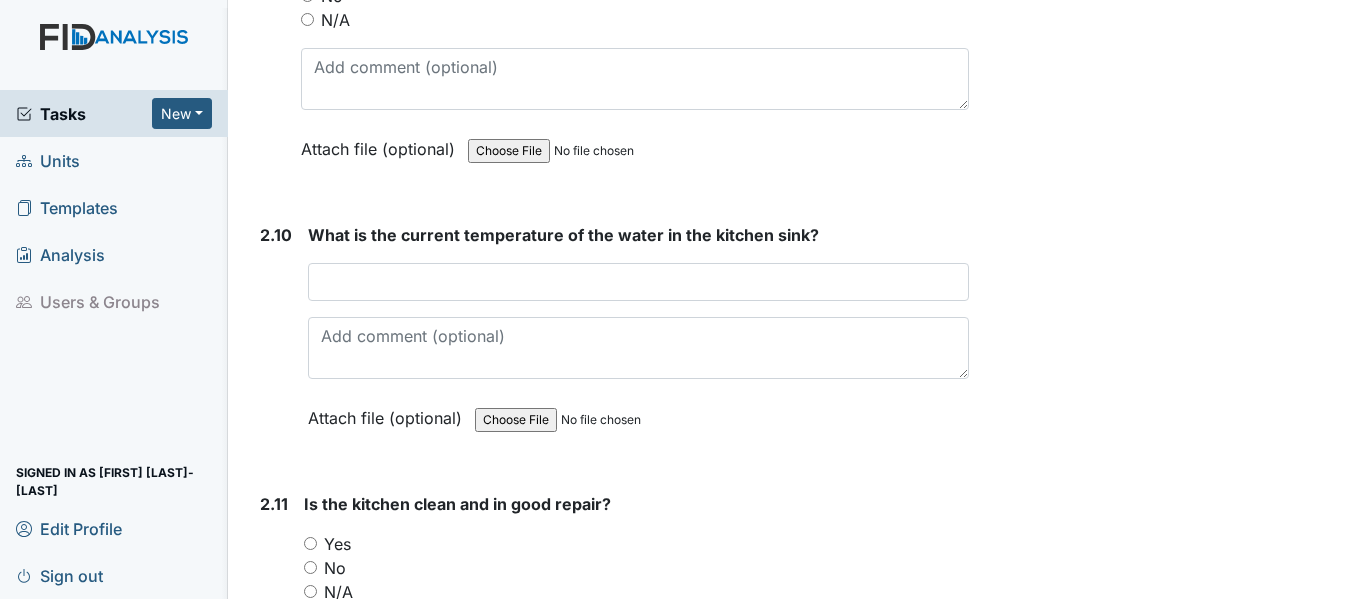 scroll, scrollTop: 4383, scrollLeft: 0, axis: vertical 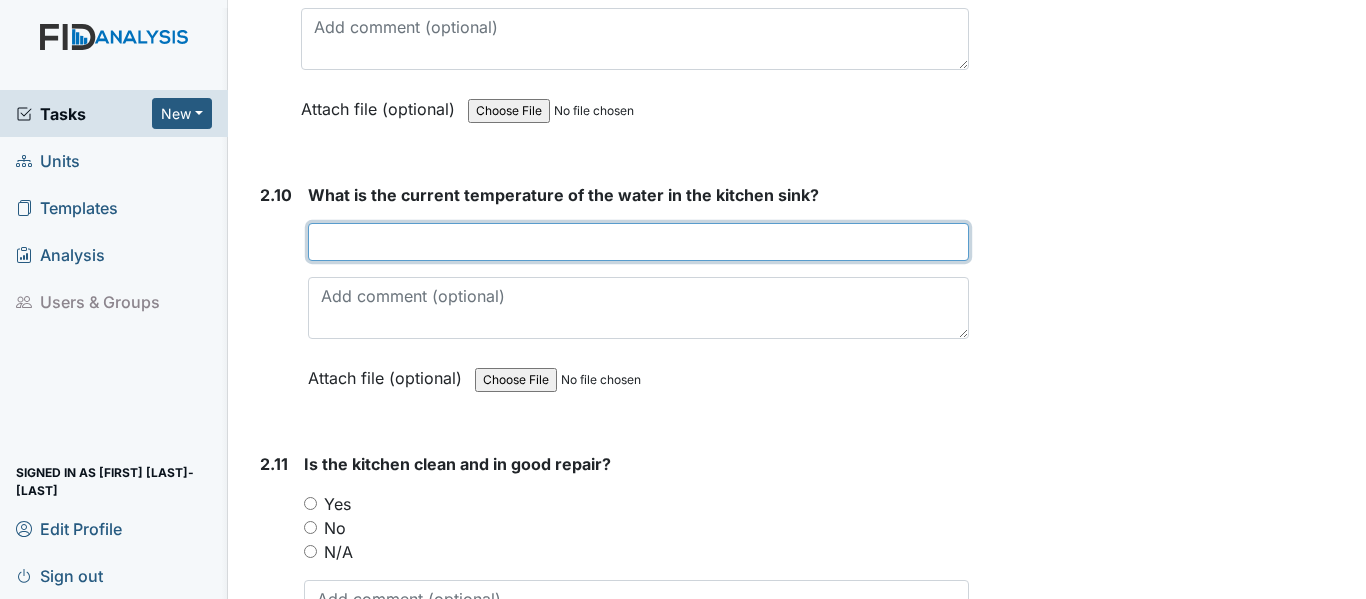 click at bounding box center (638, 242) 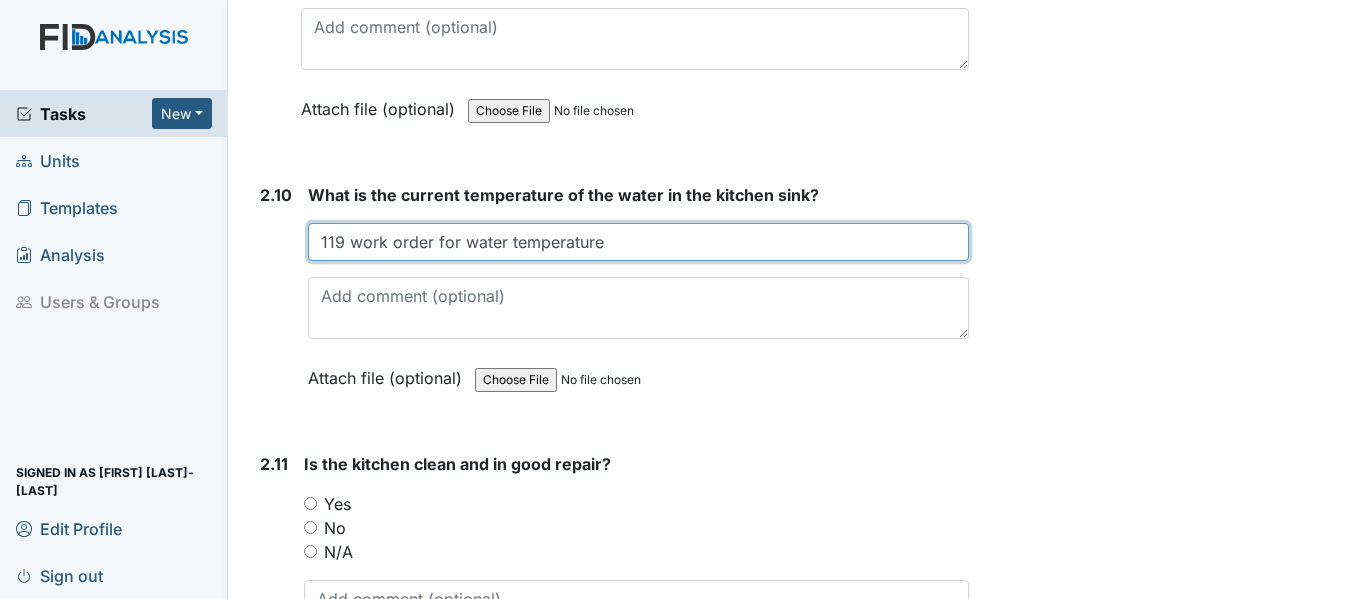 type on "119 work order for water temperature" 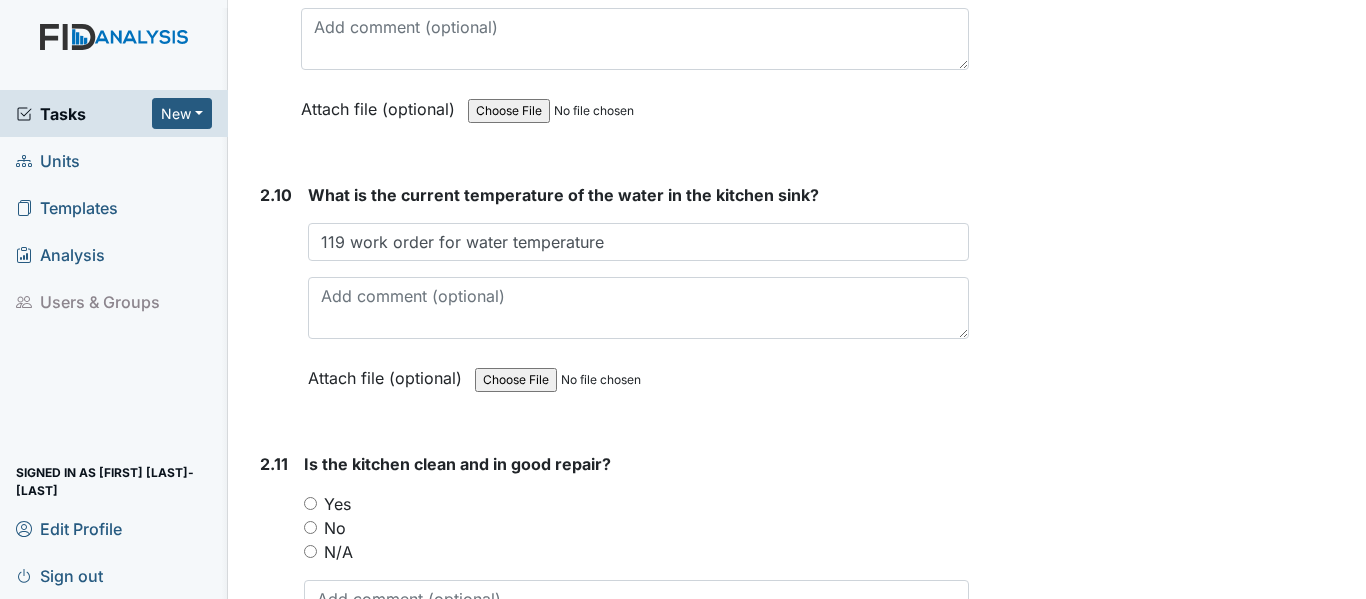 click on "Yes" at bounding box center (310, 503) 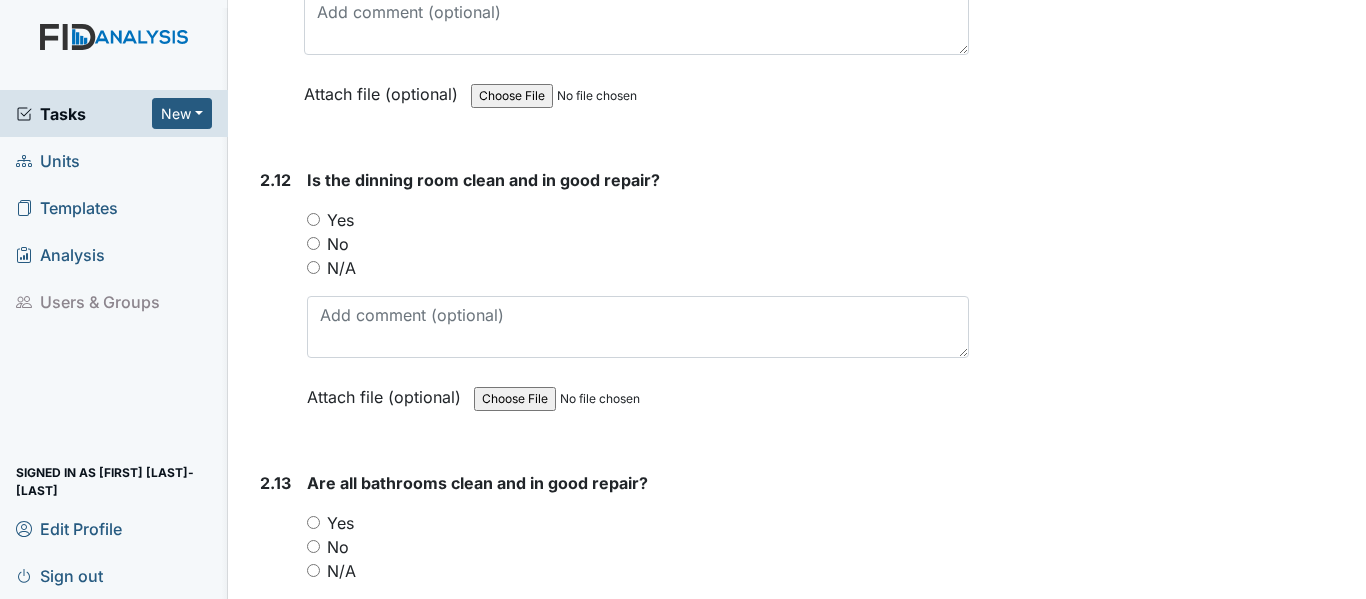 scroll, scrollTop: 4996, scrollLeft: 0, axis: vertical 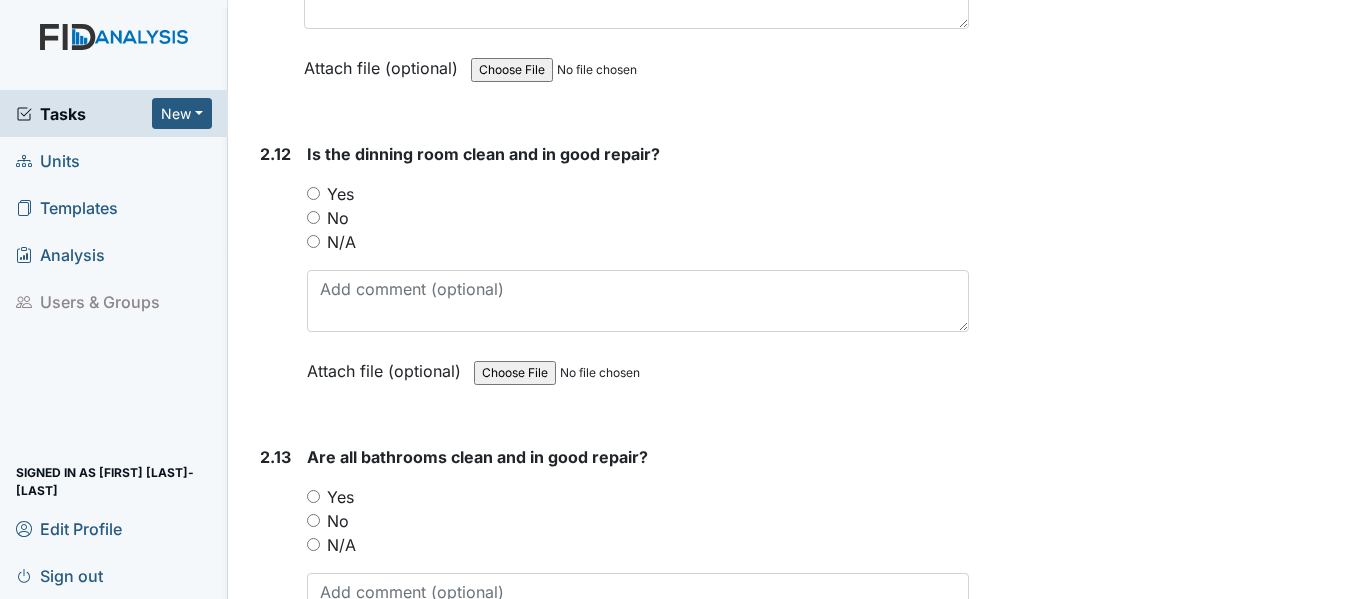 click on "Yes" at bounding box center [313, 193] 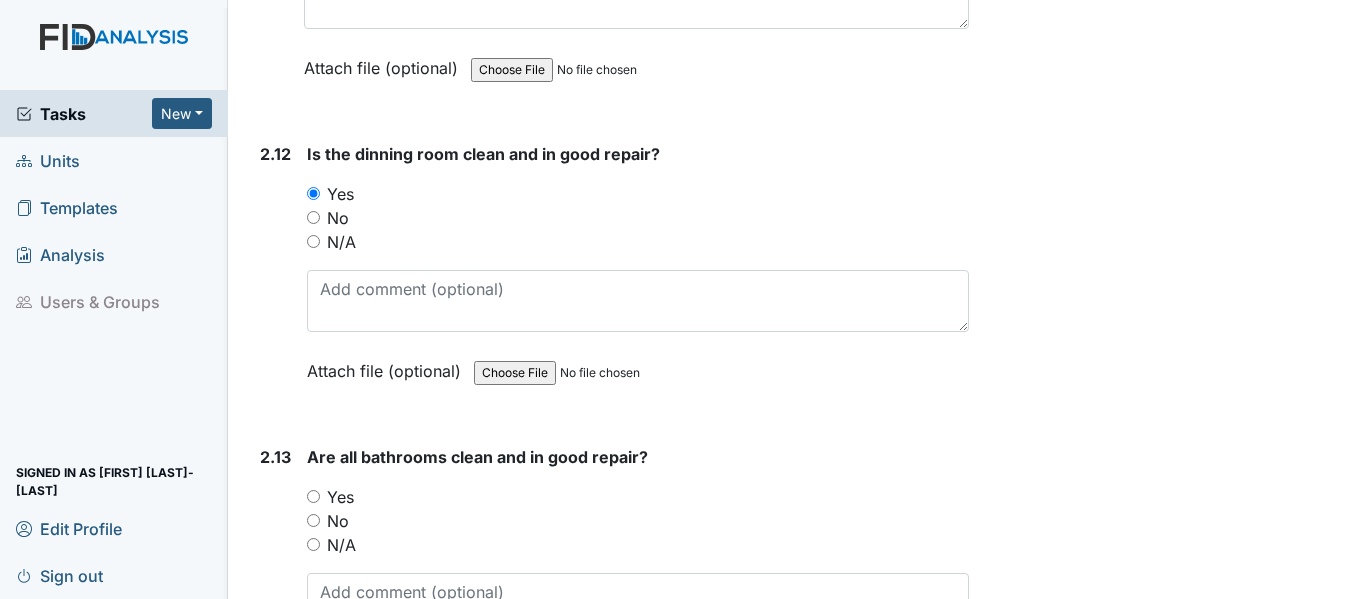 click on "Yes" at bounding box center [313, 496] 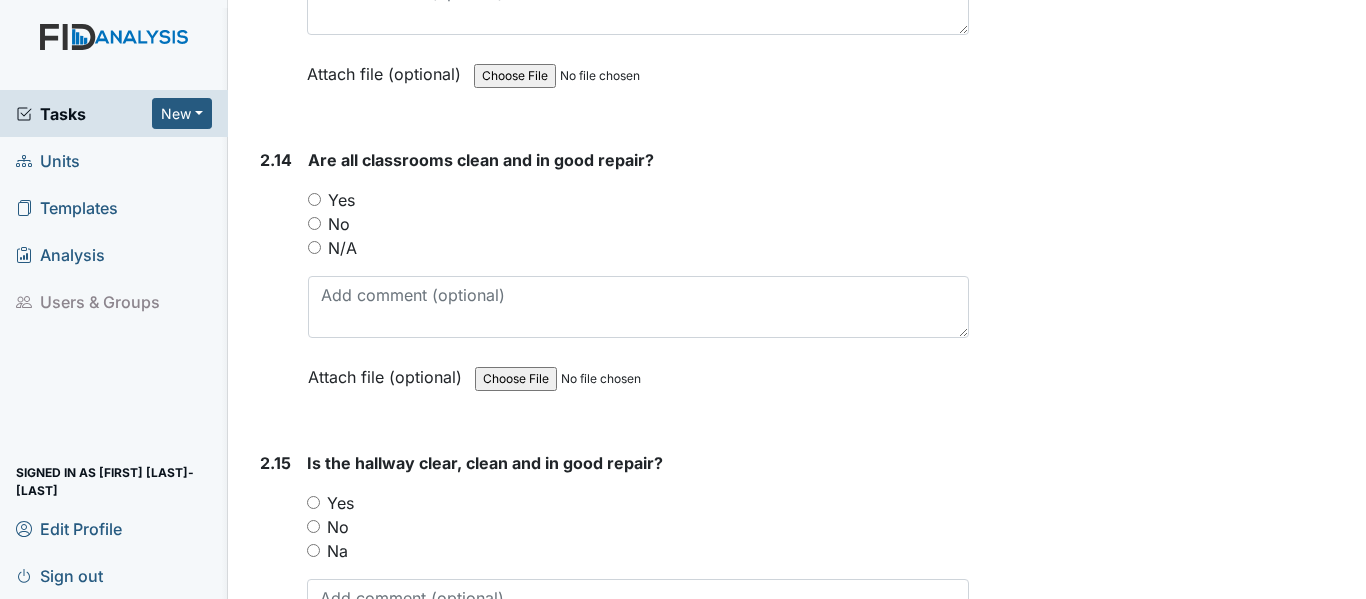 scroll, scrollTop: 5663, scrollLeft: 0, axis: vertical 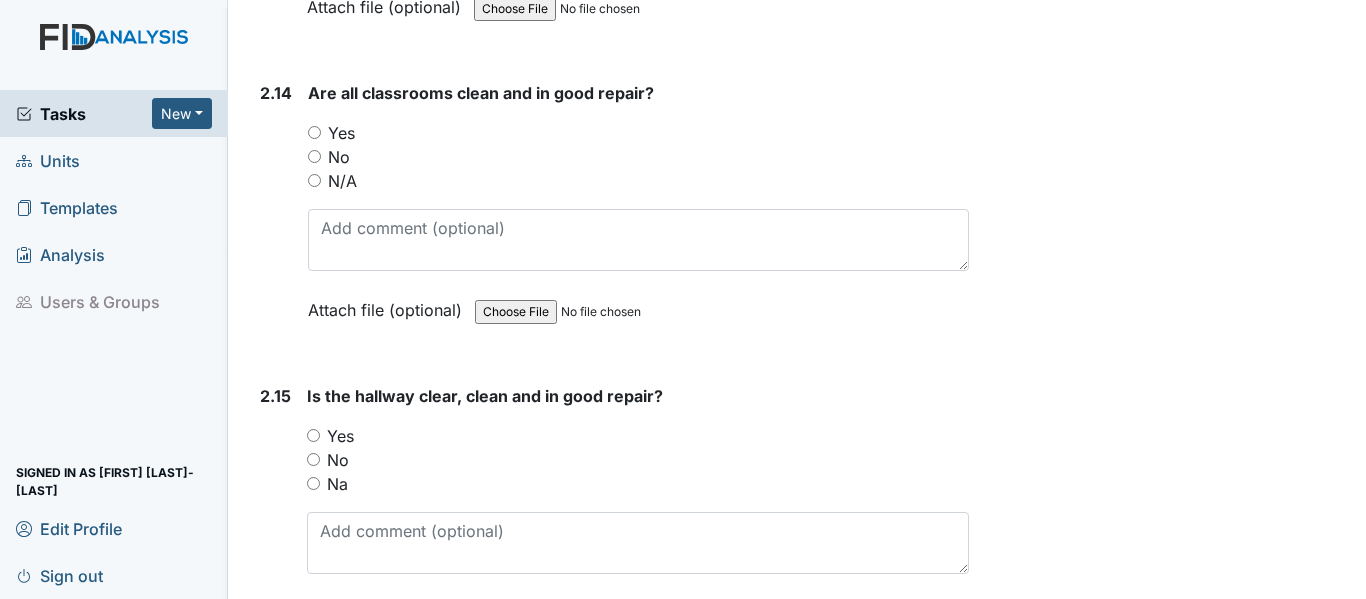 click on "Yes" at bounding box center [313, 435] 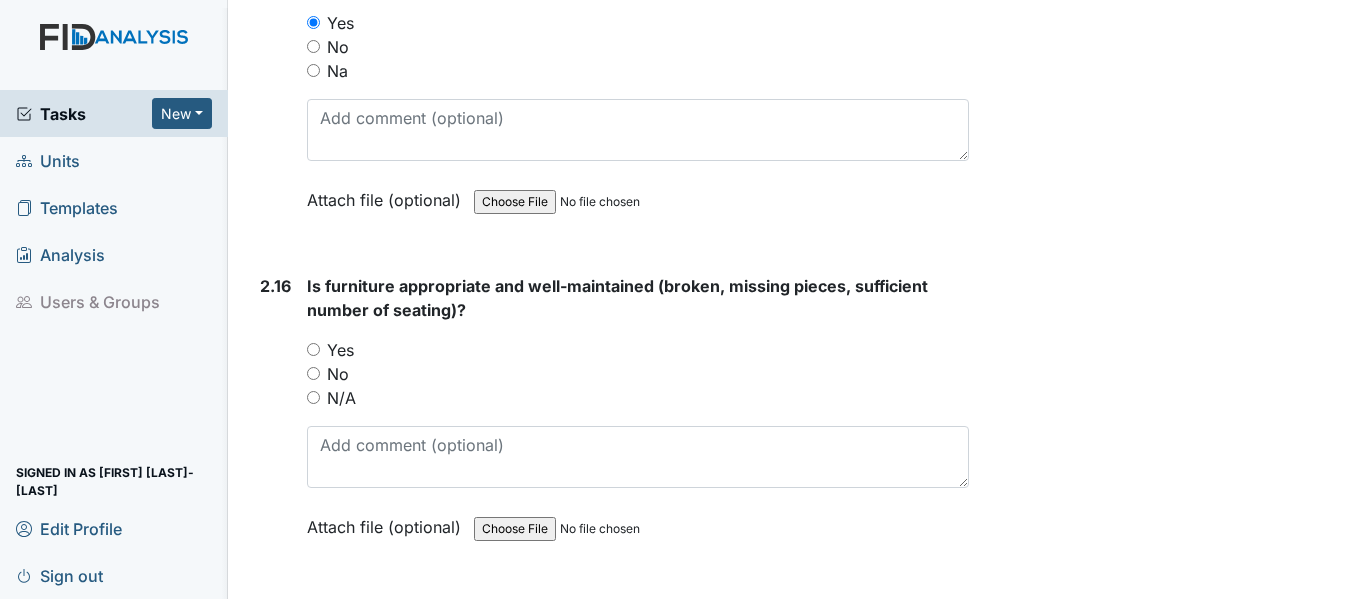 scroll, scrollTop: 6170, scrollLeft: 0, axis: vertical 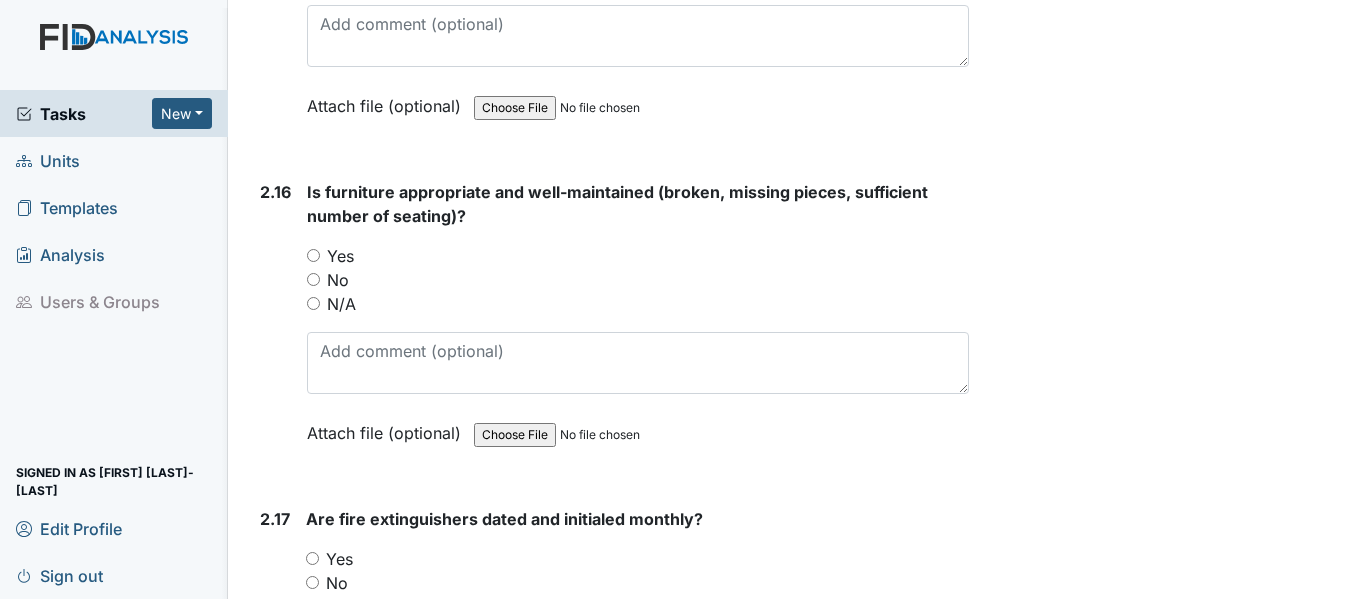 click on "No" at bounding box center (313, 279) 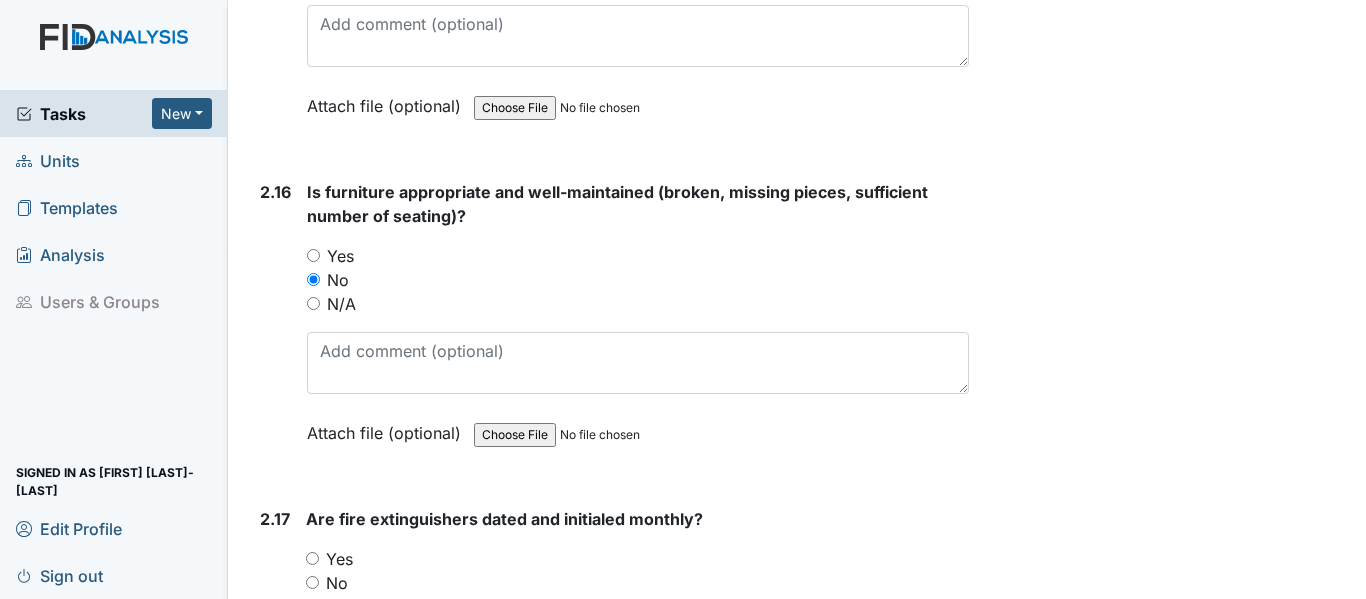 click on "Yes" at bounding box center (312, 558) 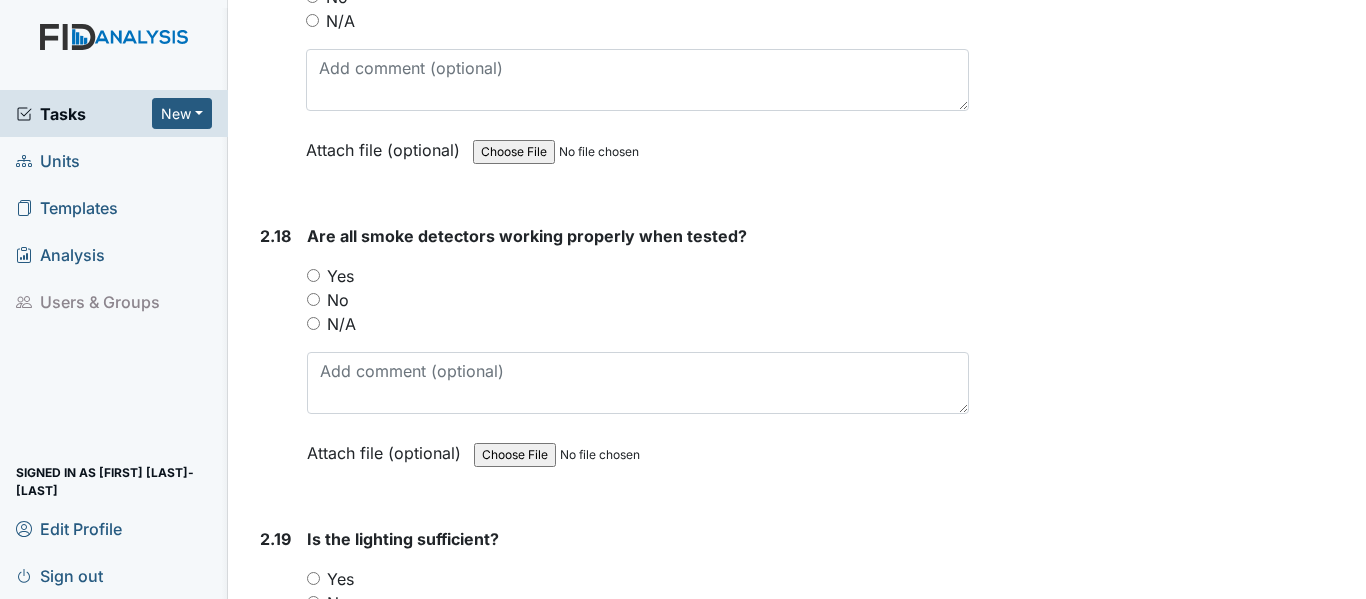 scroll, scrollTop: 6809, scrollLeft: 0, axis: vertical 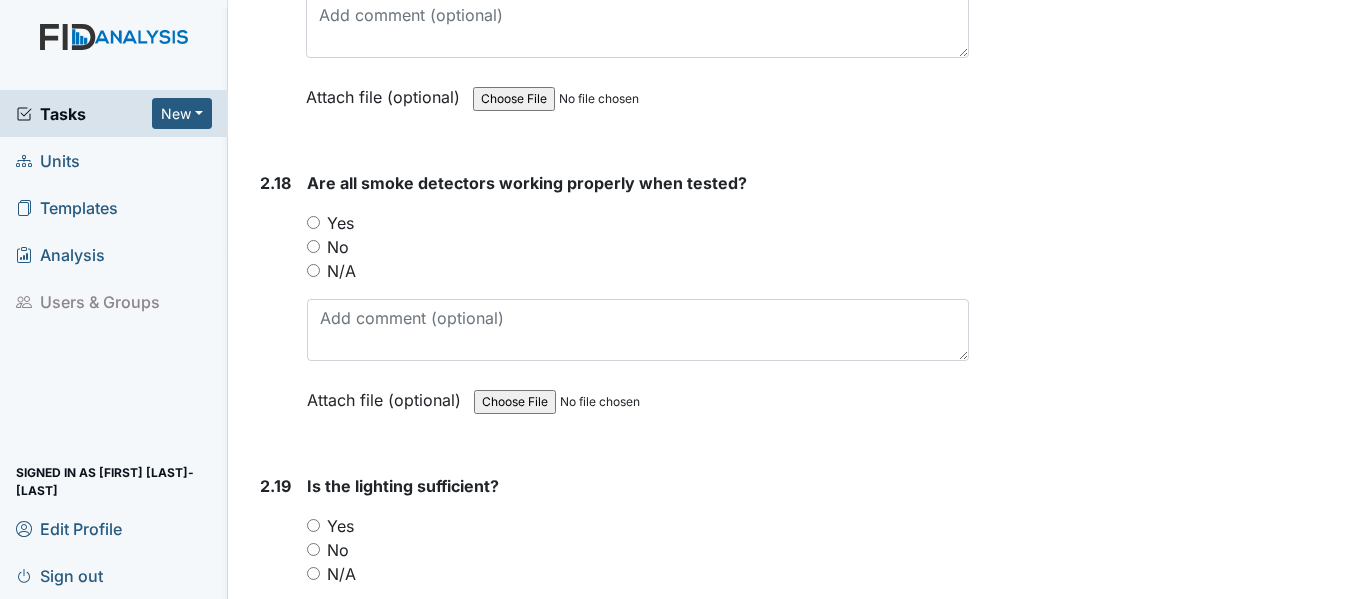 click on "N/A" at bounding box center (638, 271) 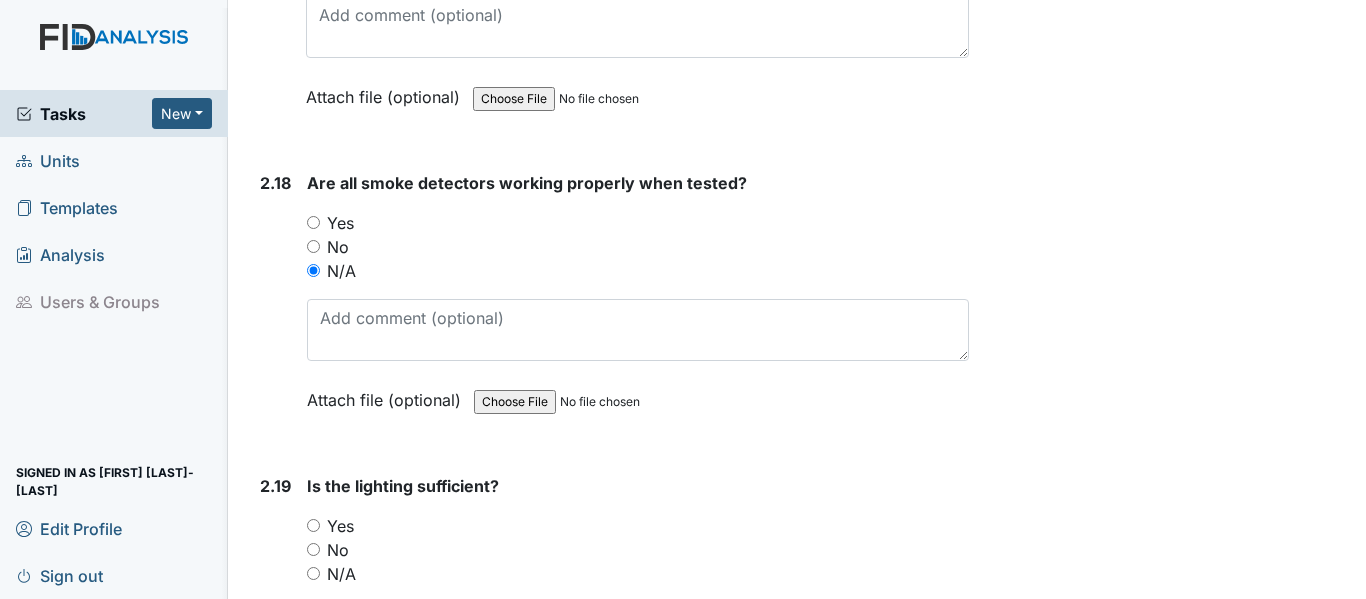 click on "Yes" at bounding box center [313, 525] 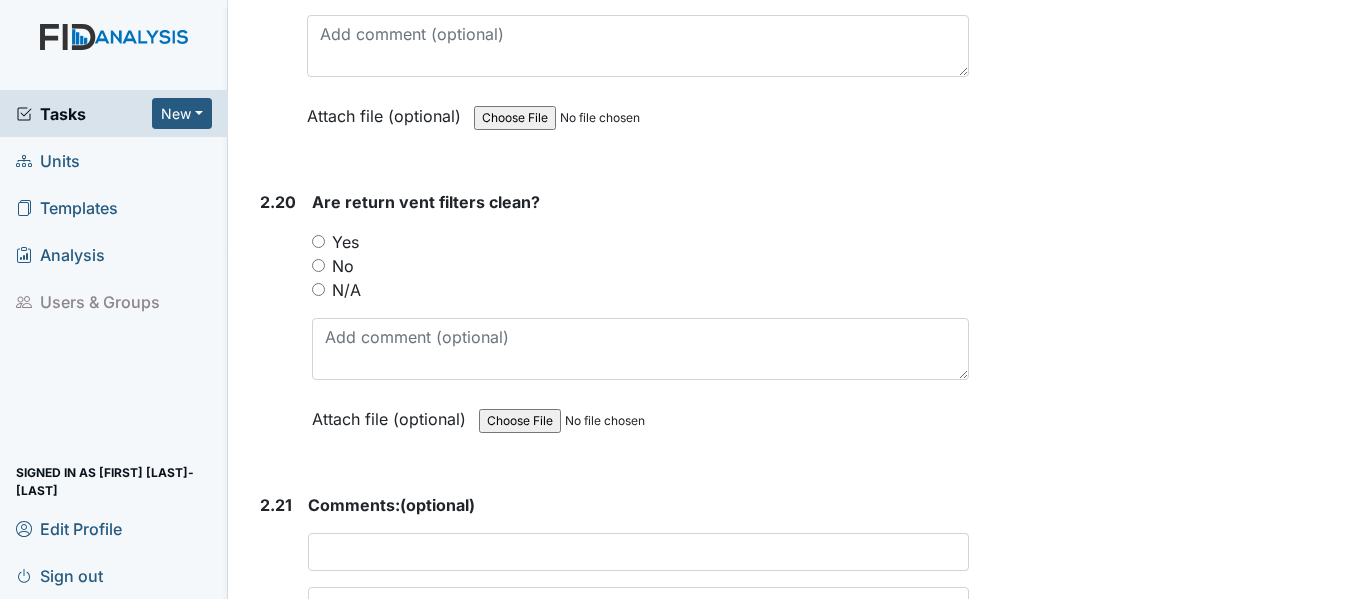 scroll, scrollTop: 7436, scrollLeft: 0, axis: vertical 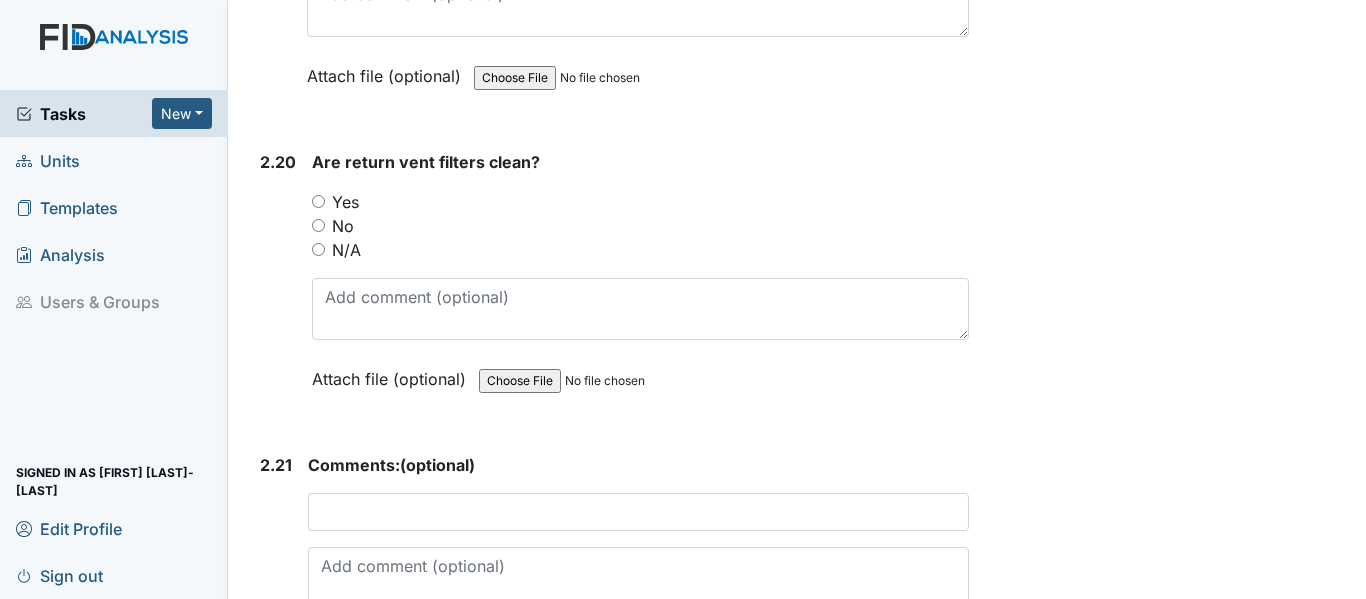 click on "Yes" at bounding box center [318, 201] 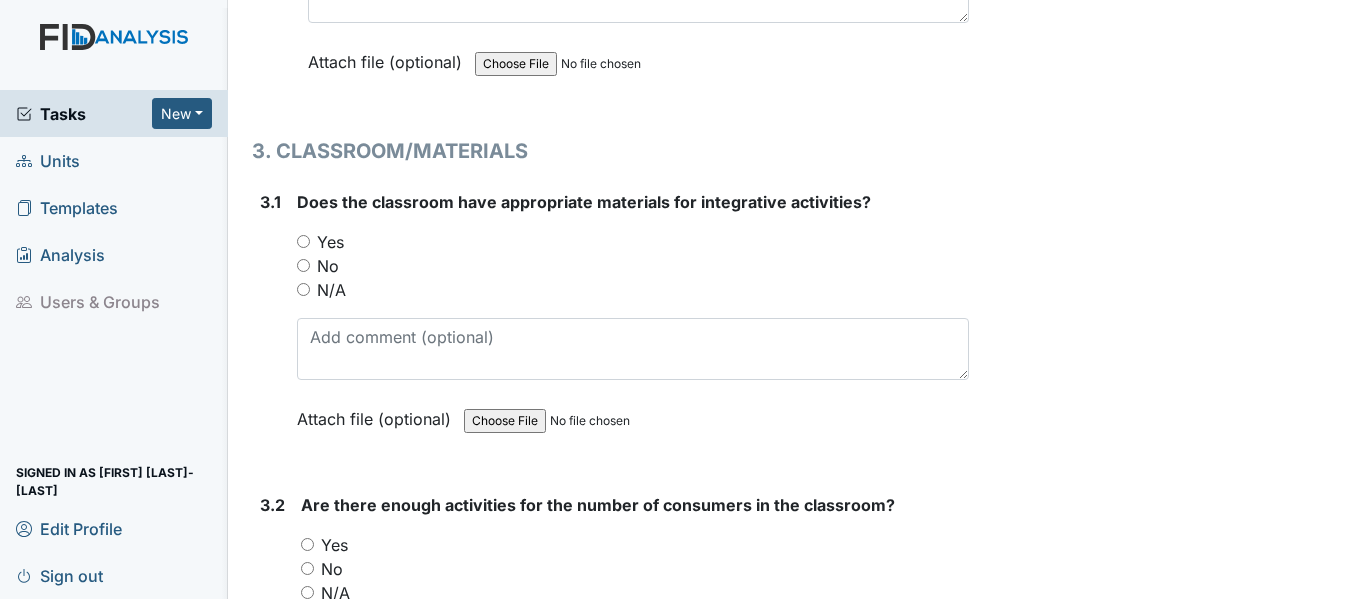 scroll, scrollTop: 8049, scrollLeft: 0, axis: vertical 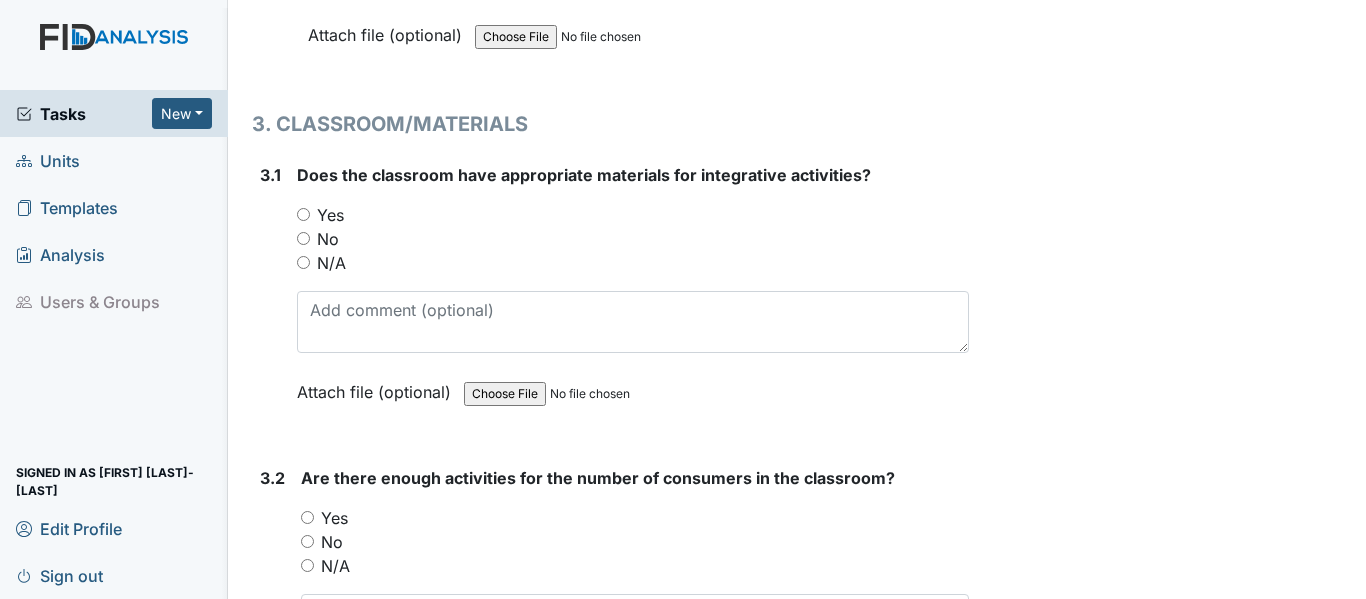 click on "Yes" at bounding box center (633, 215) 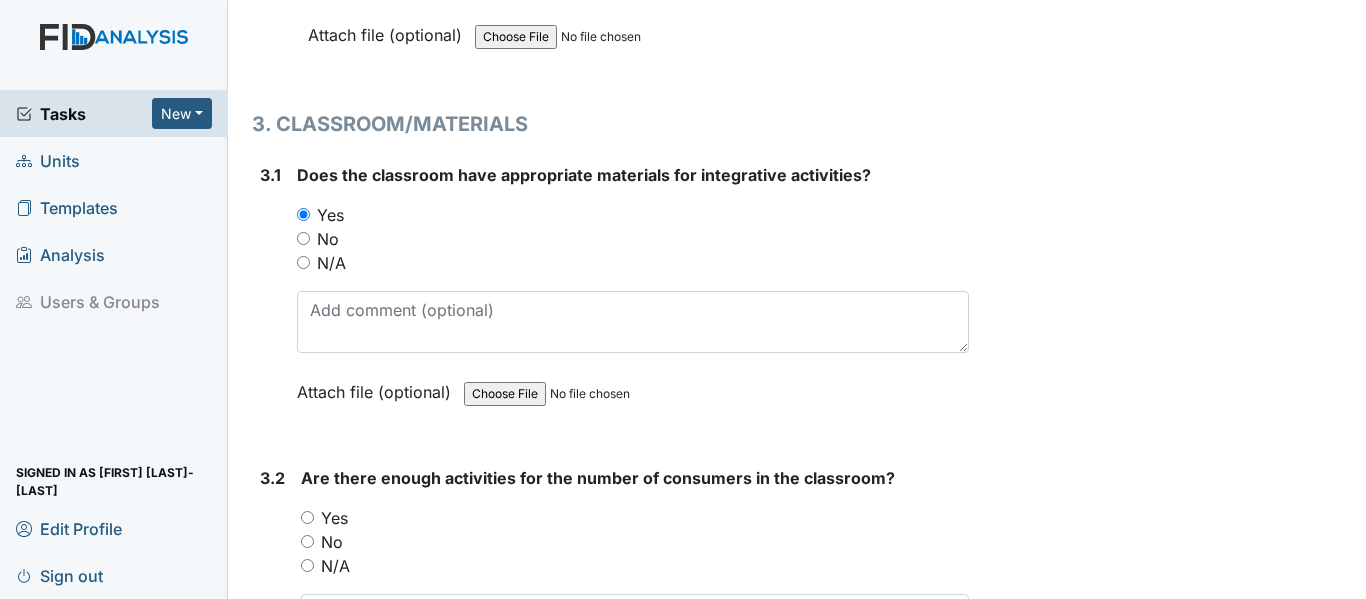 click on "Yes" at bounding box center (307, 517) 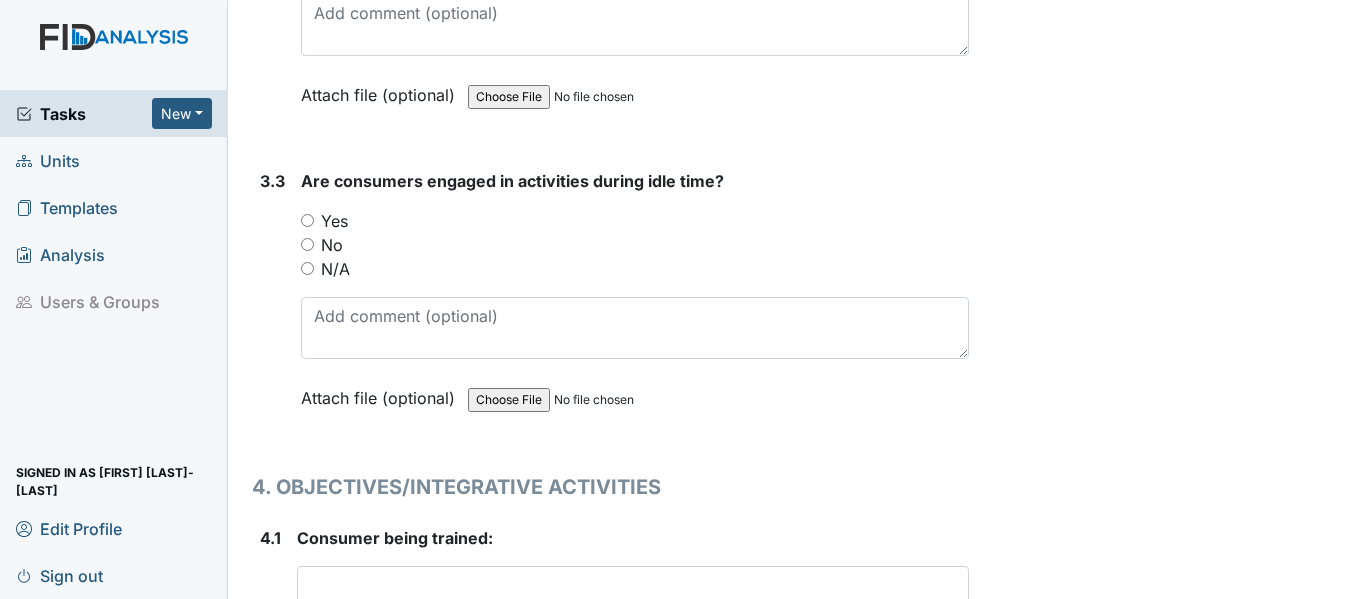 scroll, scrollTop: 8715, scrollLeft: 0, axis: vertical 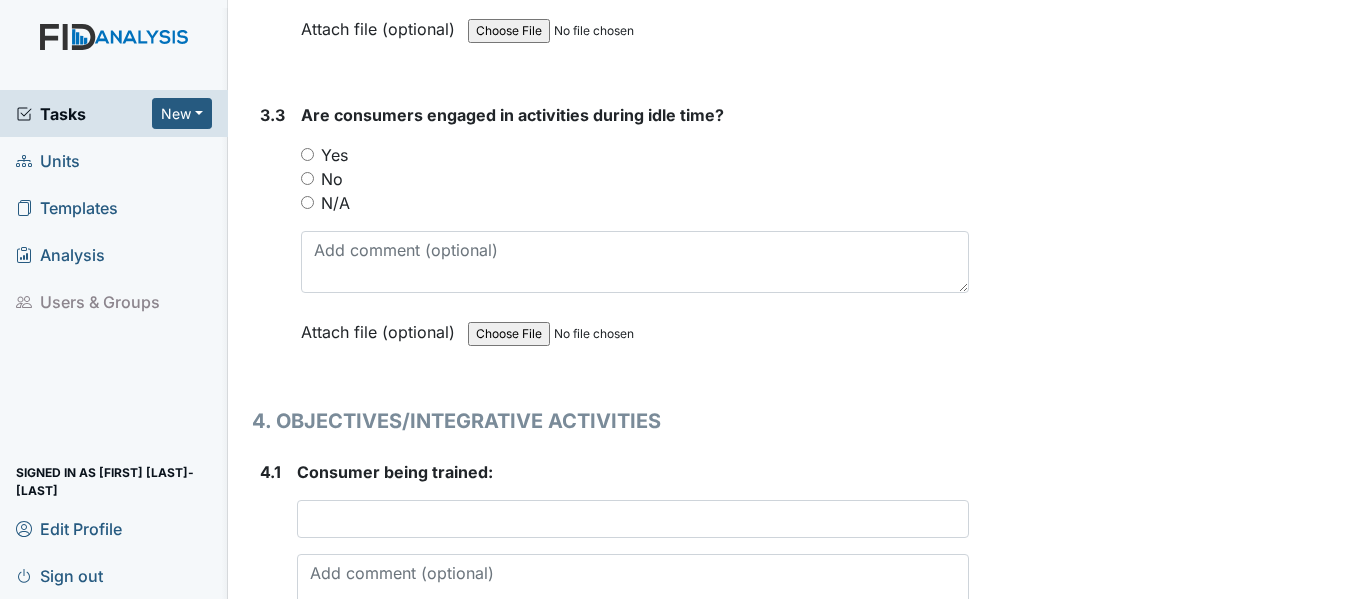 click on "Yes" at bounding box center [307, 154] 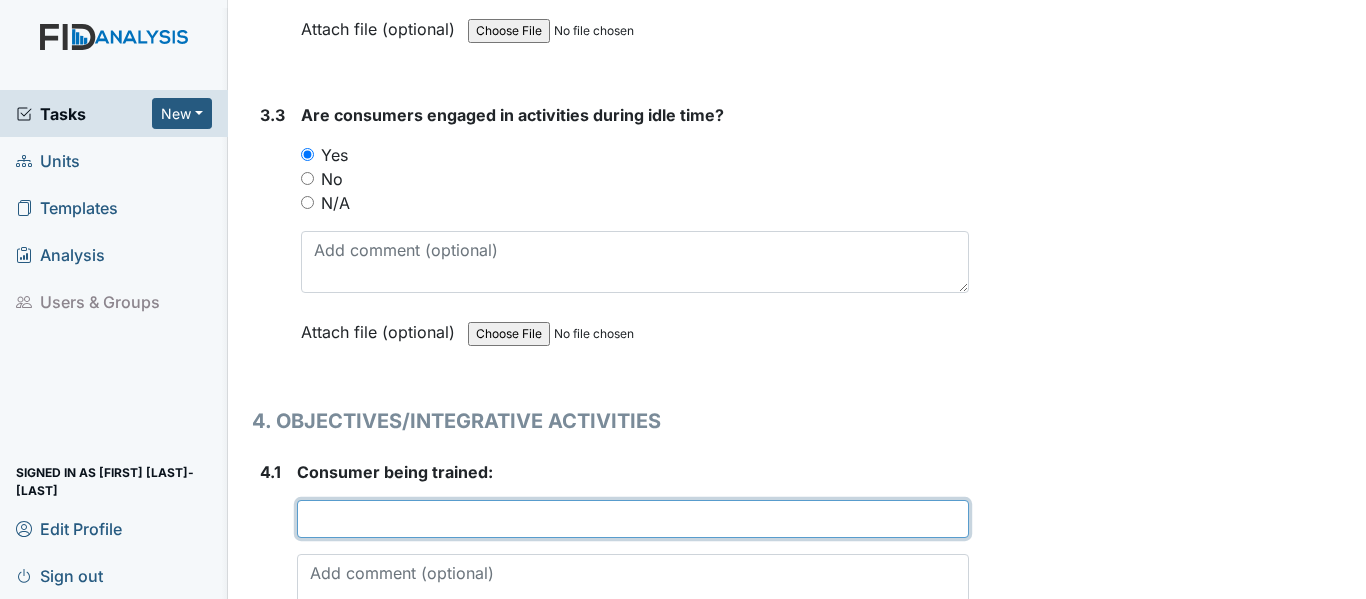click at bounding box center [633, 519] 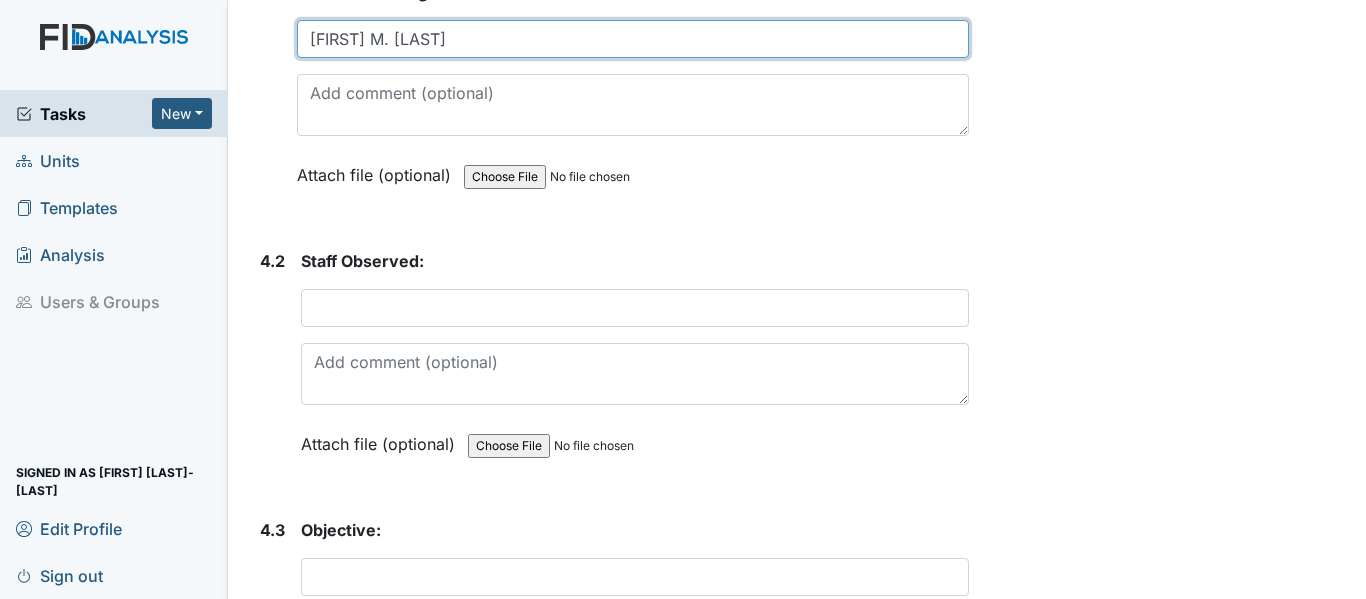 scroll, scrollTop: 9222, scrollLeft: 0, axis: vertical 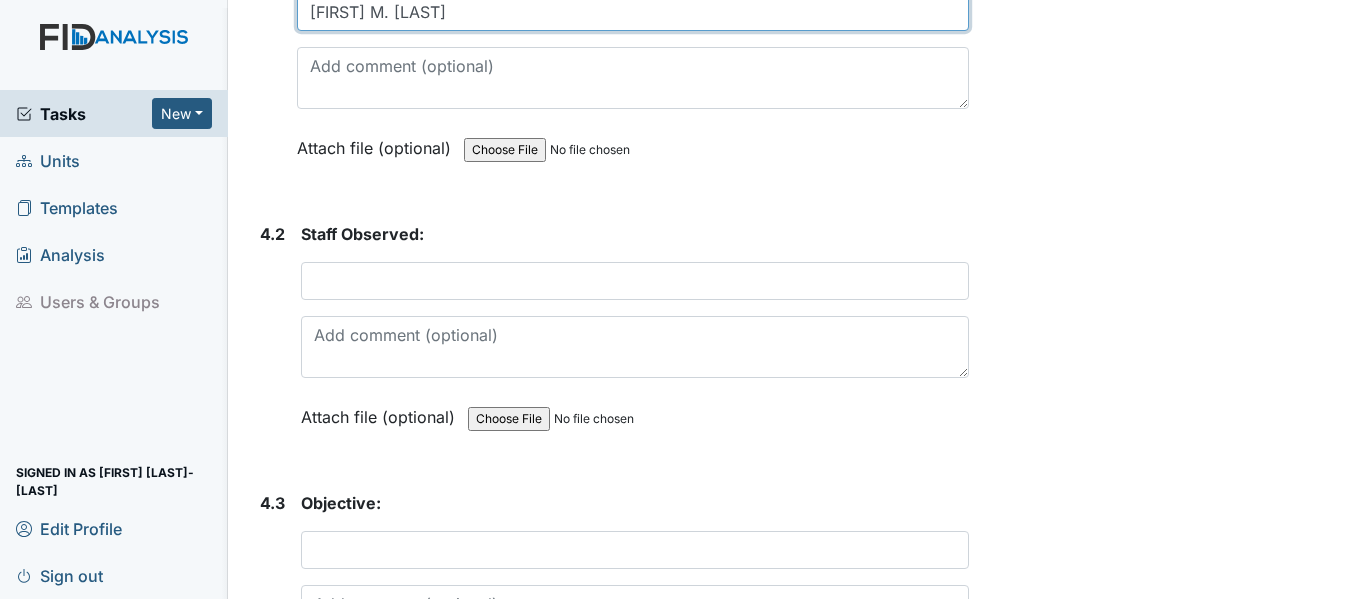 type on "[FIRST] M. [LAST]" 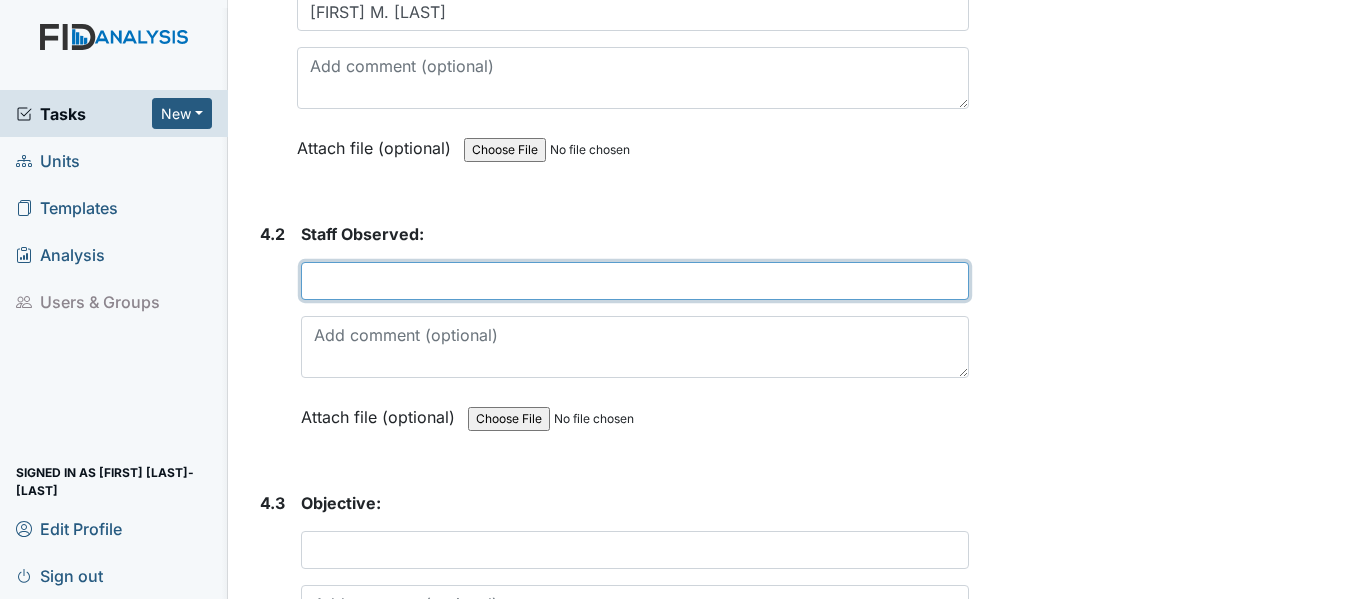 click at bounding box center (635, 281) 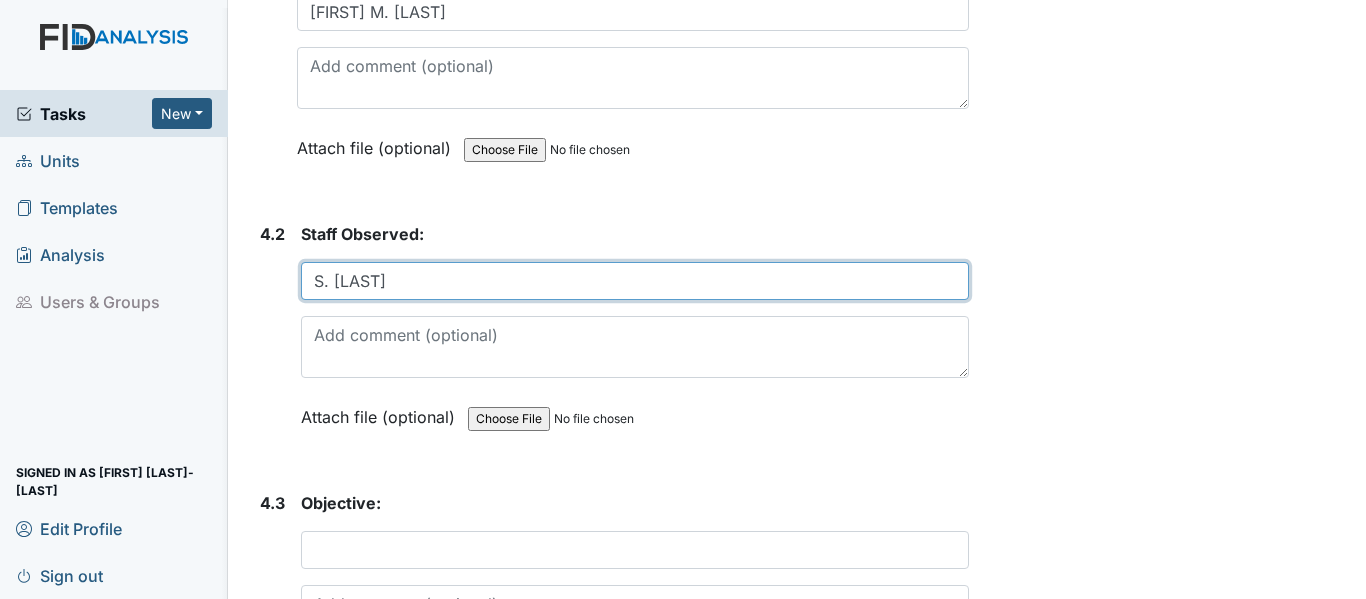 type on "S. [LAST]" 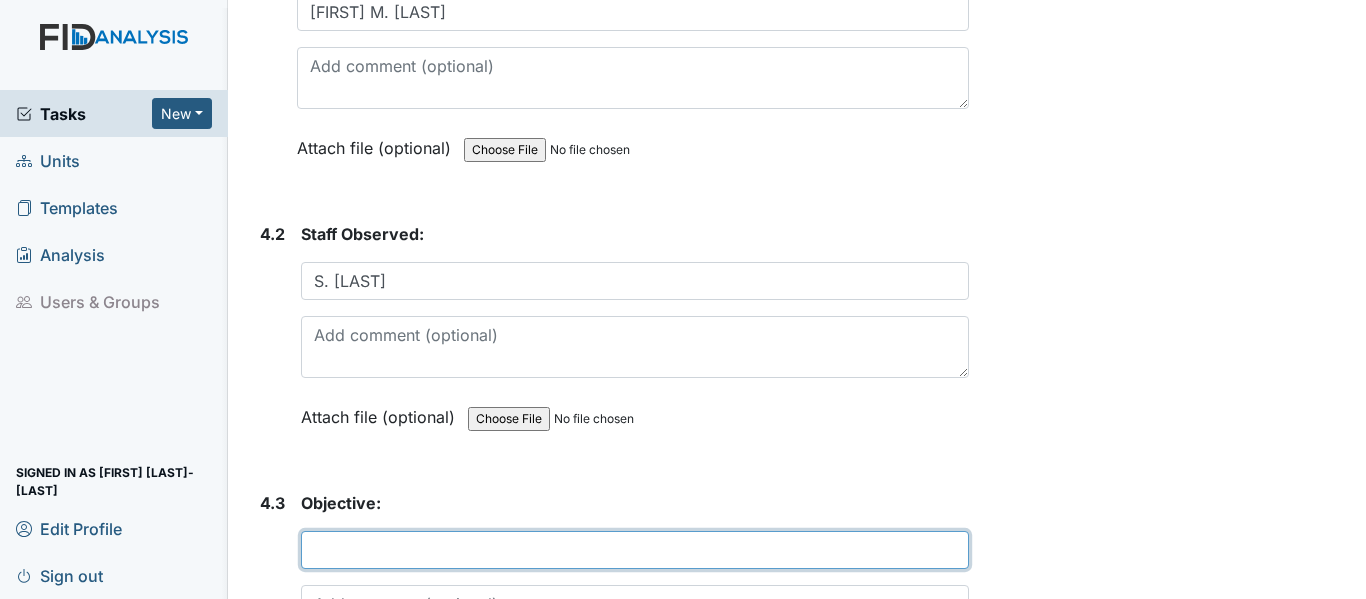 click at bounding box center (635, 550) 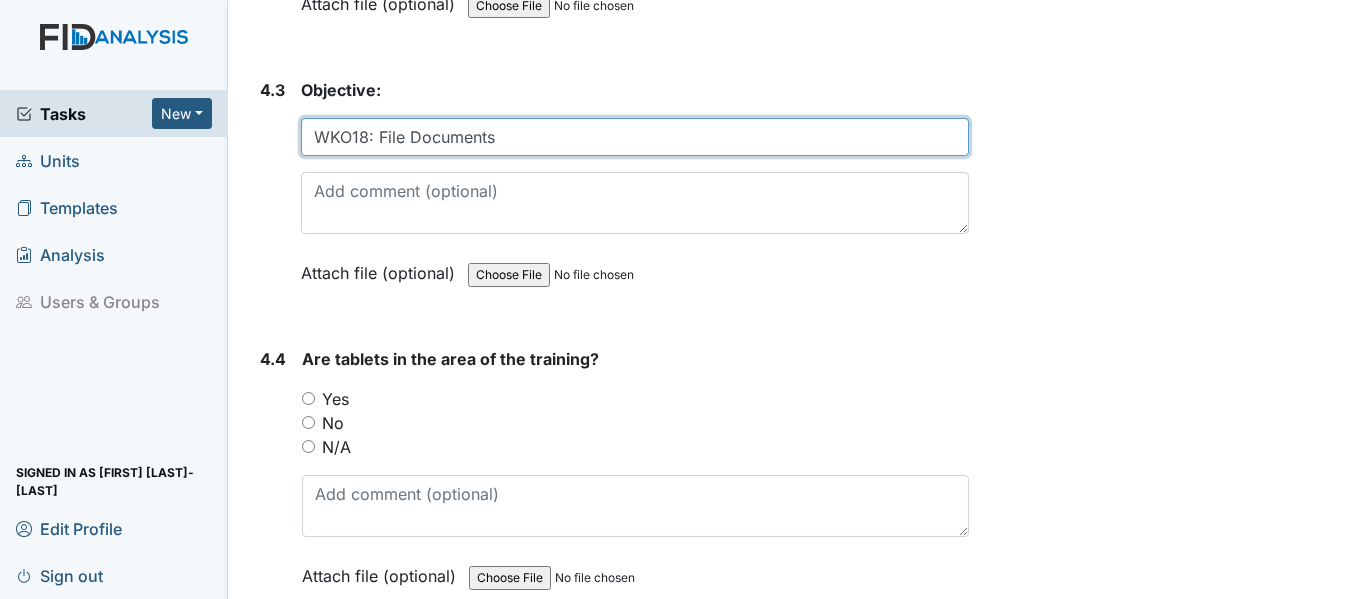 scroll, scrollTop: 9768, scrollLeft: 0, axis: vertical 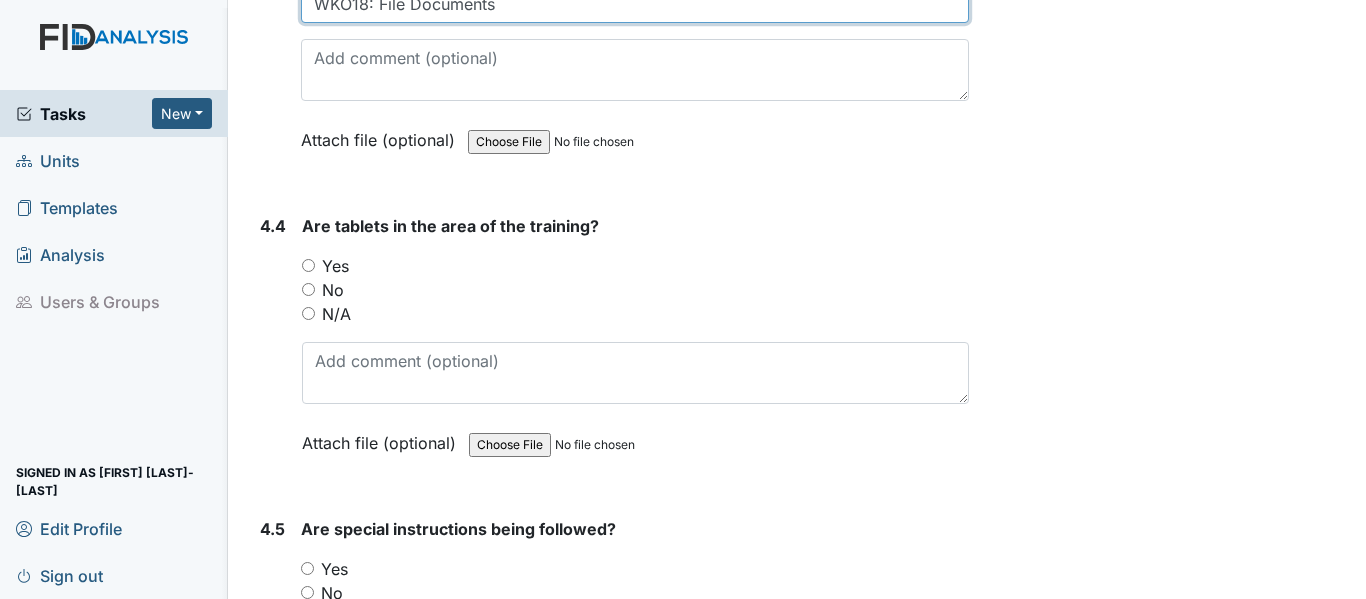type on "WKO18: File Documents" 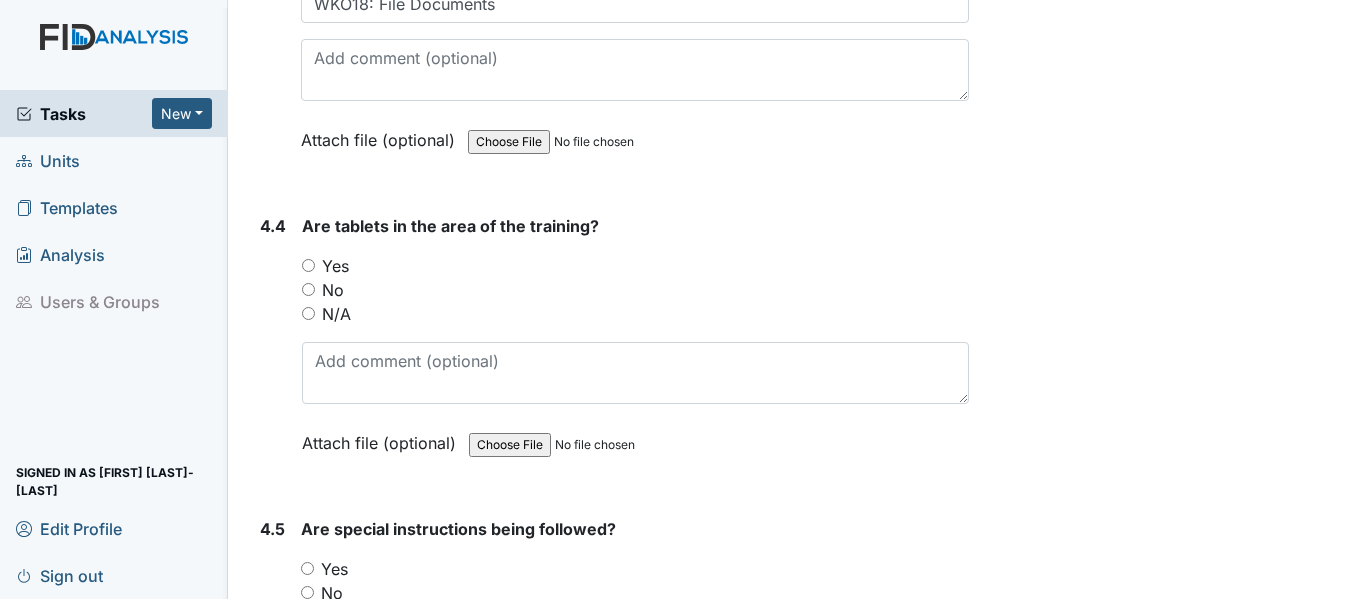 click on "Yes" at bounding box center (308, 265) 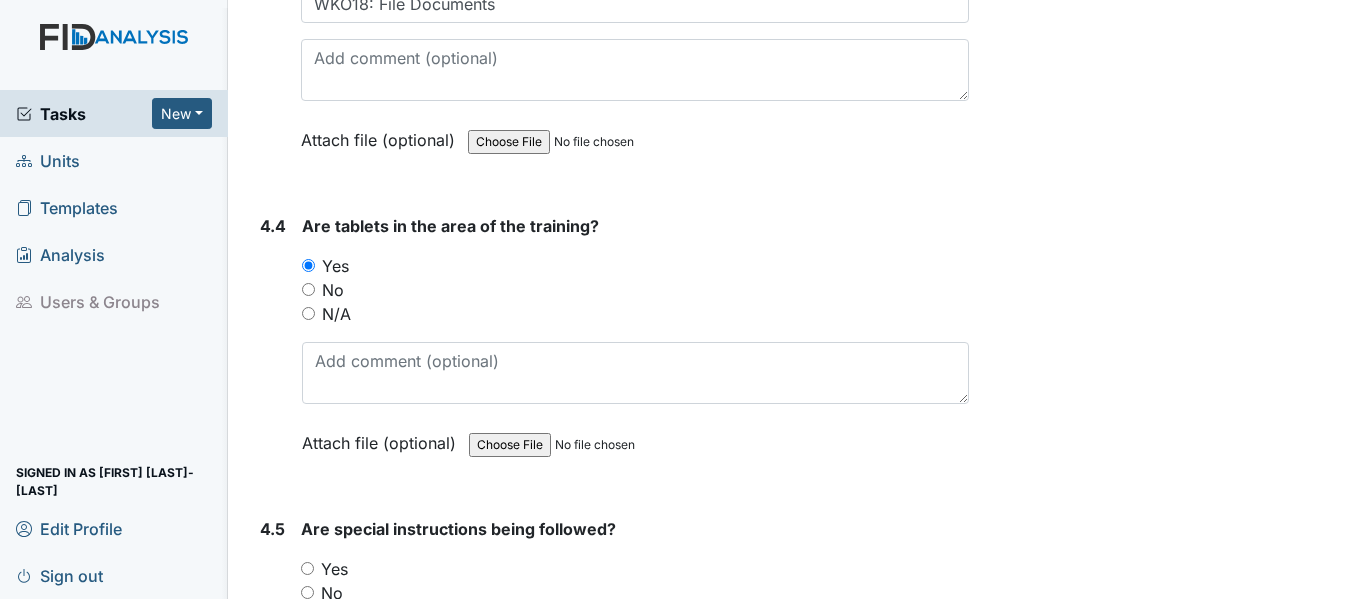 click on "Yes" at bounding box center [307, 568] 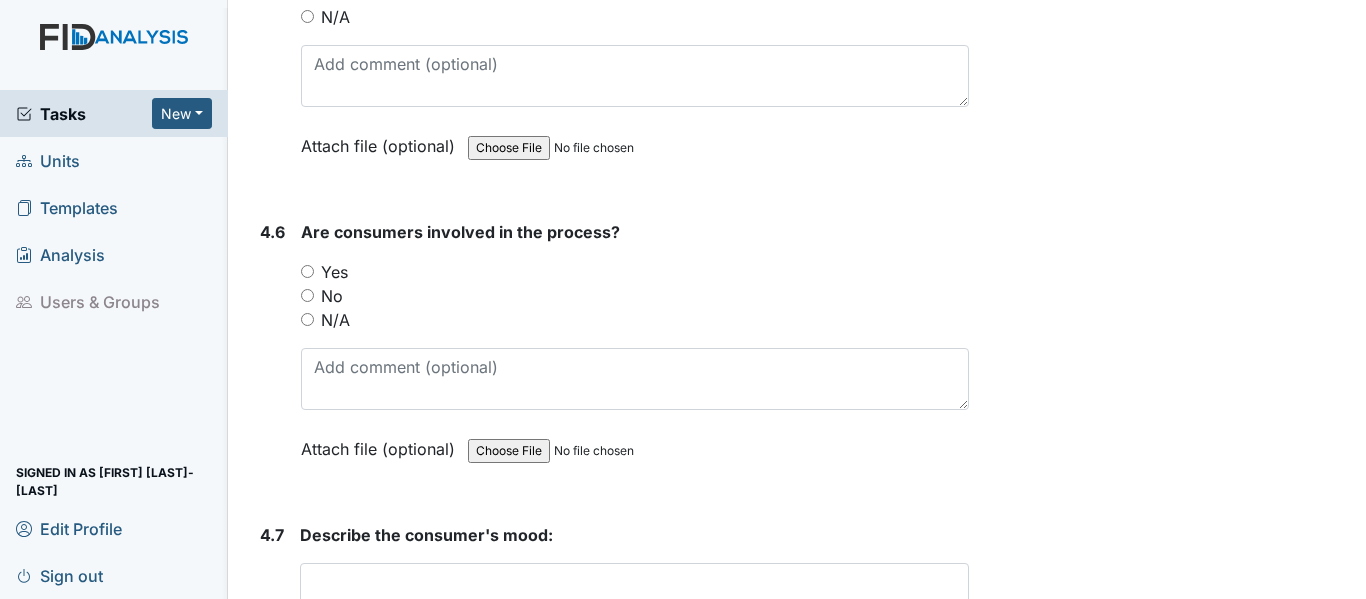 scroll, scrollTop: 10421, scrollLeft: 0, axis: vertical 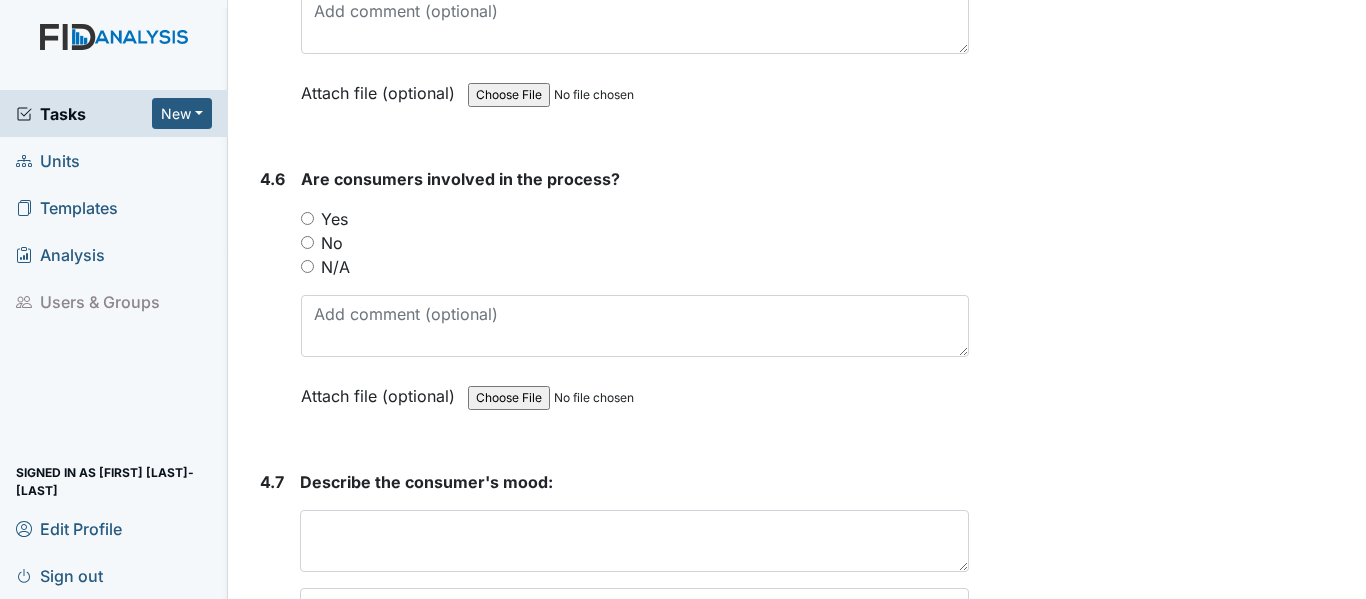 click on "Yes" at bounding box center (307, 218) 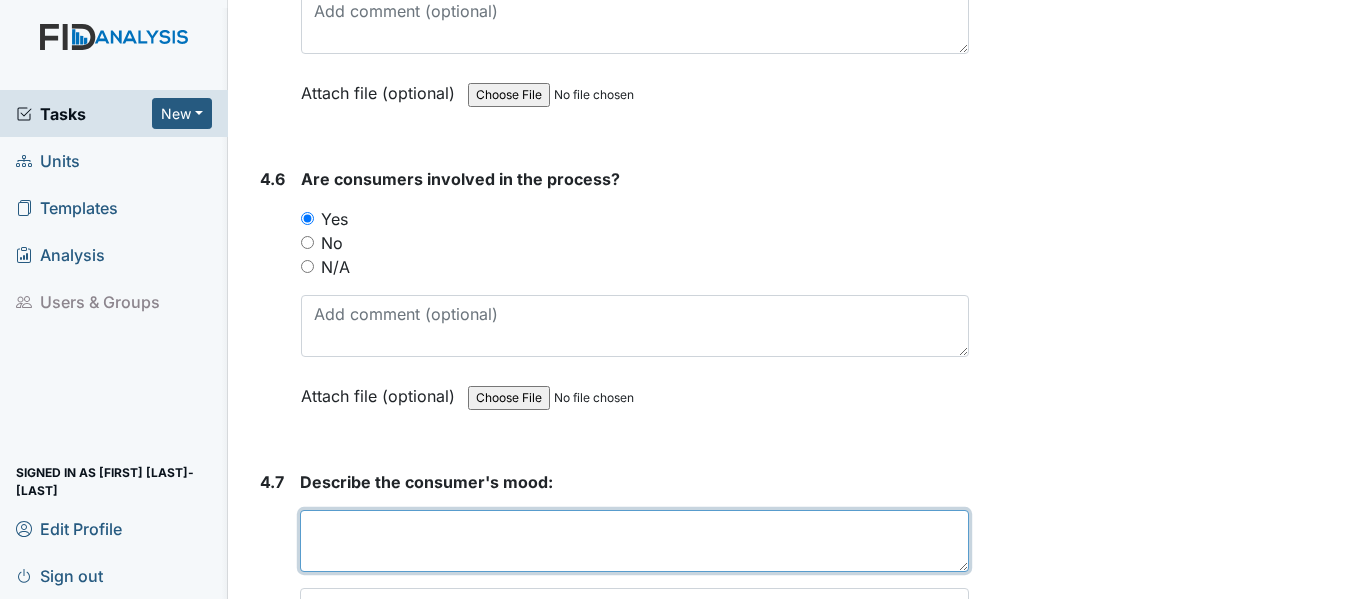 click at bounding box center [634, 541] 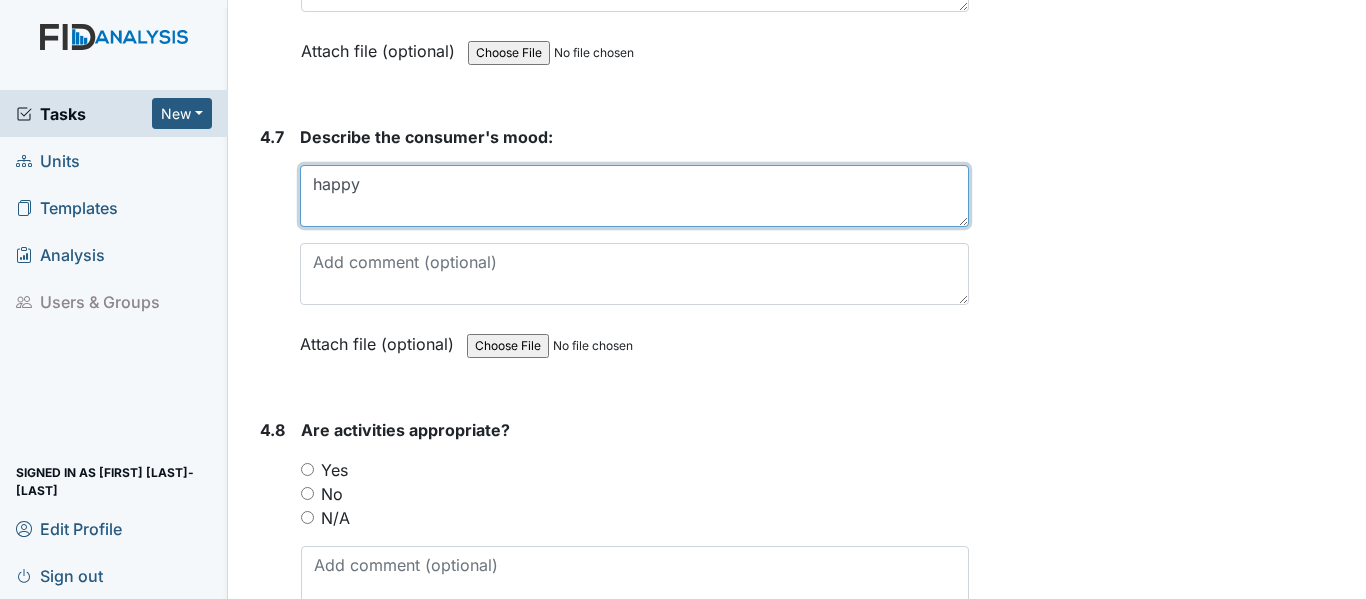 scroll, scrollTop: 11024, scrollLeft: 0, axis: vertical 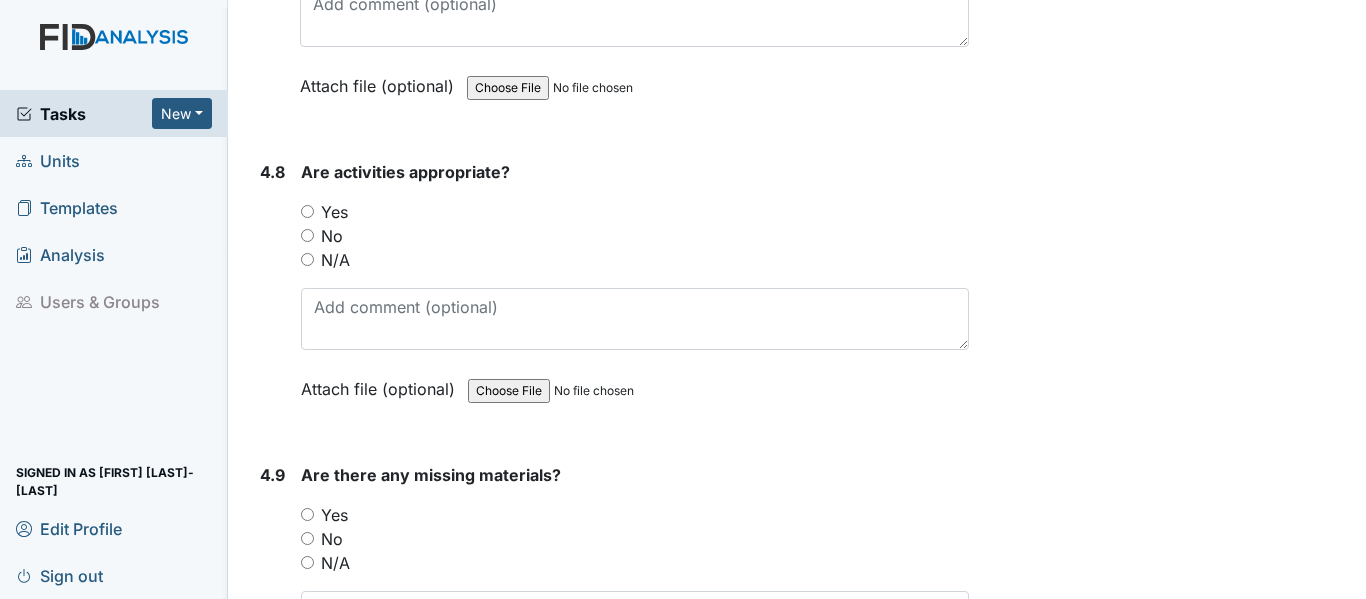 type on "happy" 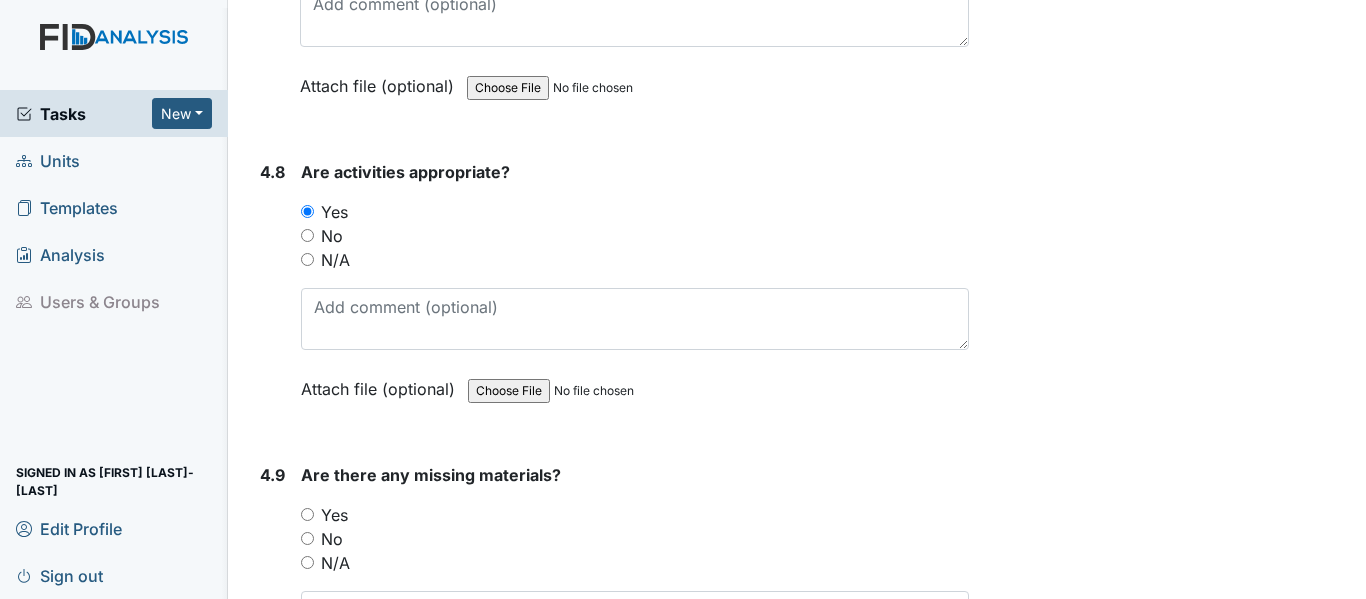 click on "No" at bounding box center (307, 538) 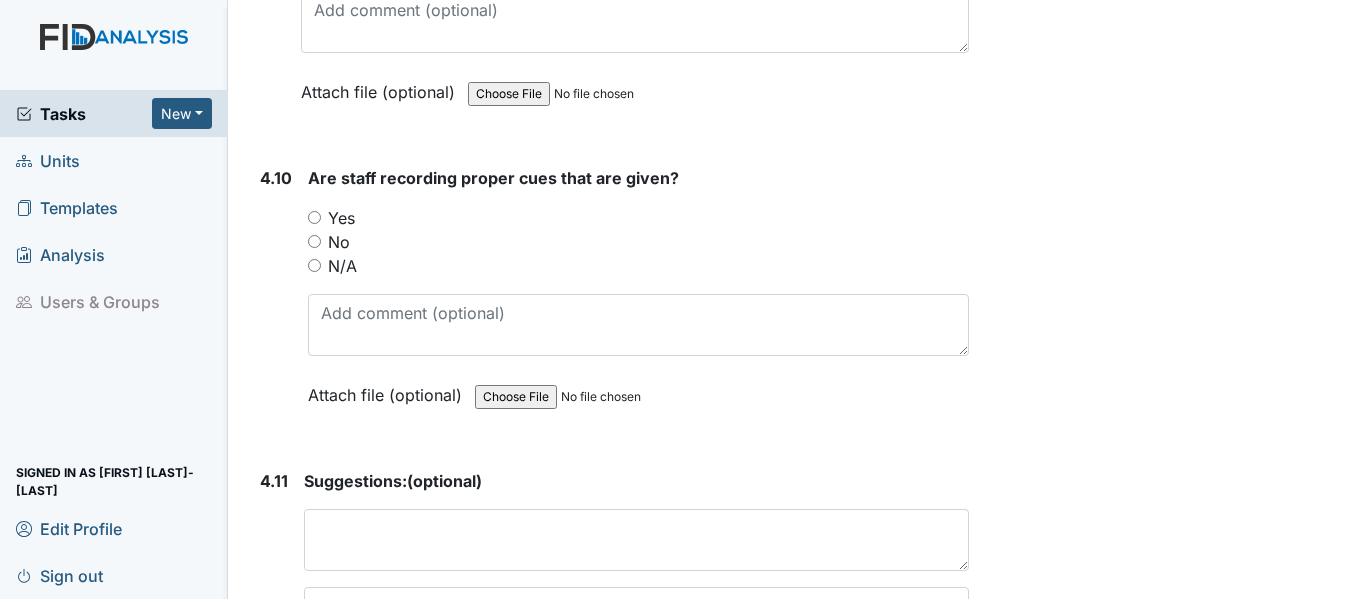 scroll, scrollTop: 11703, scrollLeft: 0, axis: vertical 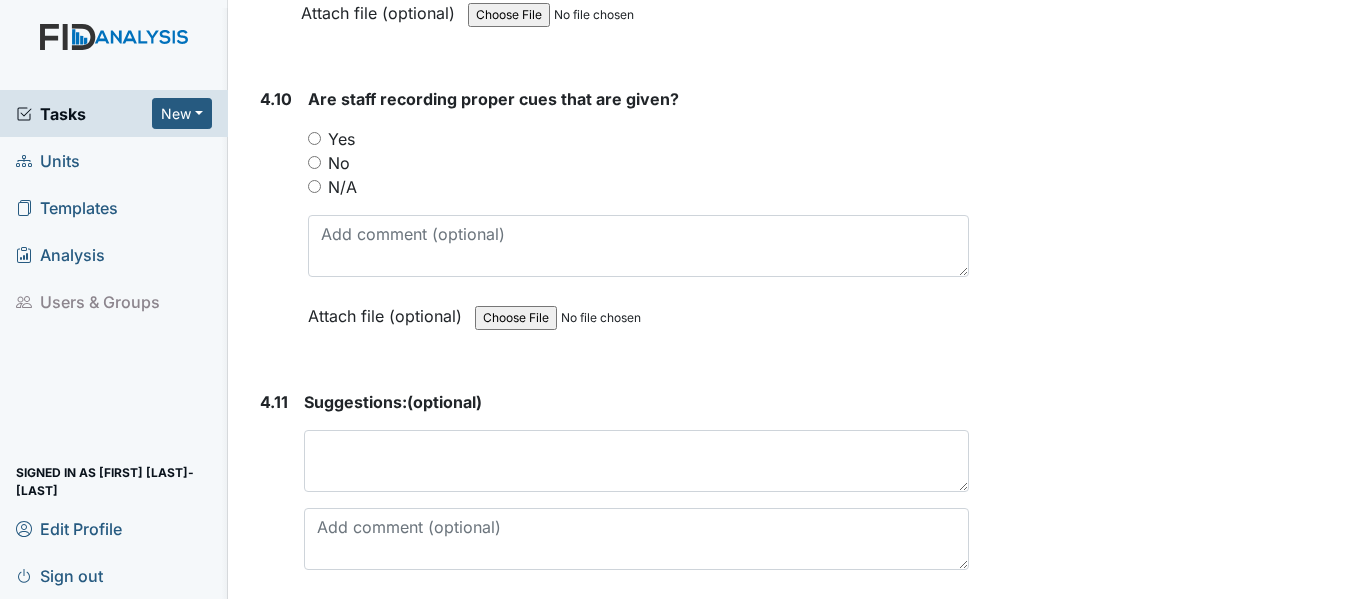 click on "Yes" at bounding box center (314, 138) 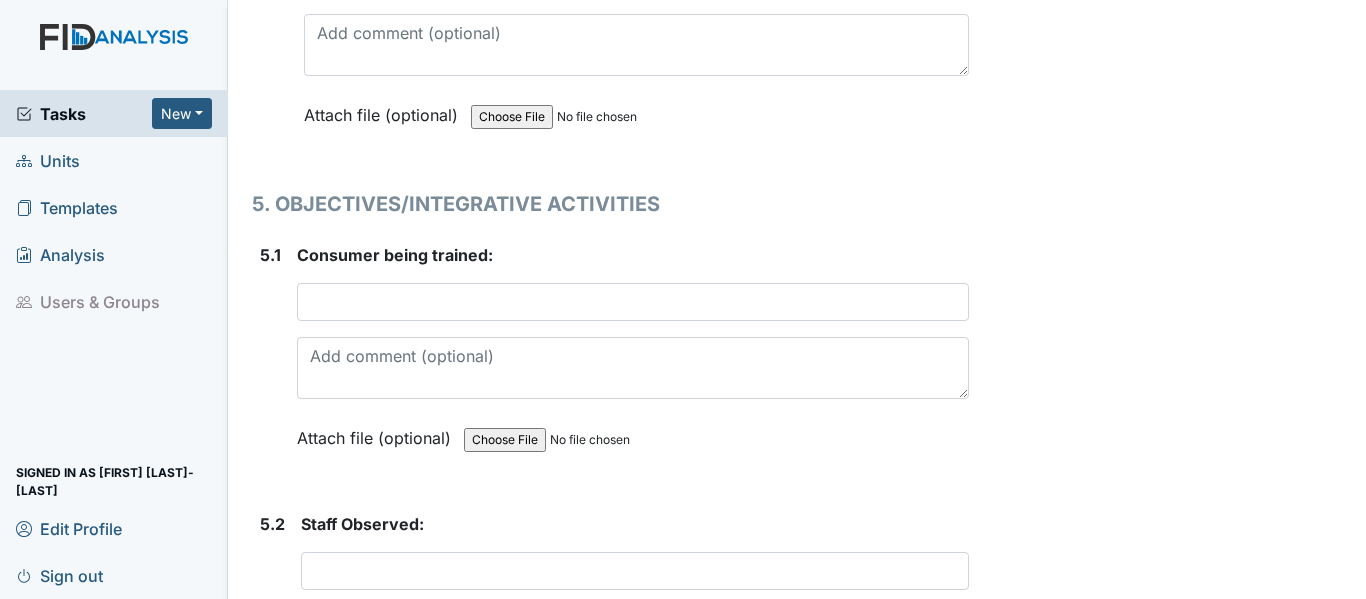 scroll, scrollTop: 12263, scrollLeft: 0, axis: vertical 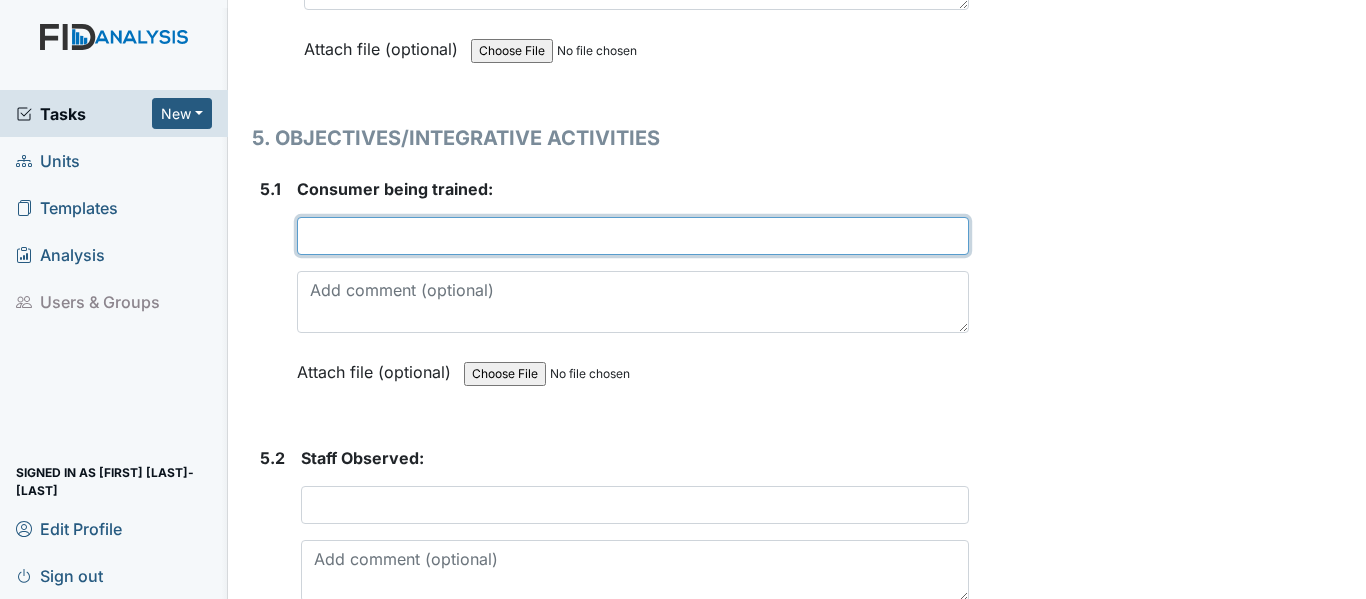 click at bounding box center [633, 236] 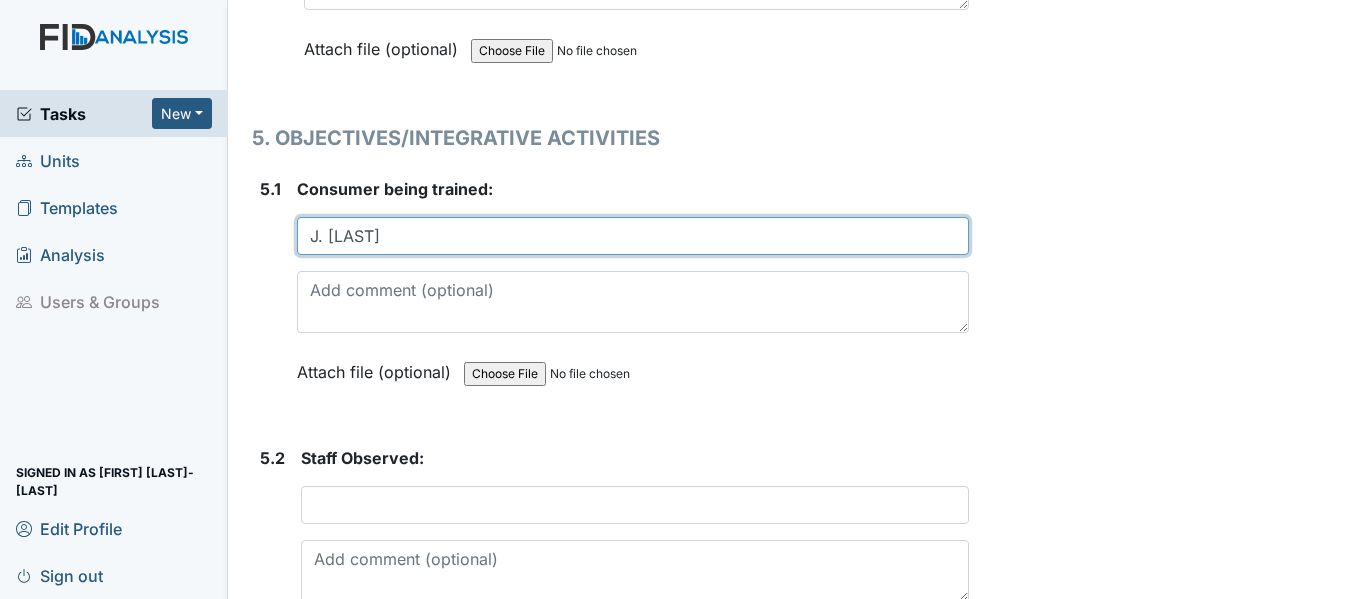 type on "J. [LAST]" 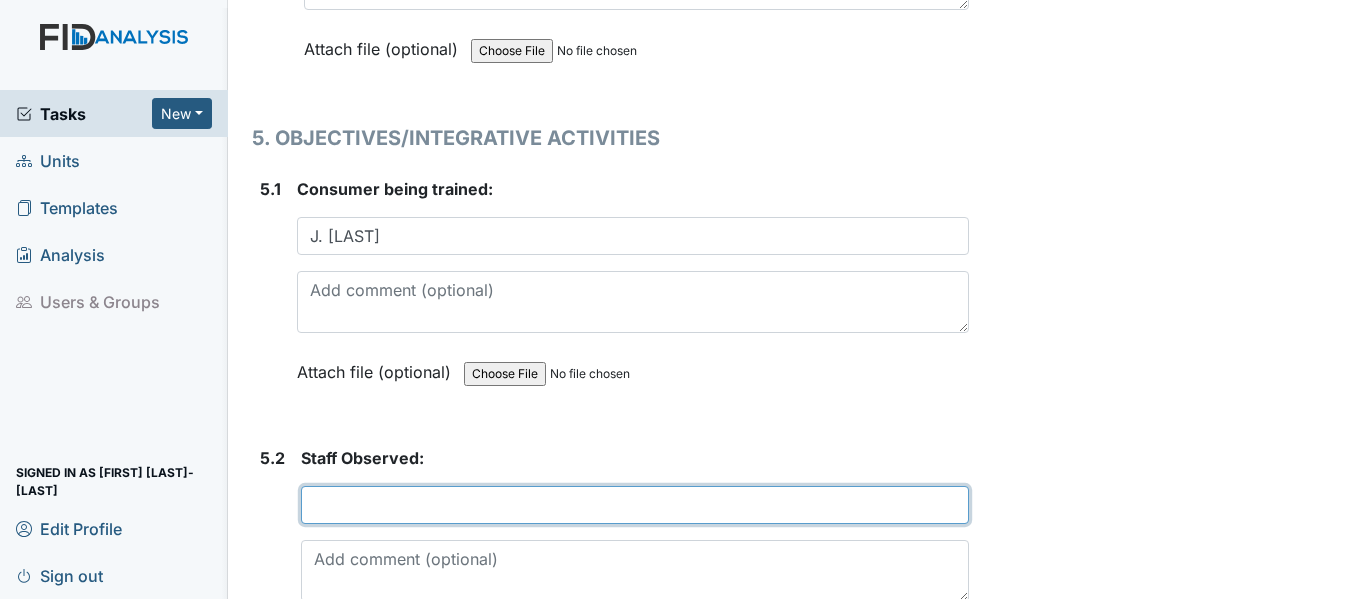 click at bounding box center [635, 505] 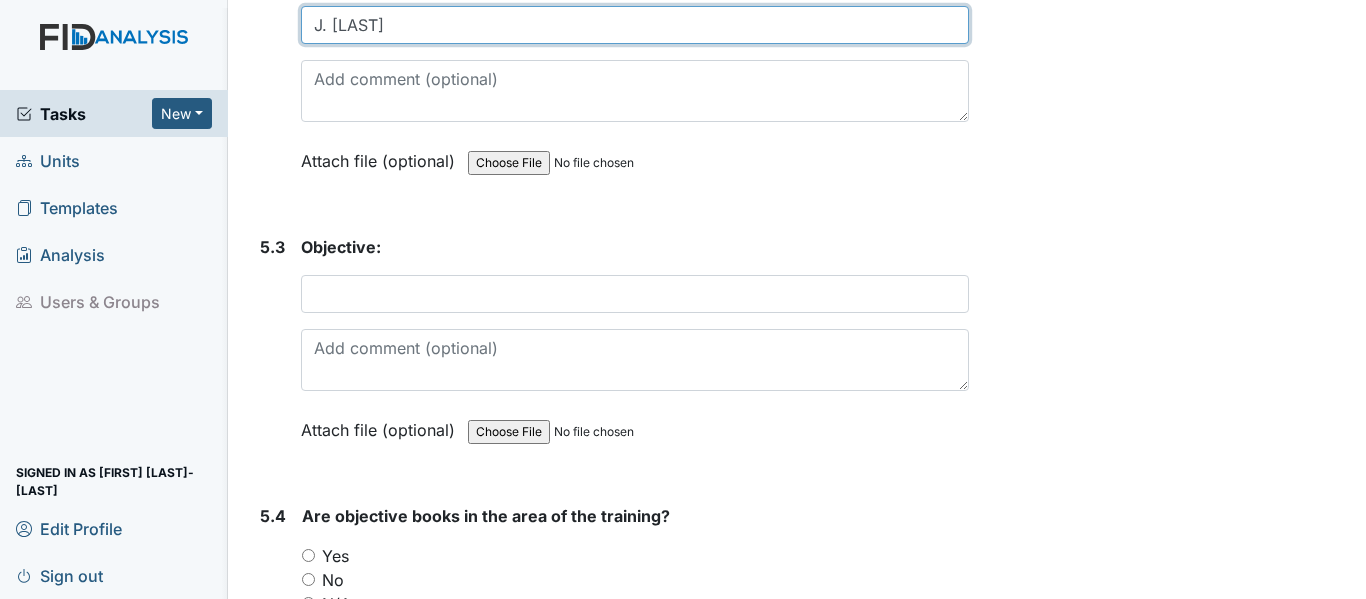 scroll, scrollTop: 12823, scrollLeft: 0, axis: vertical 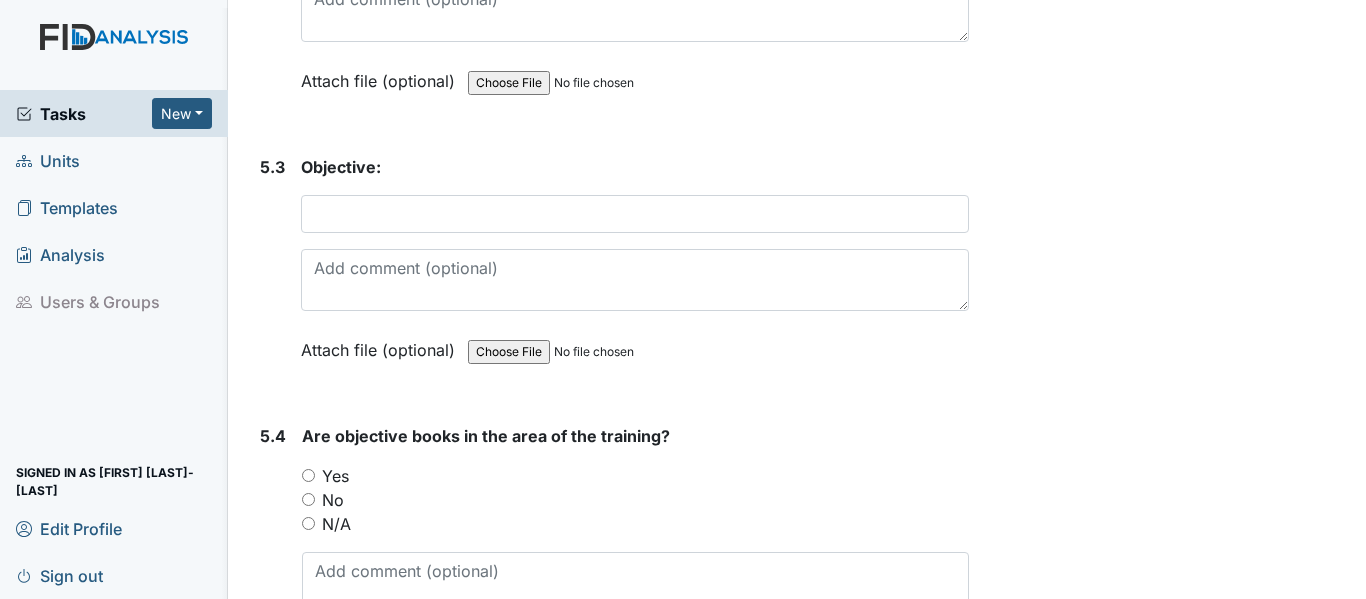 type on "J. [LAST]" 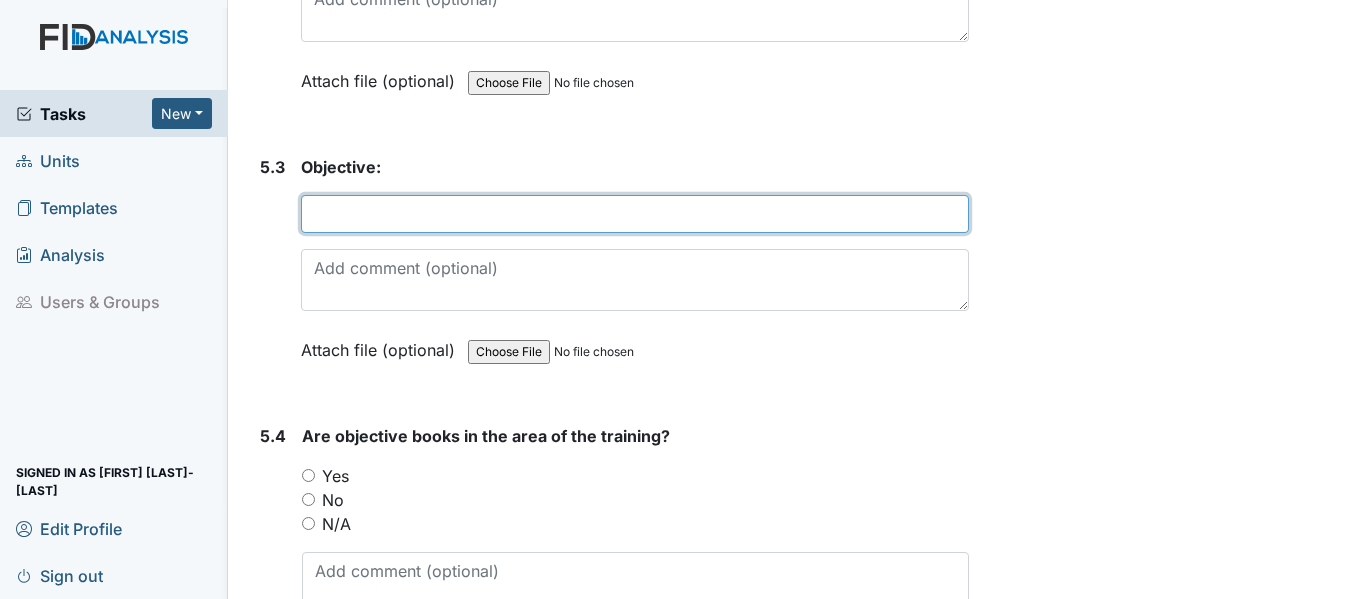 click at bounding box center (635, 214) 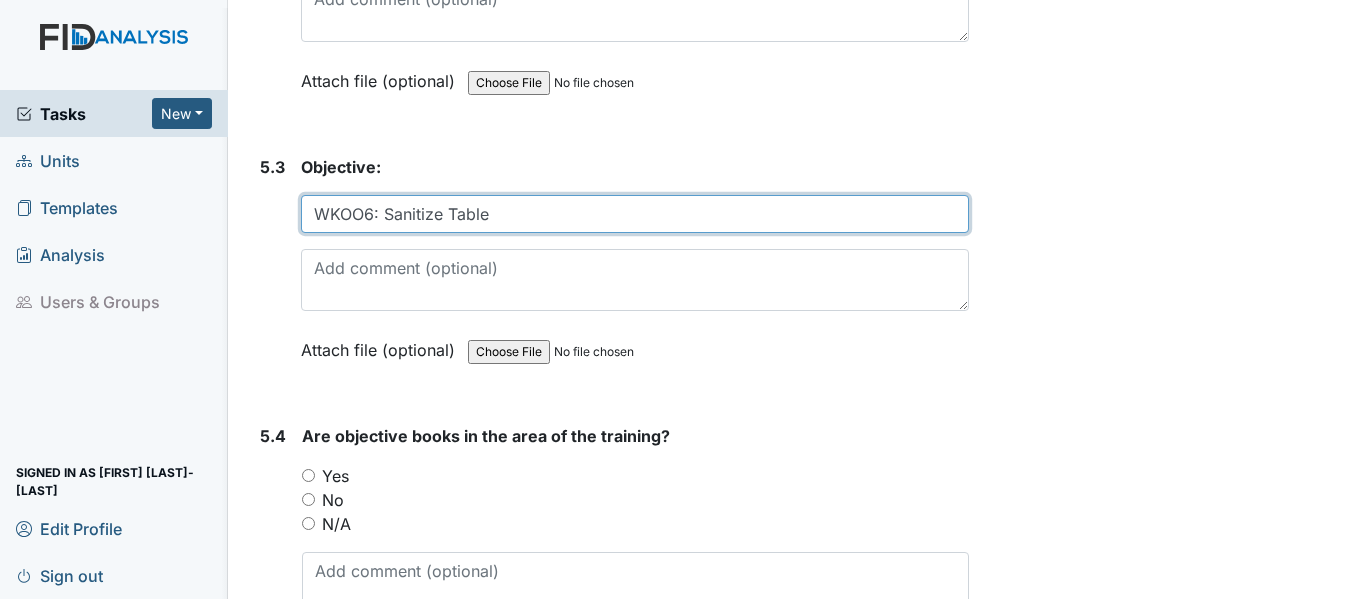 type on "WKOO6: Sanitize Table" 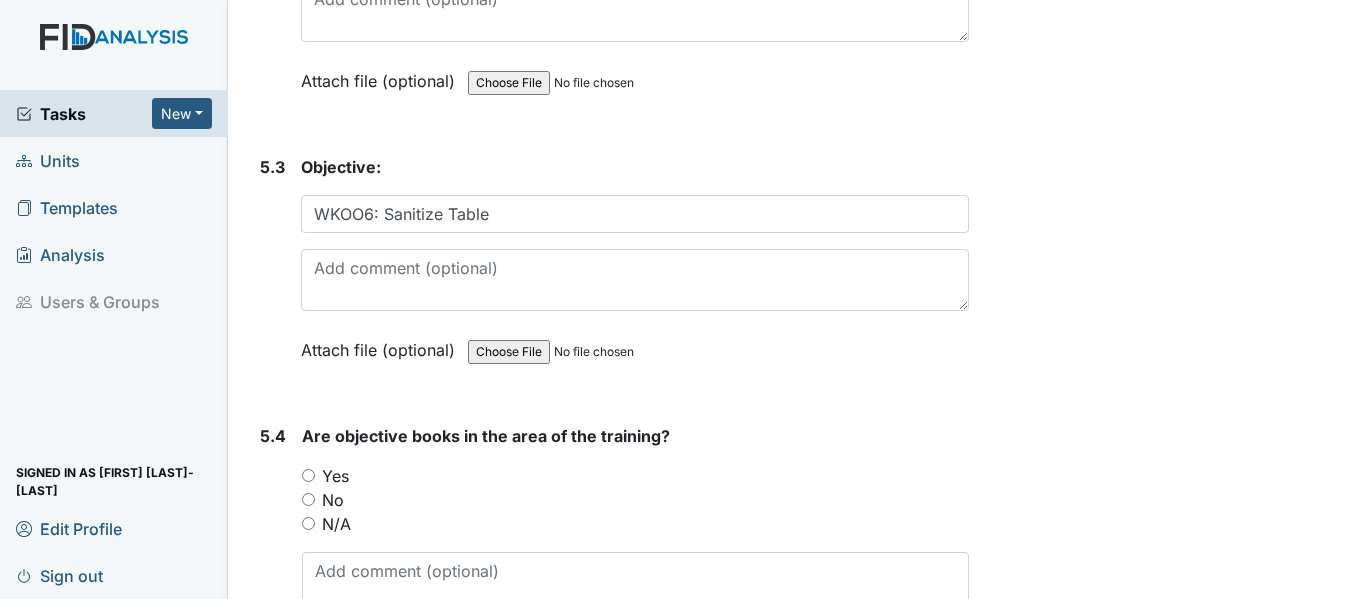 click on "Yes" at bounding box center (308, 475) 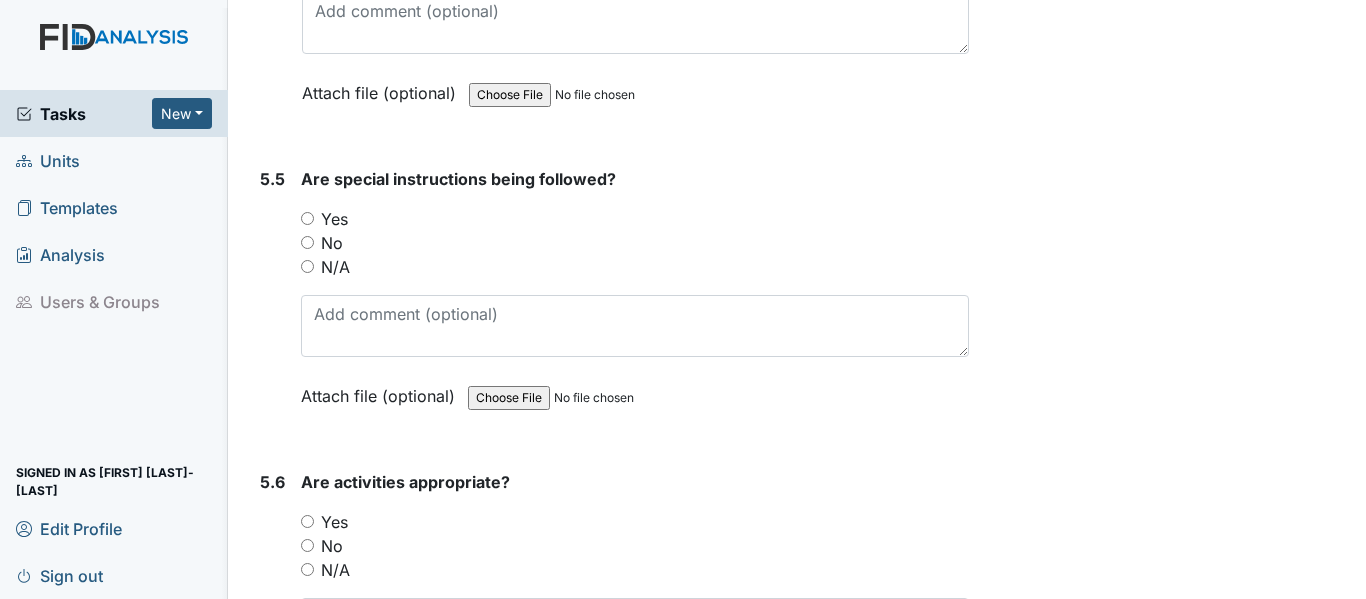 scroll, scrollTop: 13410, scrollLeft: 0, axis: vertical 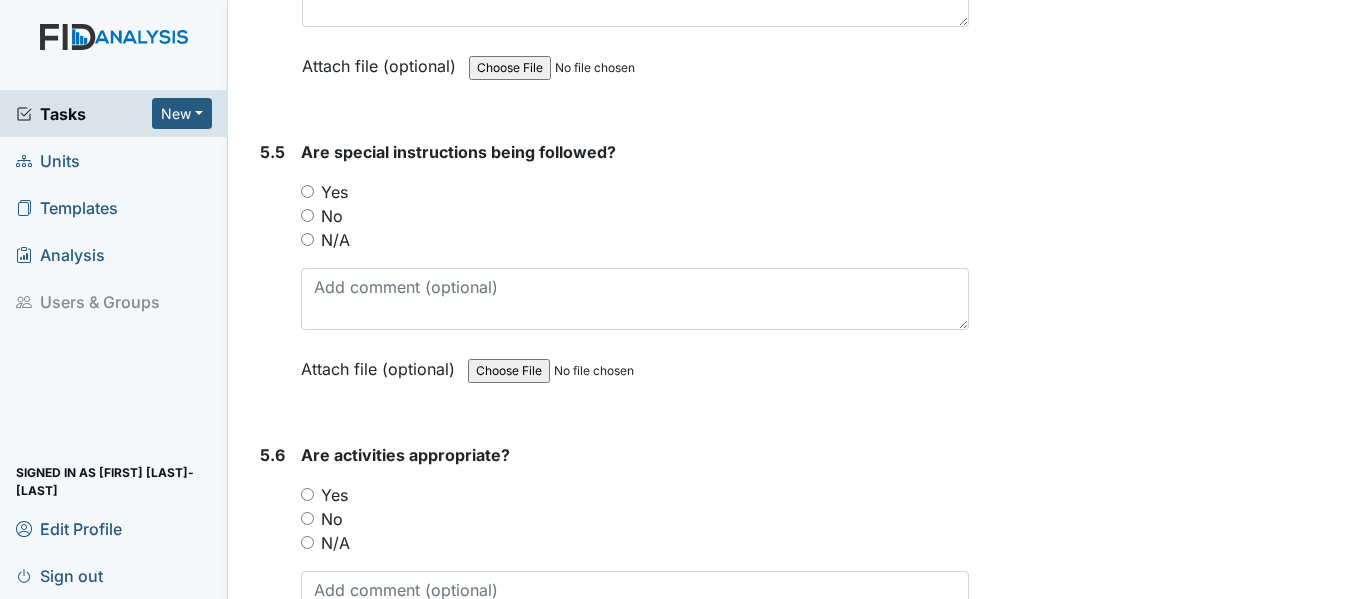 click on "Yes" at bounding box center [307, 191] 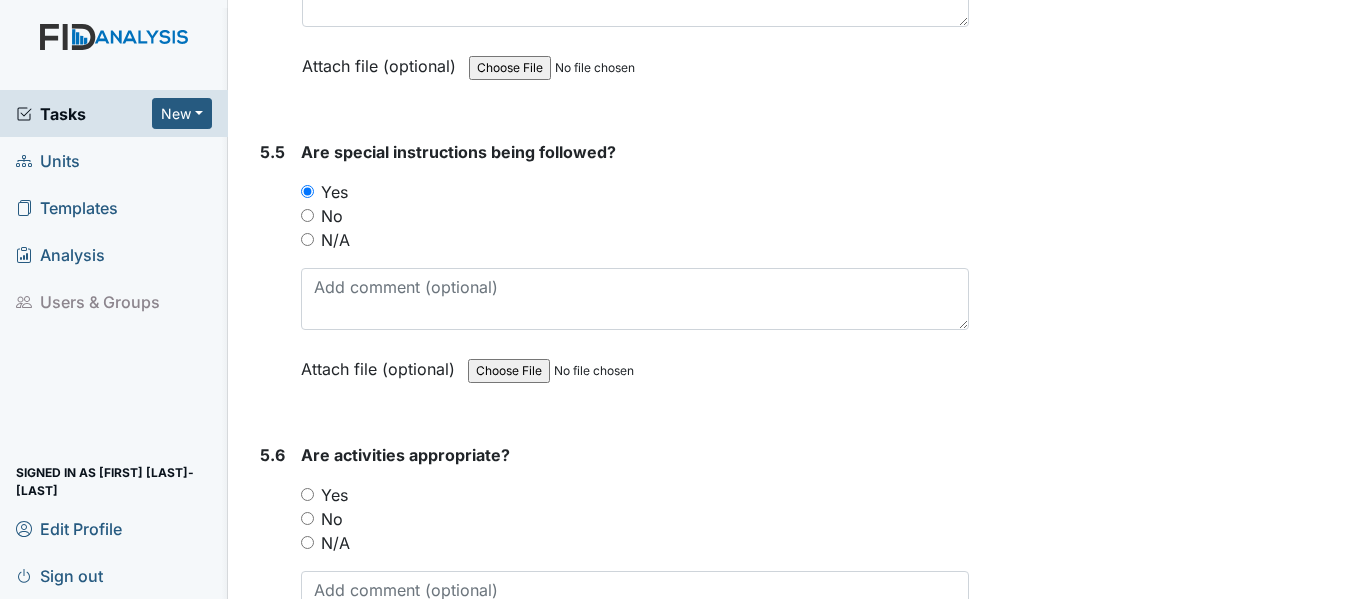 click on "Yes" at bounding box center (307, 494) 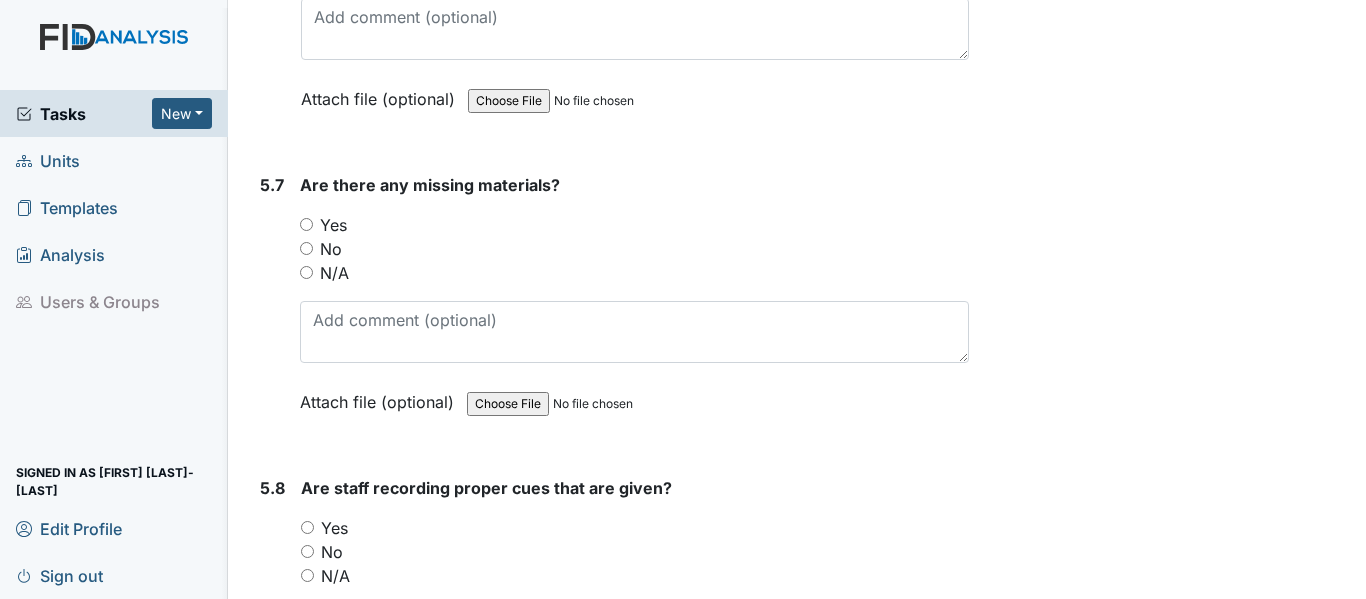 scroll, scrollTop: 14009, scrollLeft: 0, axis: vertical 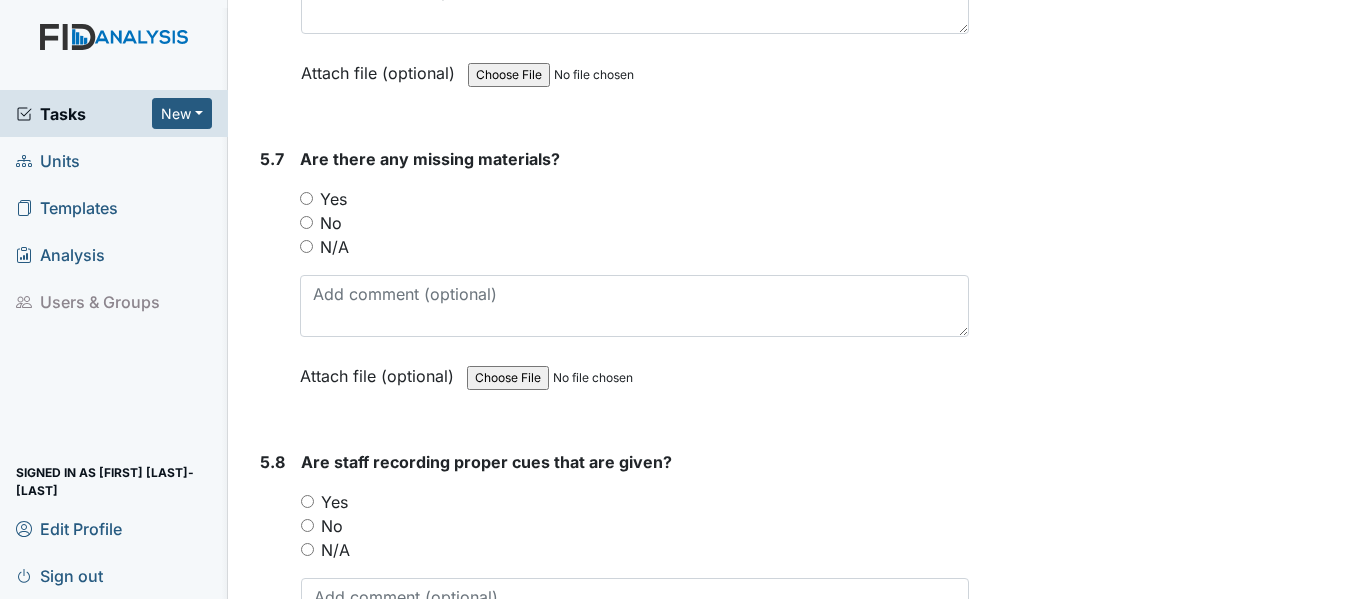 click on "No" at bounding box center [306, 222] 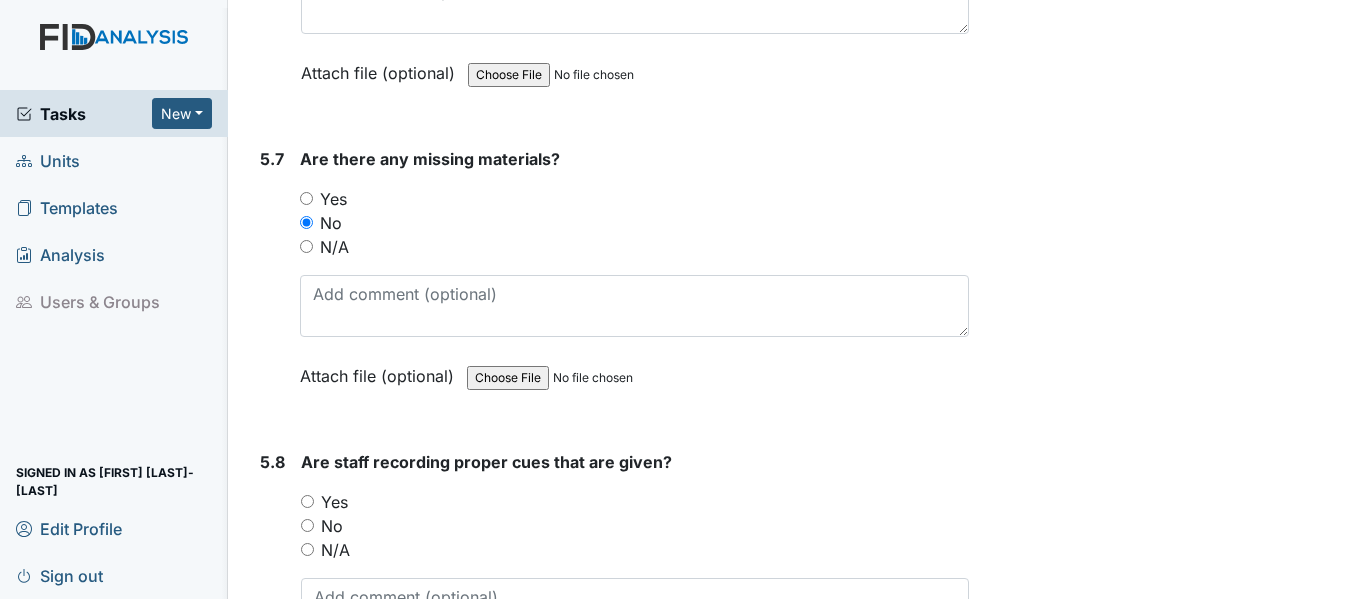 click on "Yes" at bounding box center (307, 501) 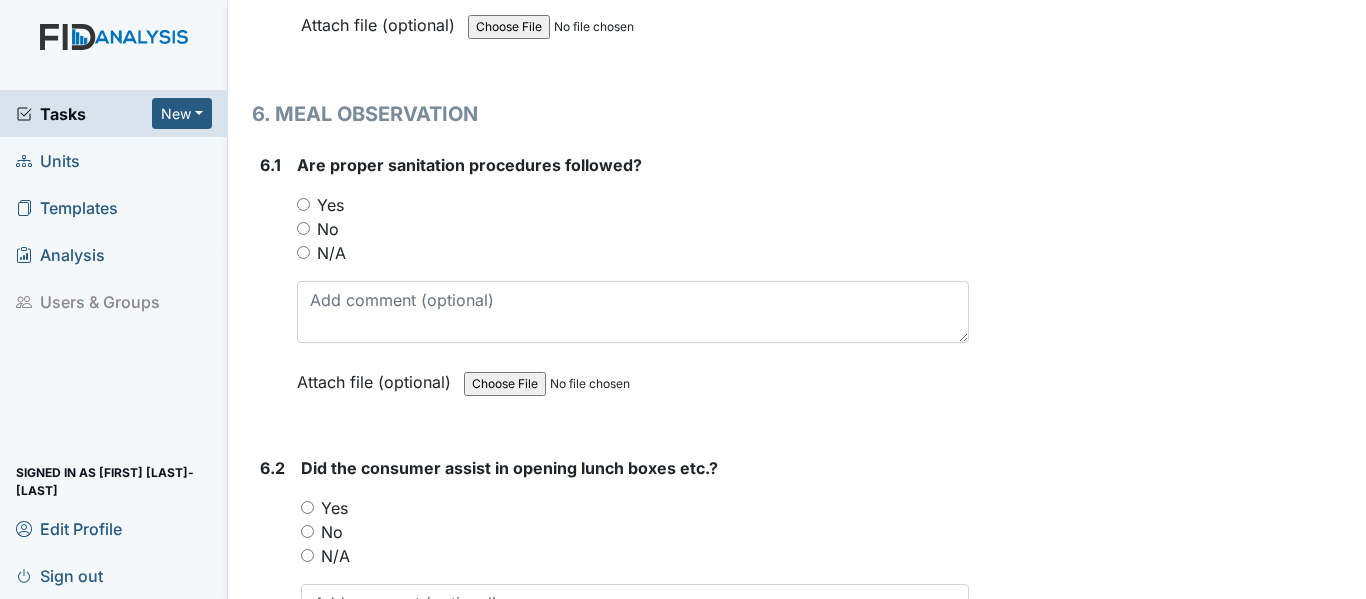 scroll, scrollTop: 14983, scrollLeft: 0, axis: vertical 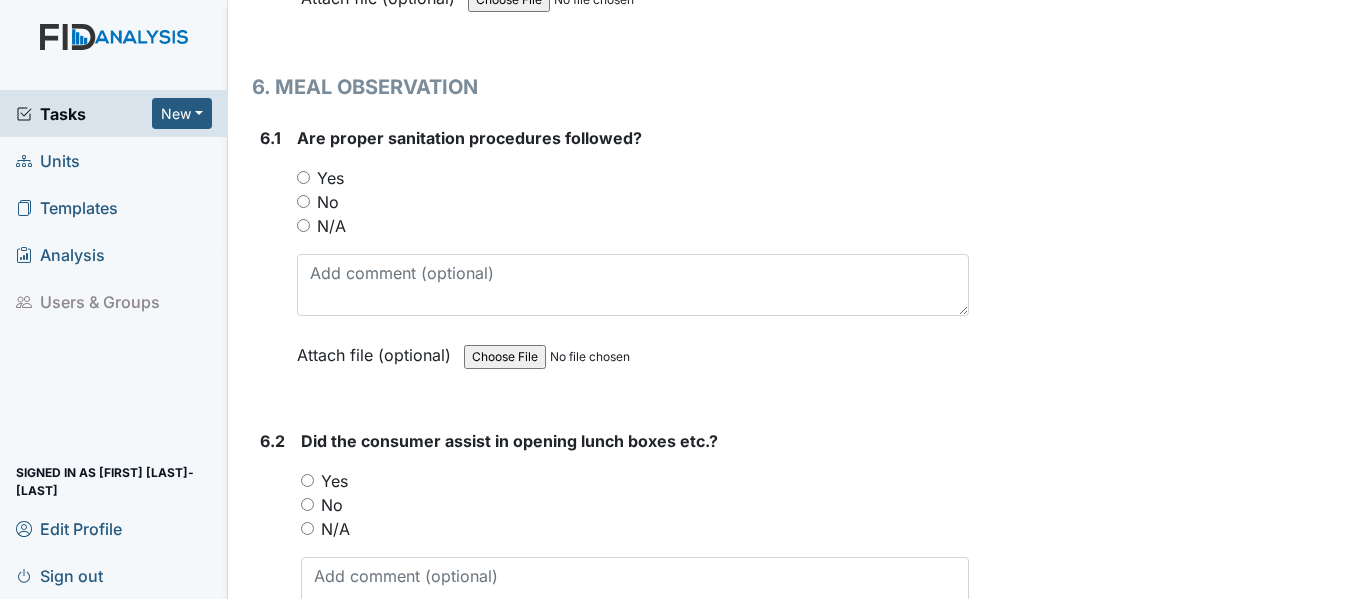 click on "Yes" at bounding box center (303, 177) 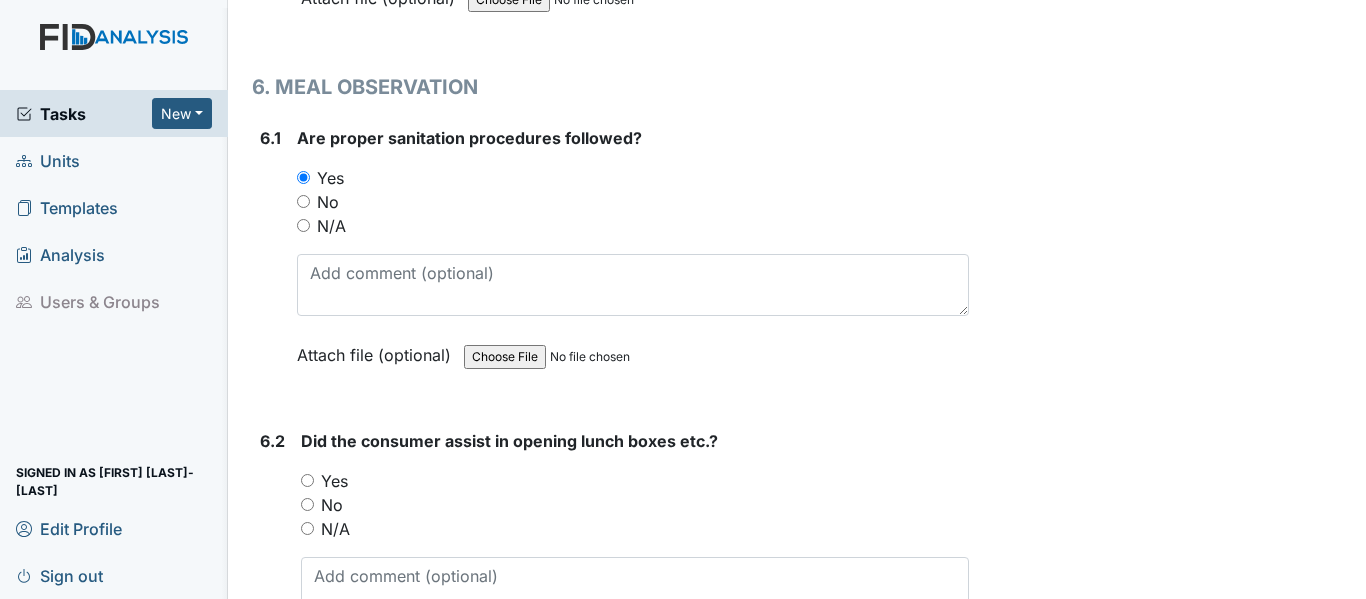 click on "Yes" at bounding box center (307, 480) 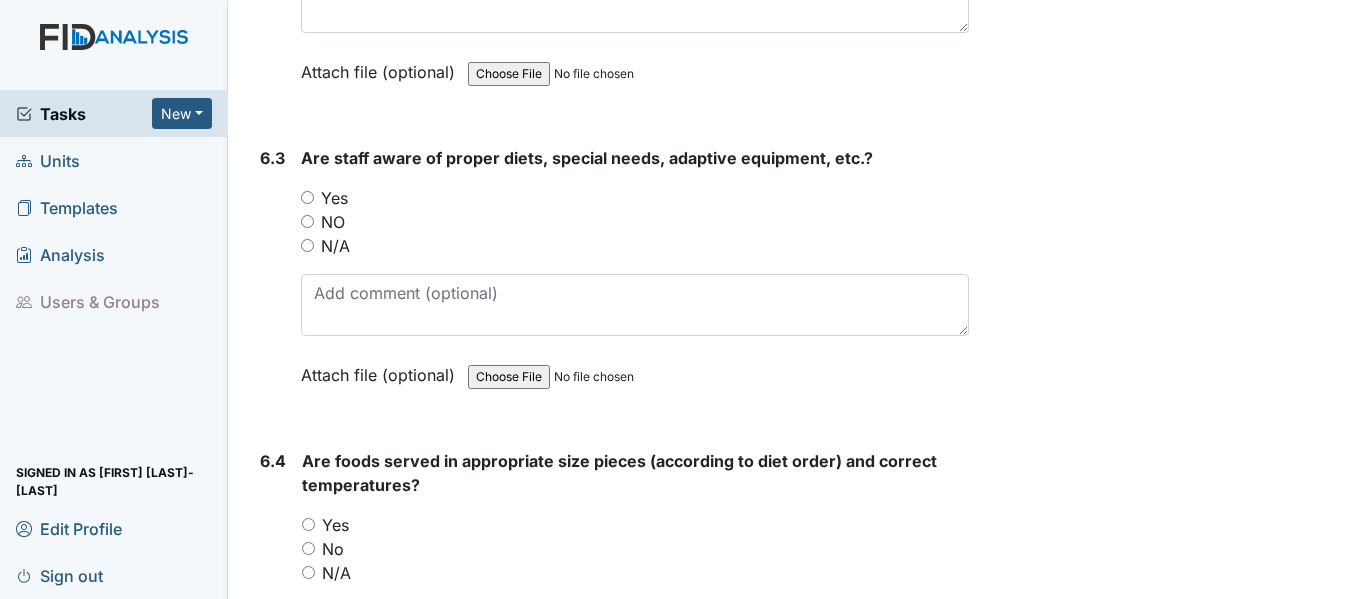scroll, scrollTop: 15649, scrollLeft: 0, axis: vertical 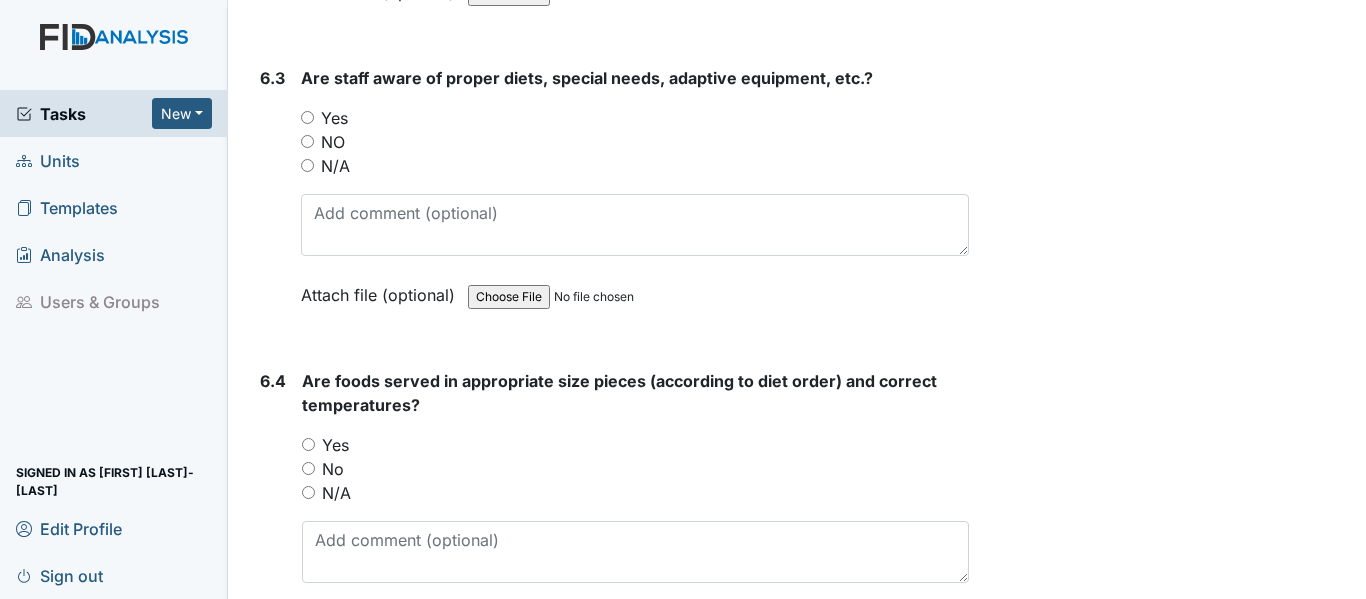 click on "Yes" at bounding box center (307, 117) 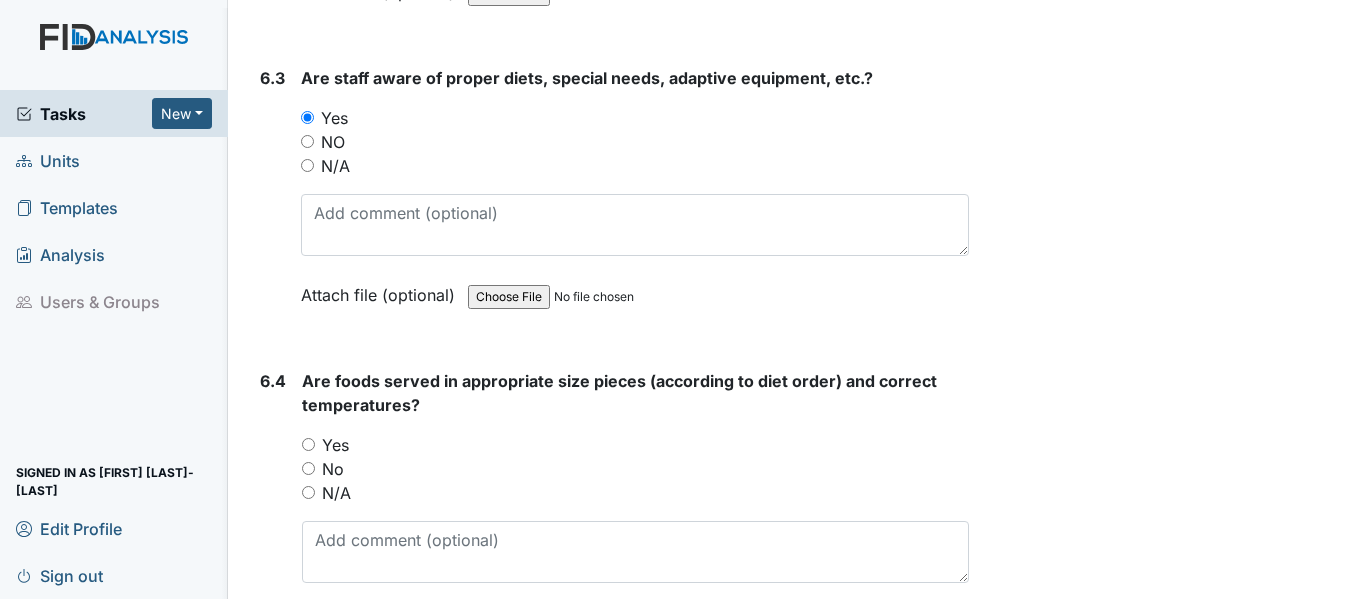 click on "Yes" at bounding box center [308, 444] 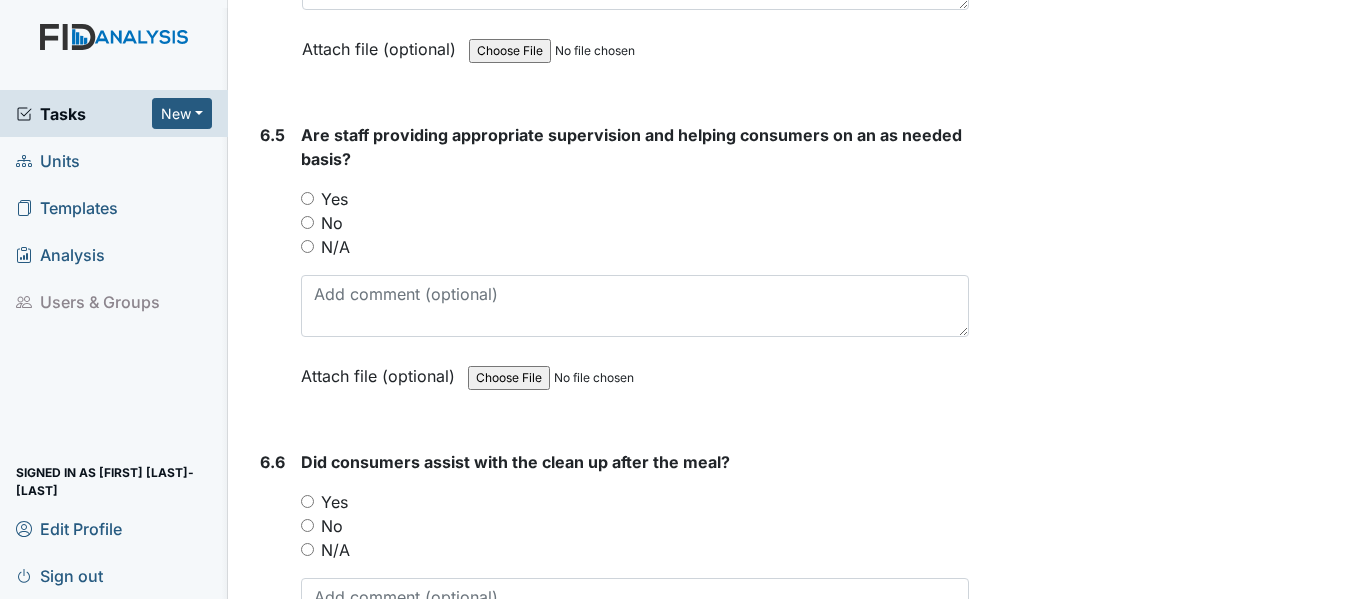scroll, scrollTop: 16262, scrollLeft: 0, axis: vertical 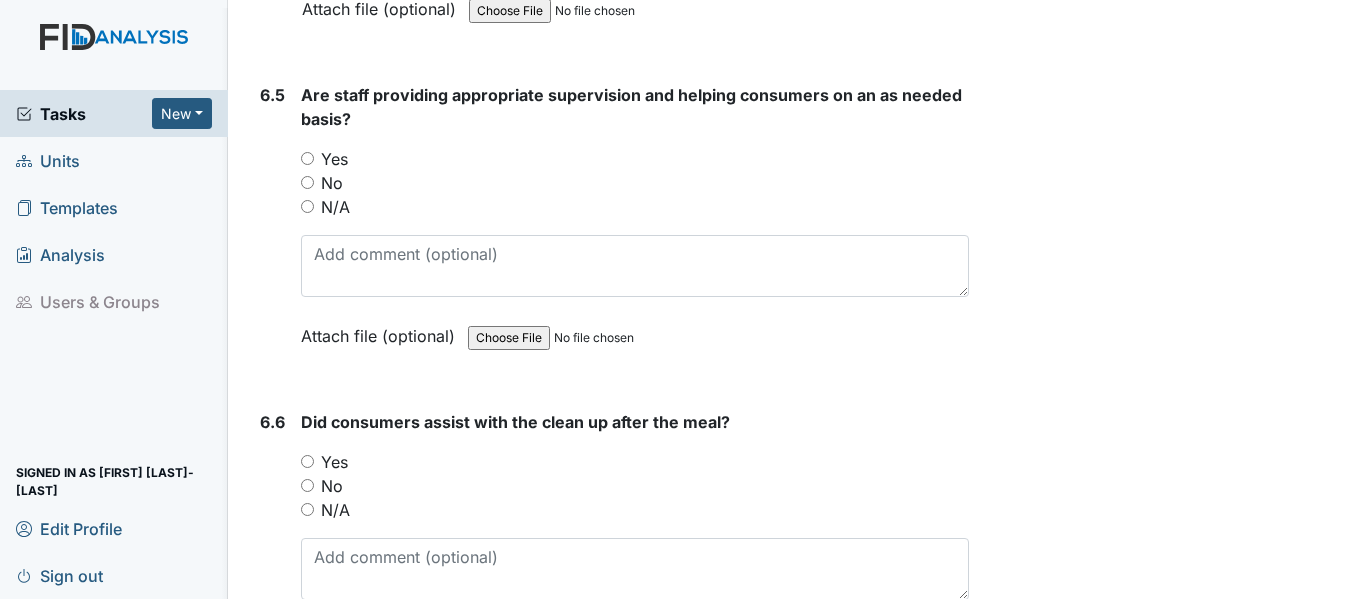 click on "Yes" at bounding box center (307, 158) 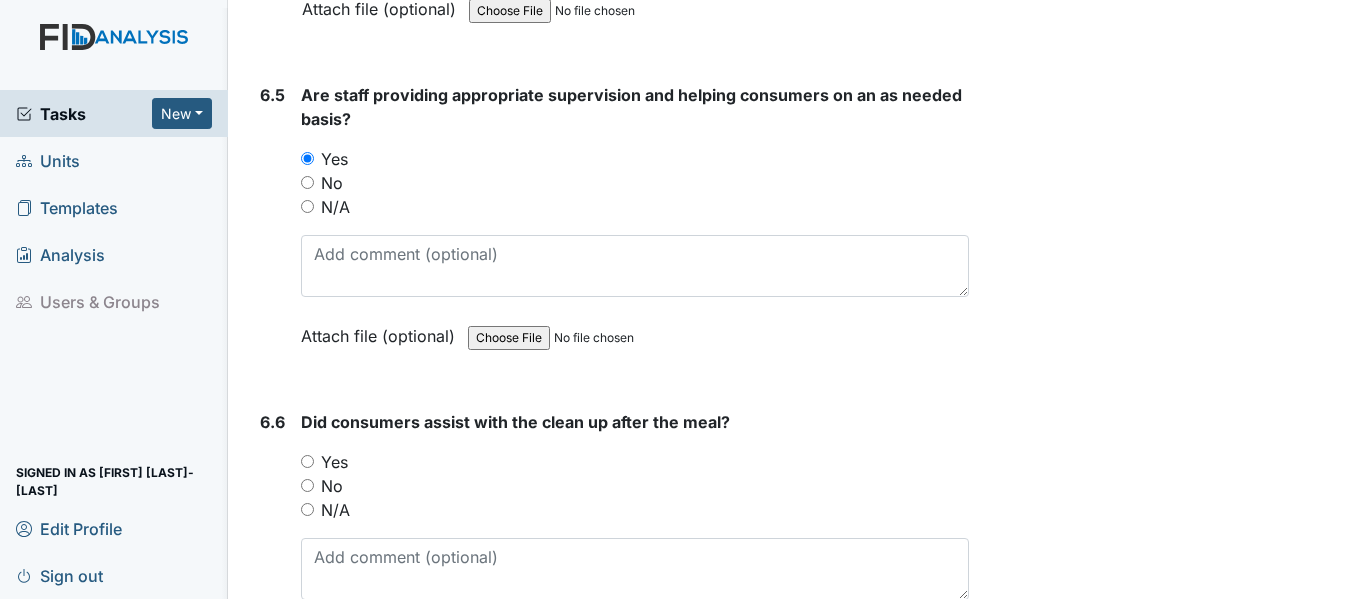 click on "Yes" at bounding box center (307, 461) 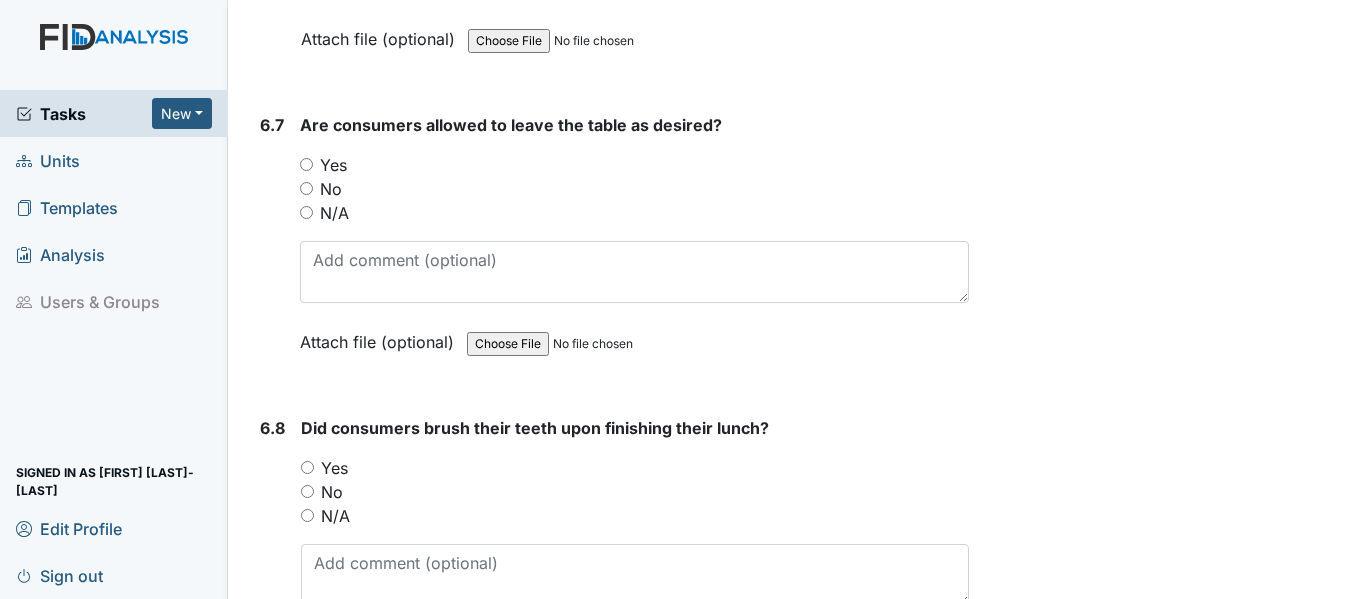 scroll, scrollTop: 16889, scrollLeft: 0, axis: vertical 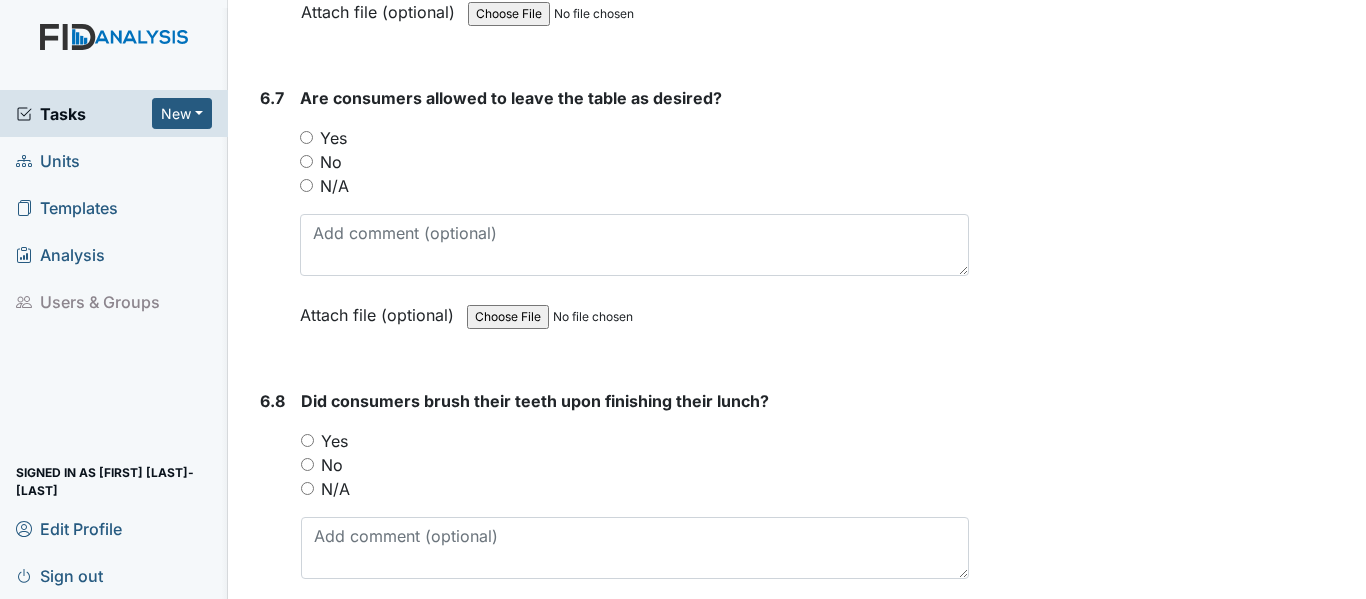 click on "Yes" at bounding box center [306, 137] 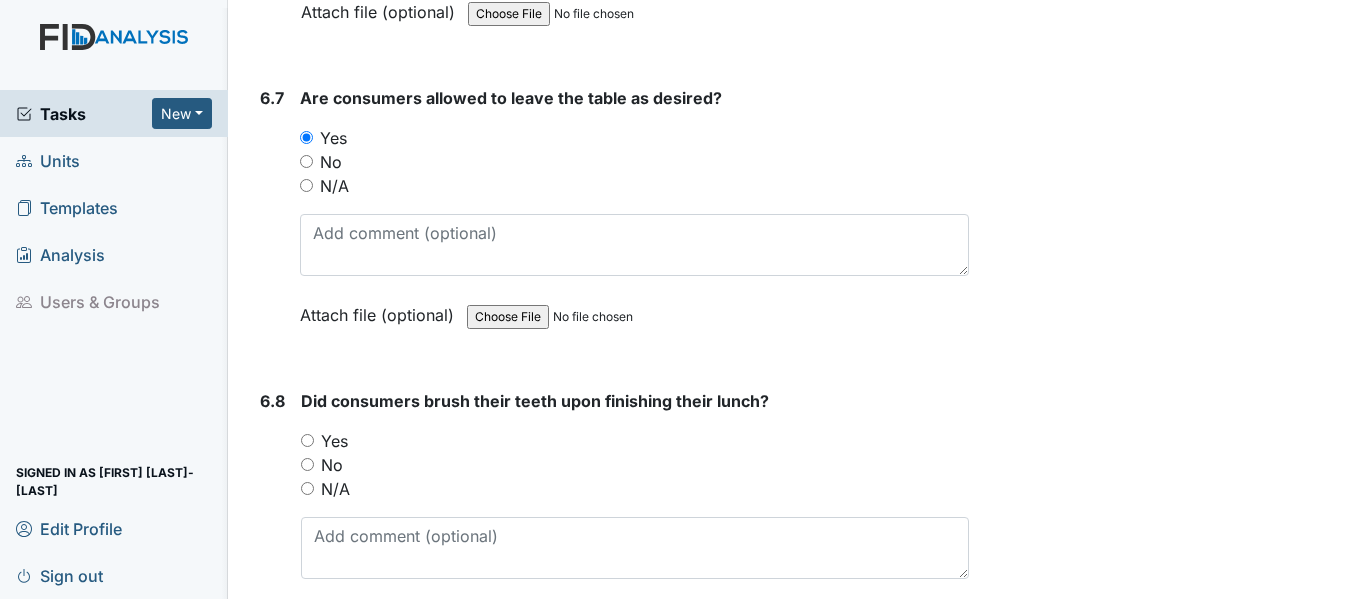 click on "Yes" at bounding box center (307, 440) 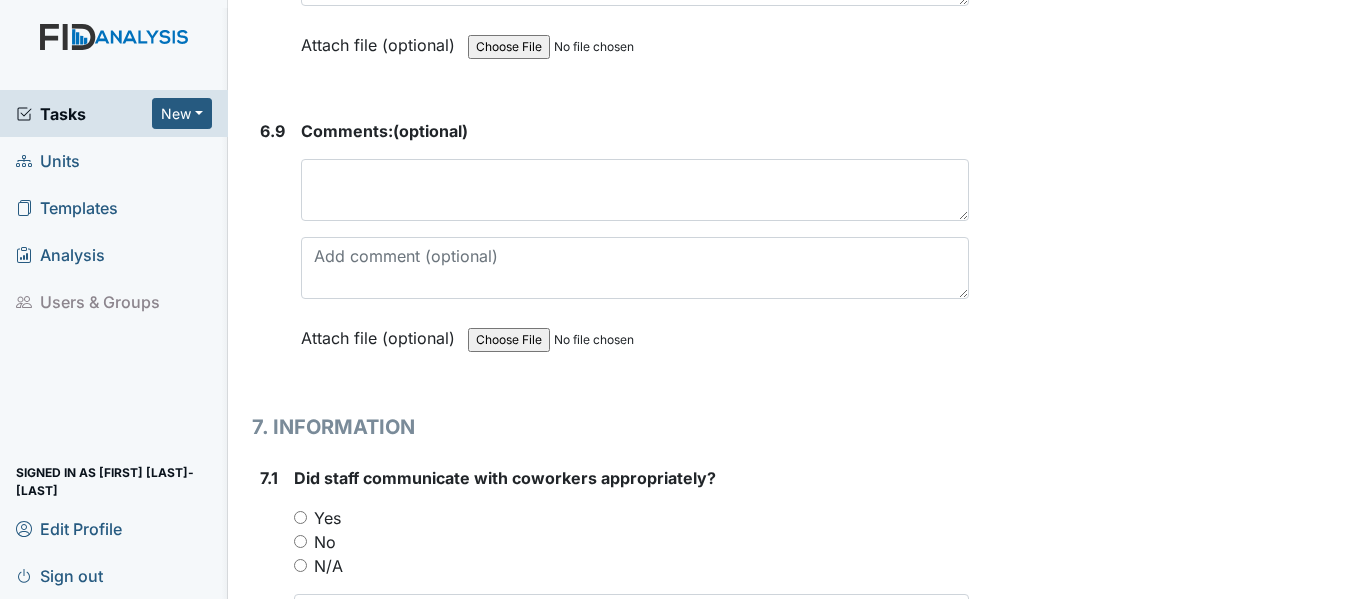 scroll, scrollTop: 17542, scrollLeft: 0, axis: vertical 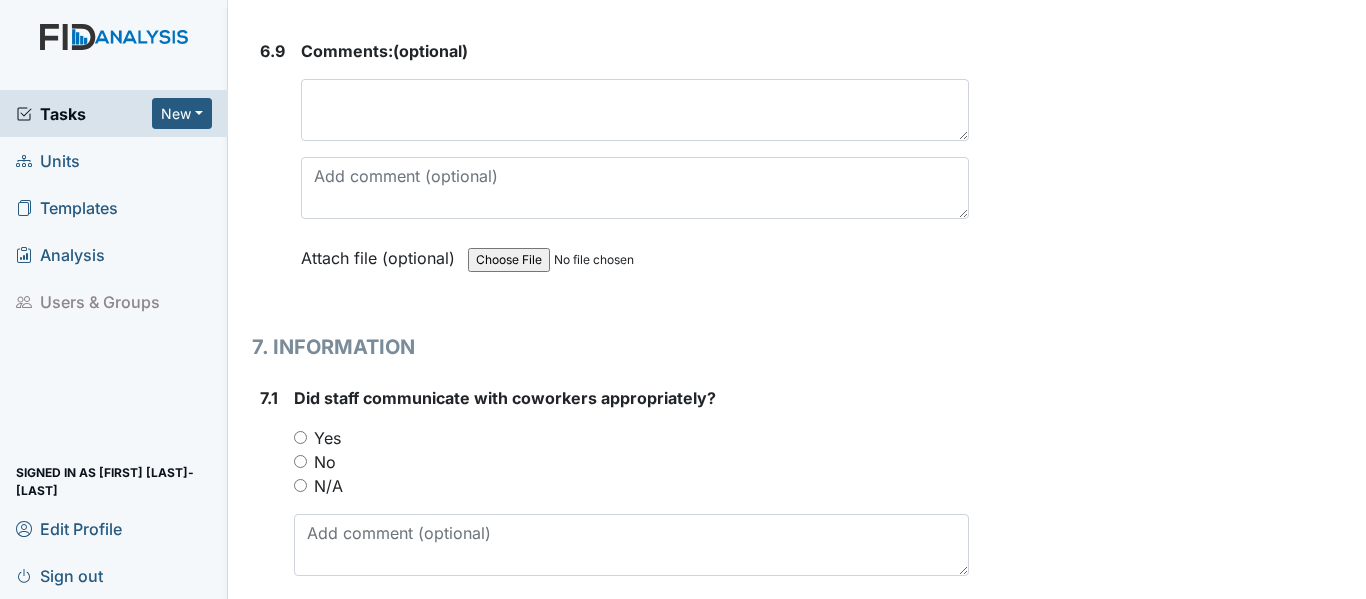 click on "Yes" at bounding box center (300, 437) 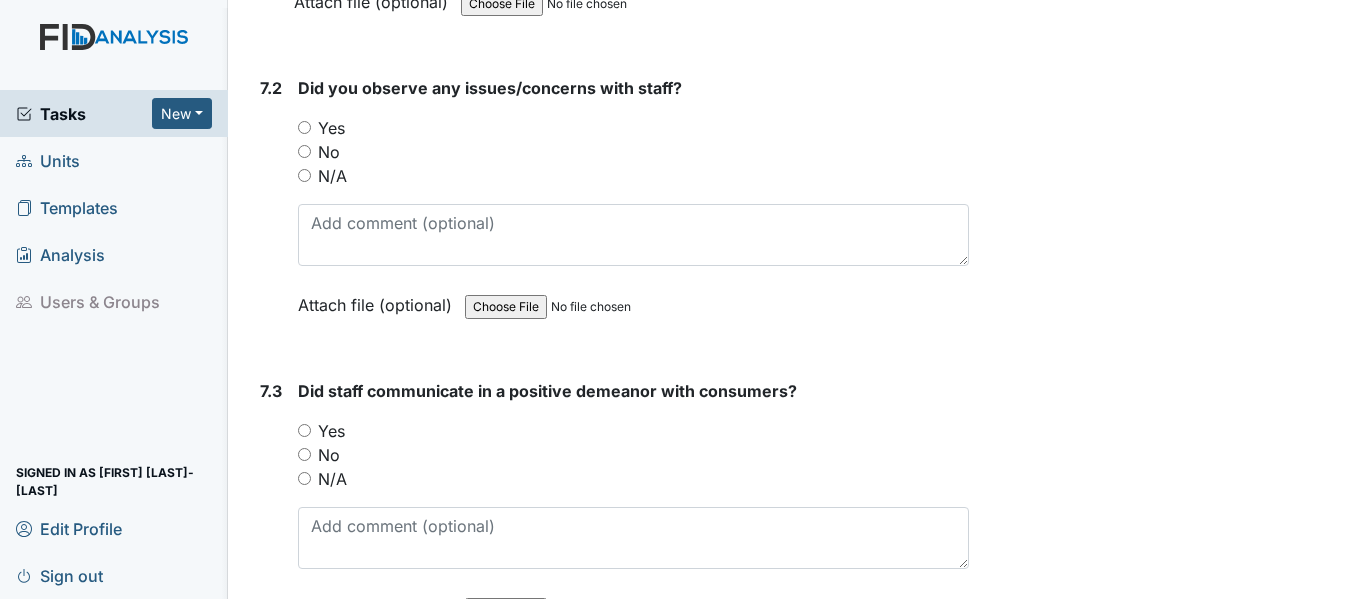 scroll, scrollTop: 18168, scrollLeft: 0, axis: vertical 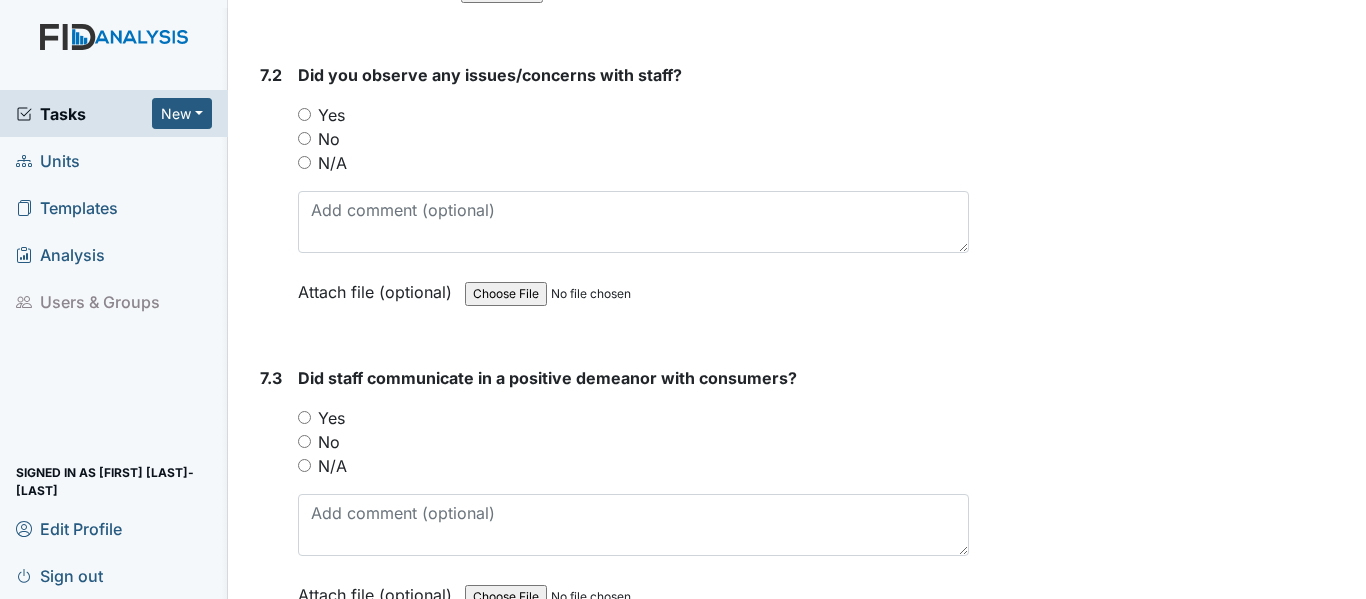 click on "Yes" at bounding box center [304, 114] 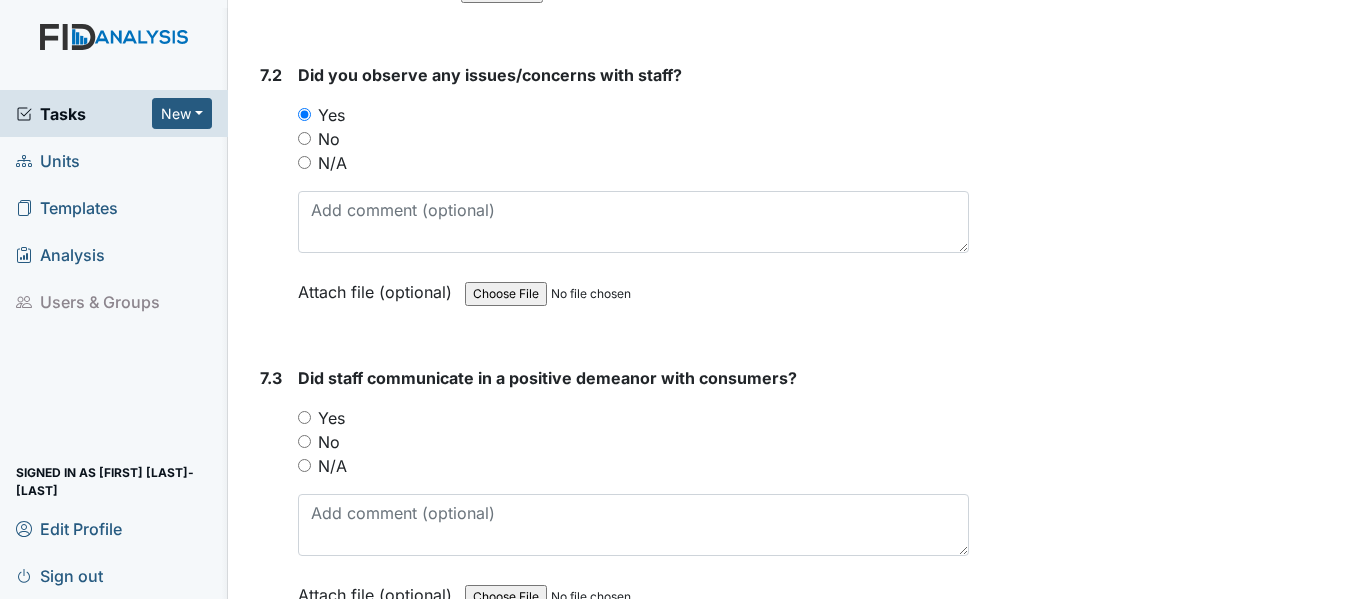 click on "Yes" at bounding box center [304, 417] 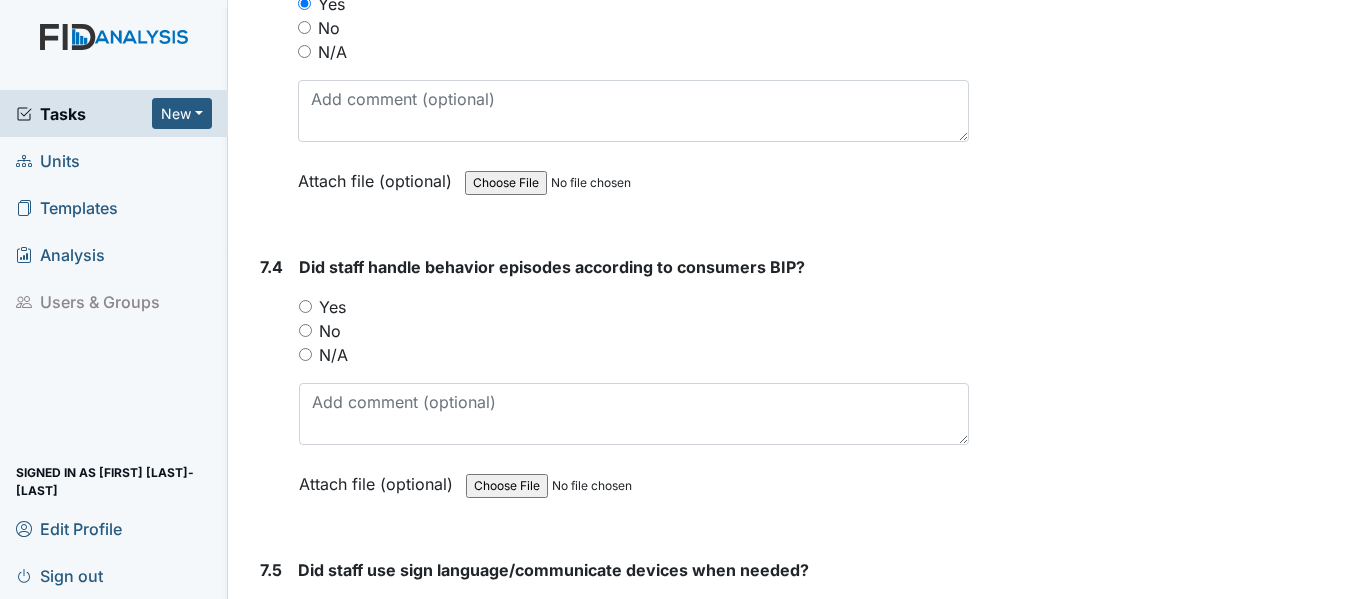 scroll, scrollTop: 18702, scrollLeft: 0, axis: vertical 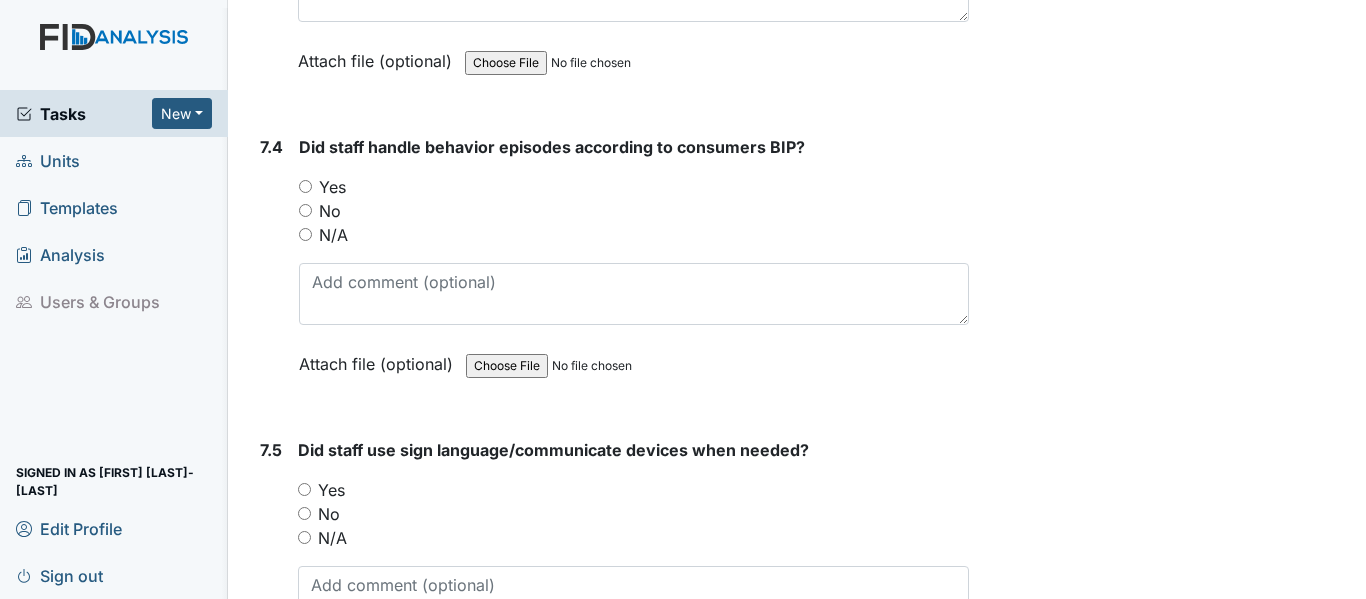 click on "Yes" at bounding box center [305, 186] 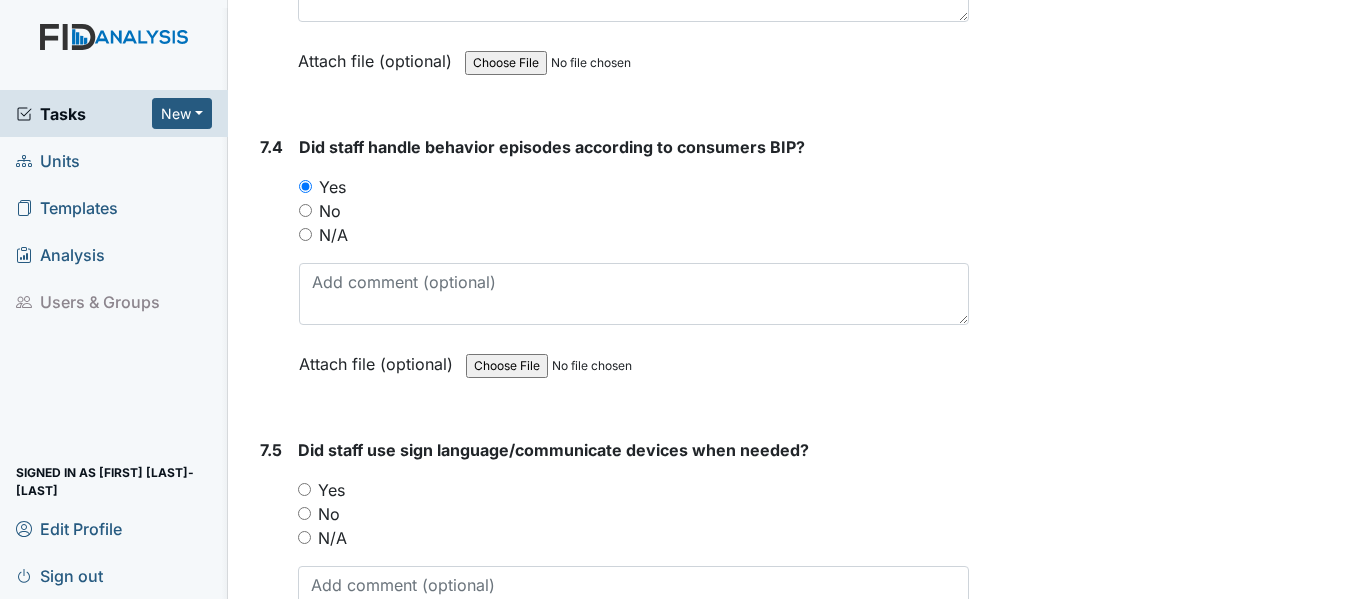 click on "Yes" at bounding box center [304, 489] 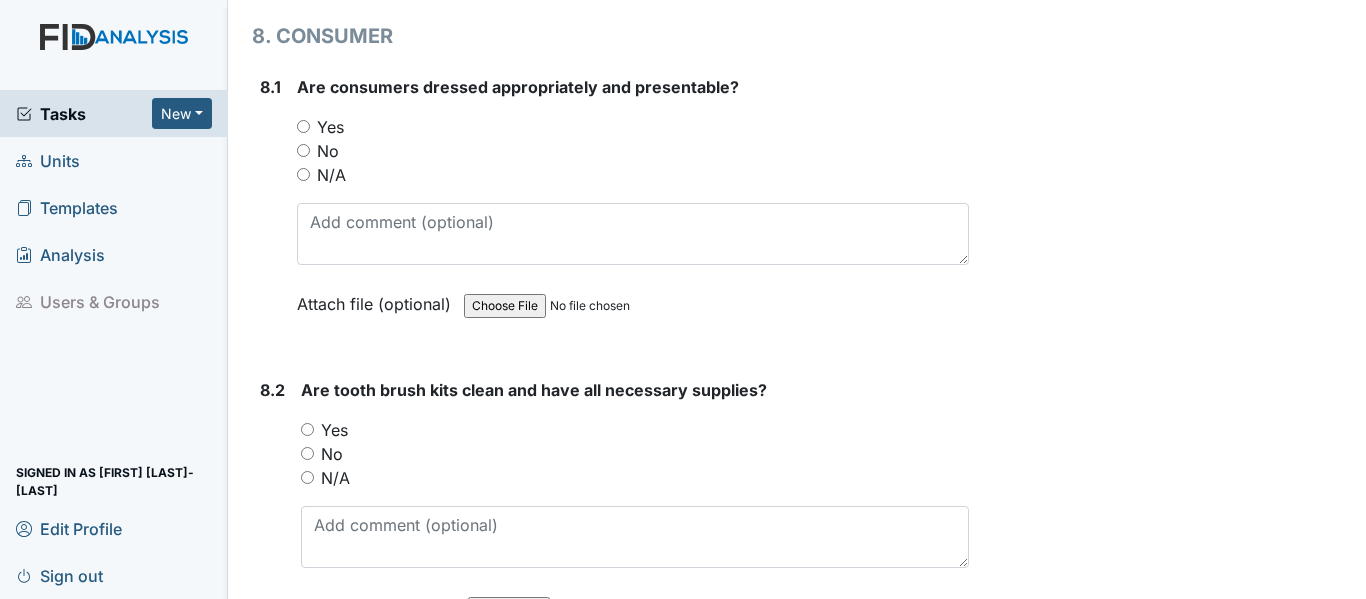 scroll, scrollTop: 19728, scrollLeft: 0, axis: vertical 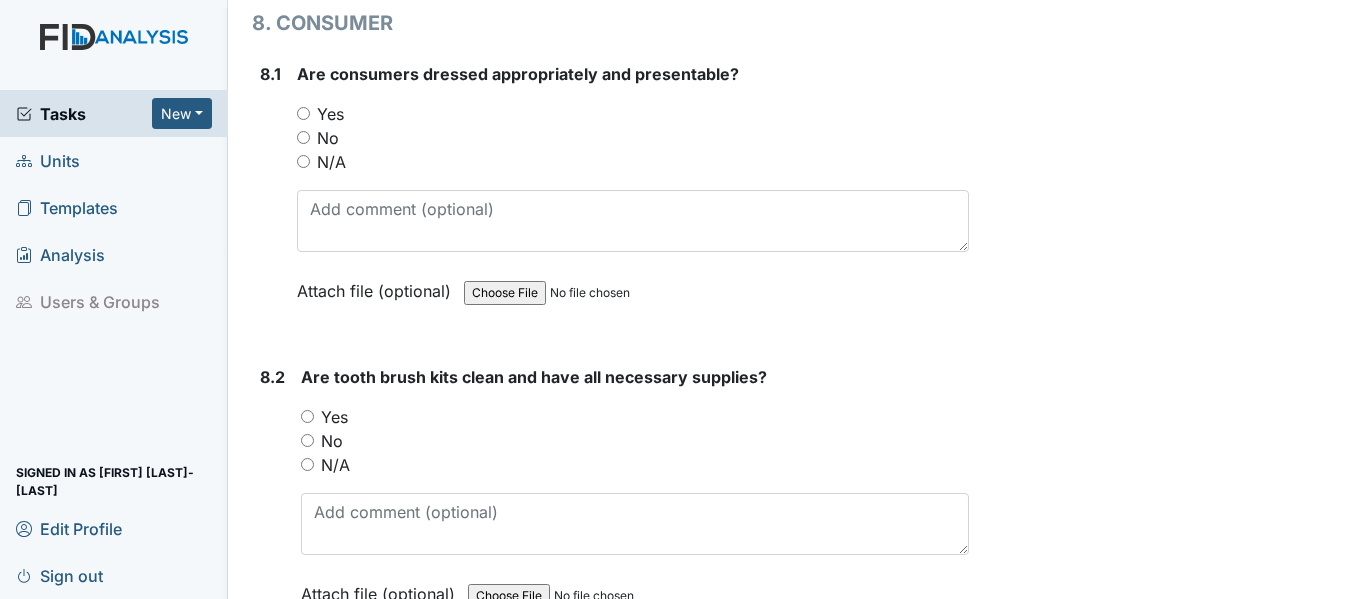 click on "8.1
Are consumers dressed appropriately and presentable?
You must select one of the below options.
Yes
No
N/A
Attach file (optional)
You can upload .pdf, .txt, .jpg, .jpeg, .png, .csv, .xls, or .doc files under 100MB." at bounding box center [610, 197] 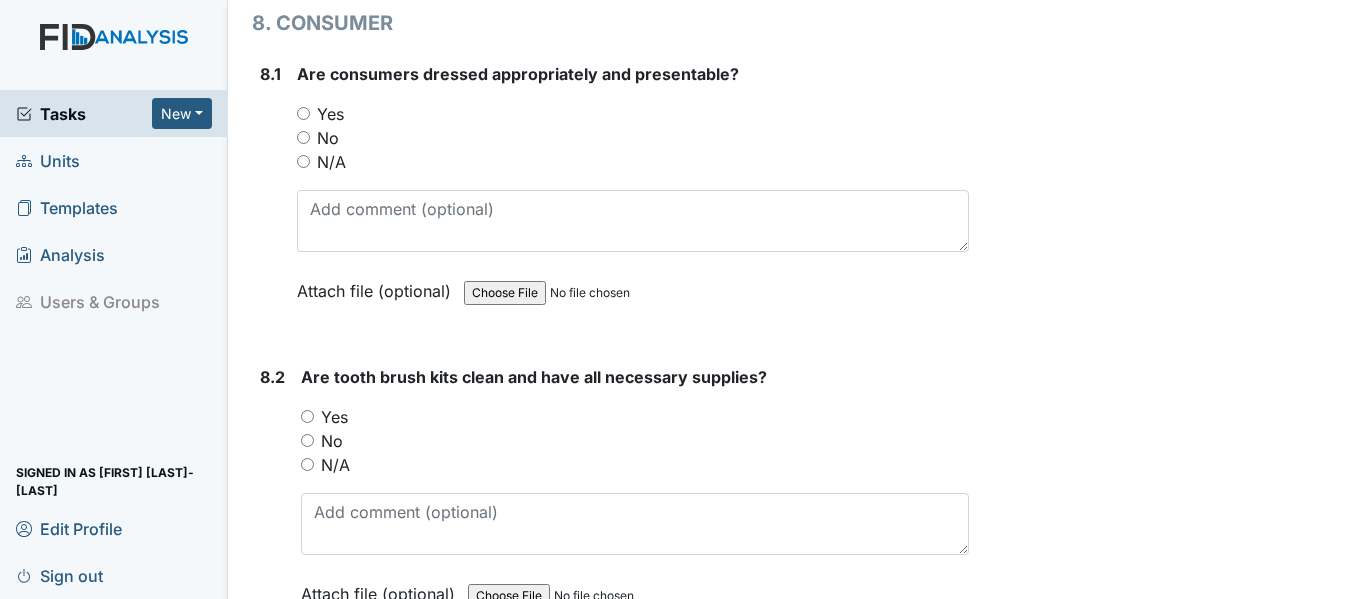 drag, startPoint x: 313, startPoint y: 420, endPoint x: 313, endPoint y: 390, distance: 30 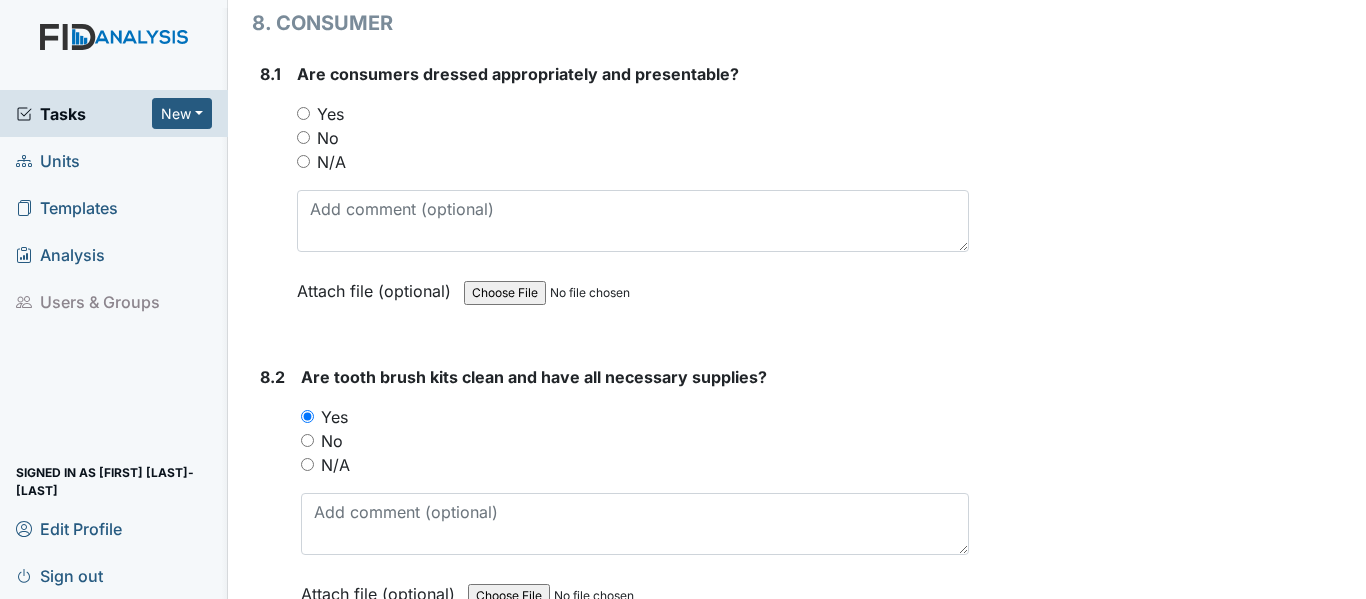 click on "Yes" at bounding box center (633, 114) 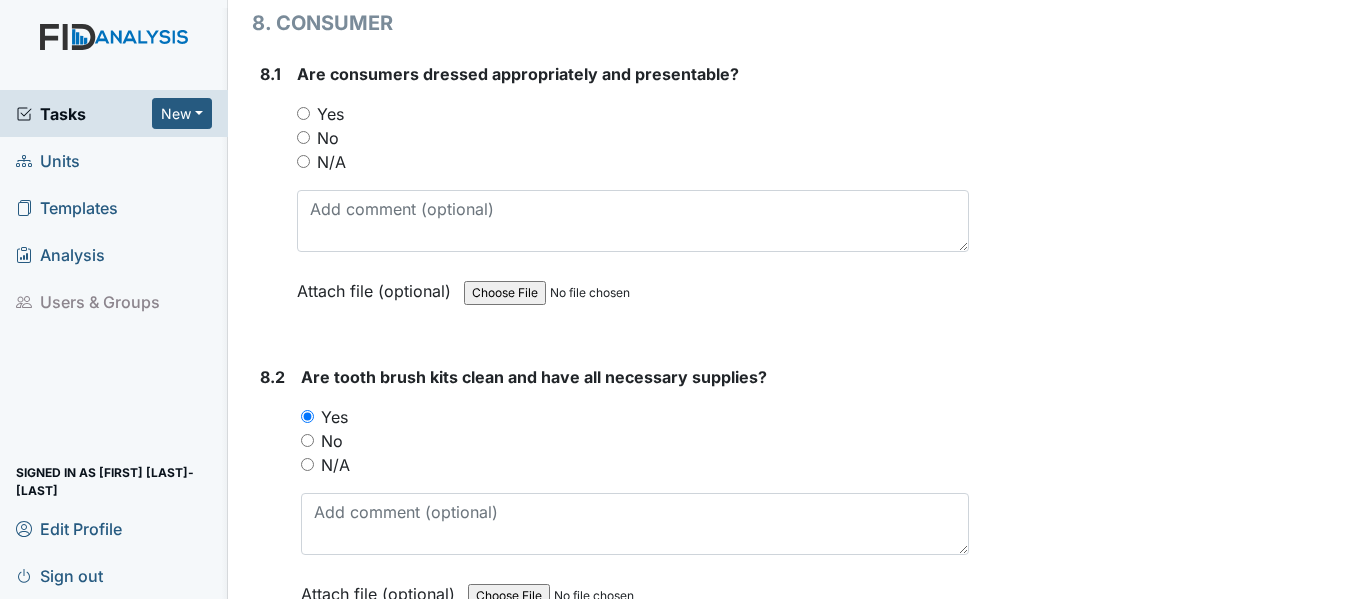 click on "Yes" at bounding box center (303, 113) 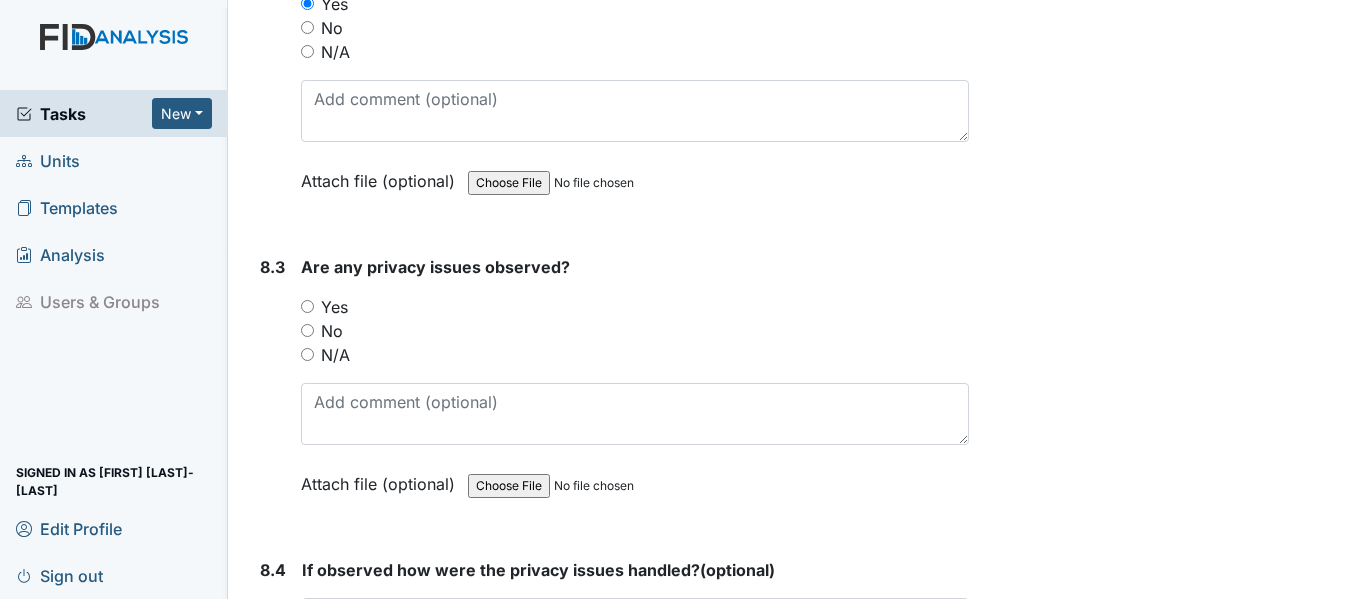 scroll, scrollTop: 20288, scrollLeft: 0, axis: vertical 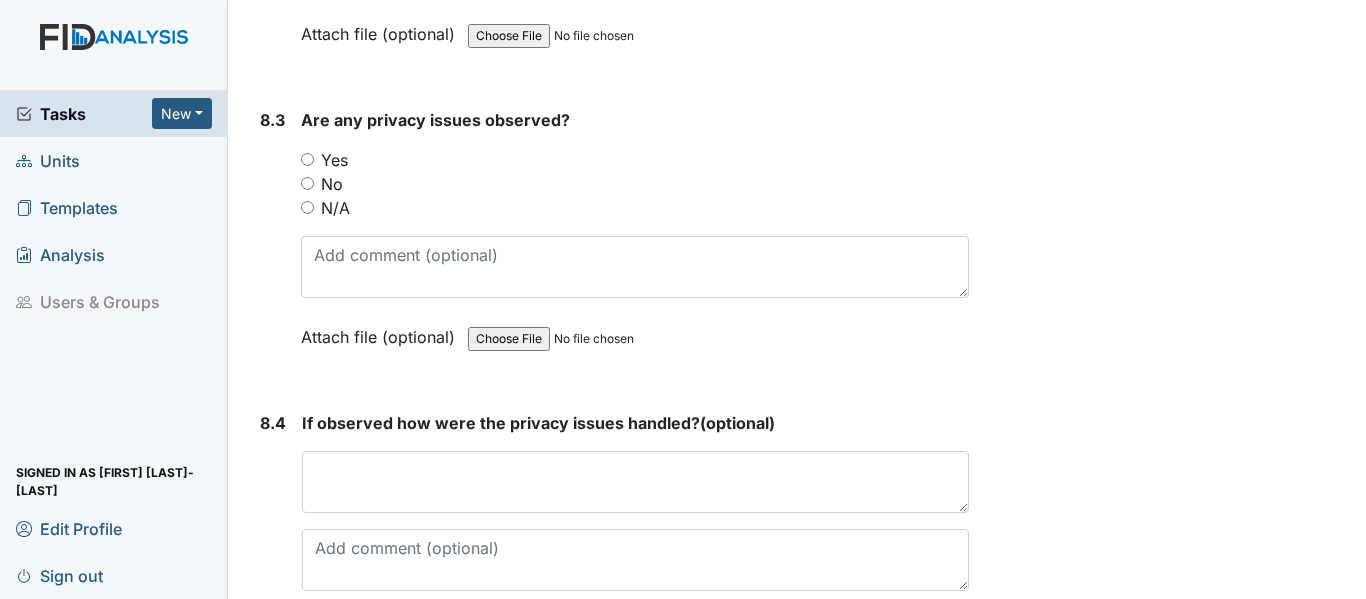 click on "No" at bounding box center (635, 184) 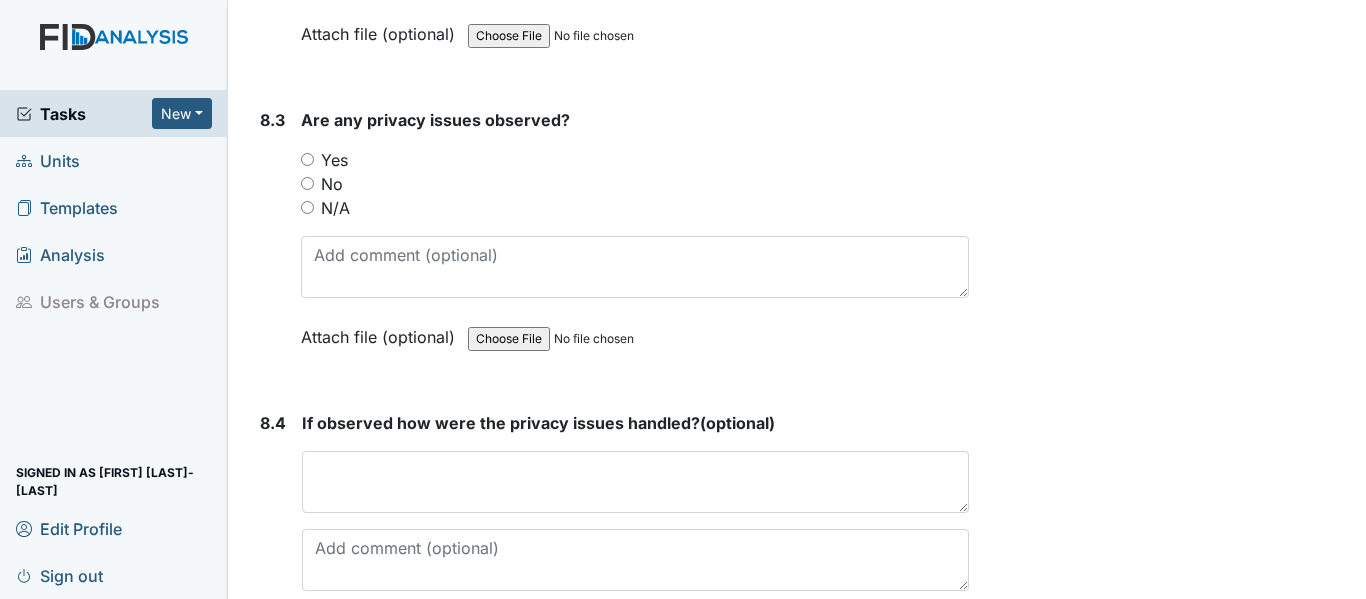 click on "No" at bounding box center [307, 183] 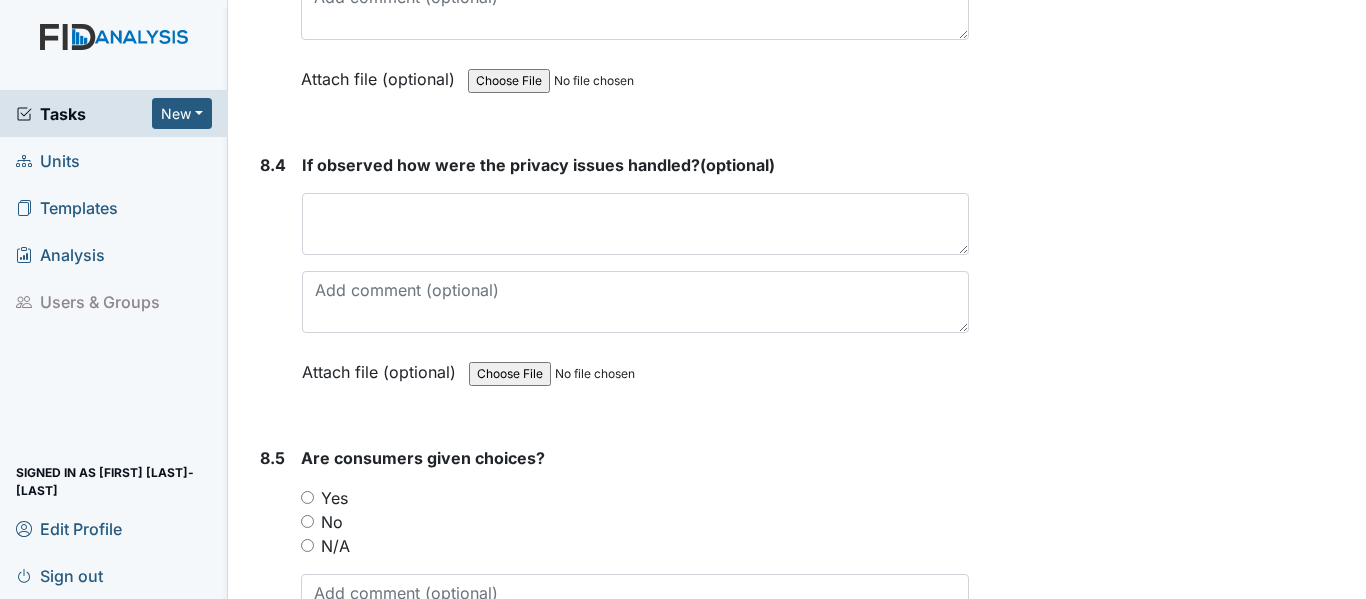 scroll, scrollTop: 20761, scrollLeft: 0, axis: vertical 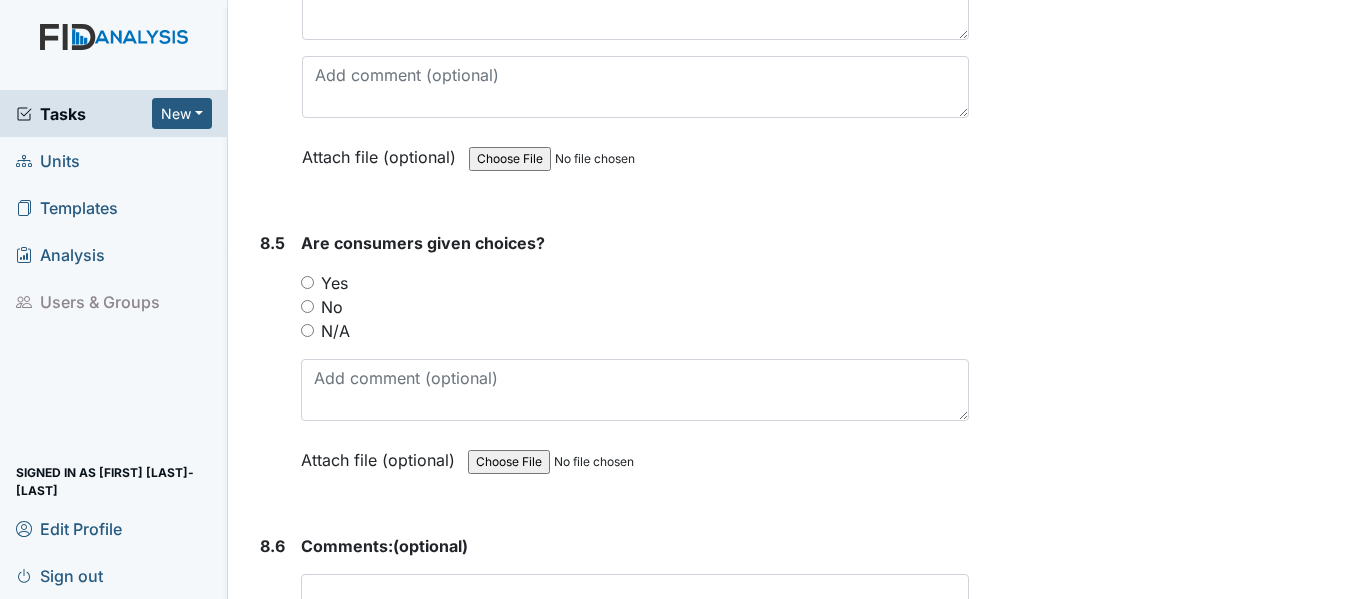 click on "Yes" at bounding box center (307, 282) 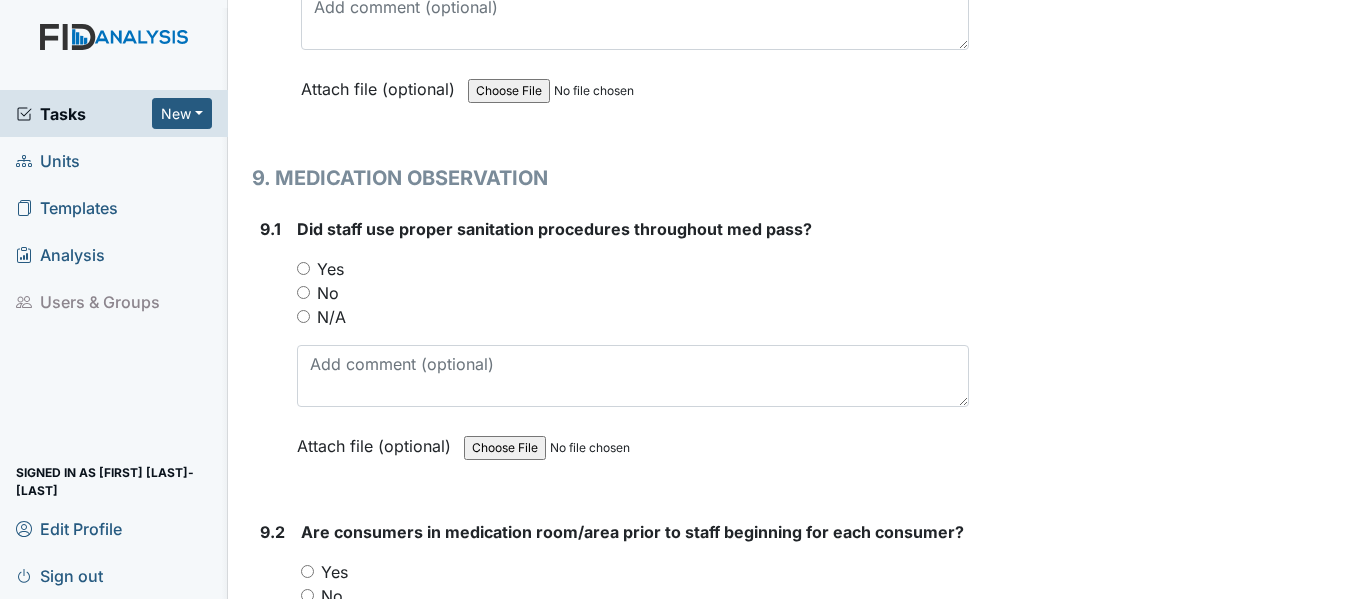 scroll, scrollTop: 21454, scrollLeft: 0, axis: vertical 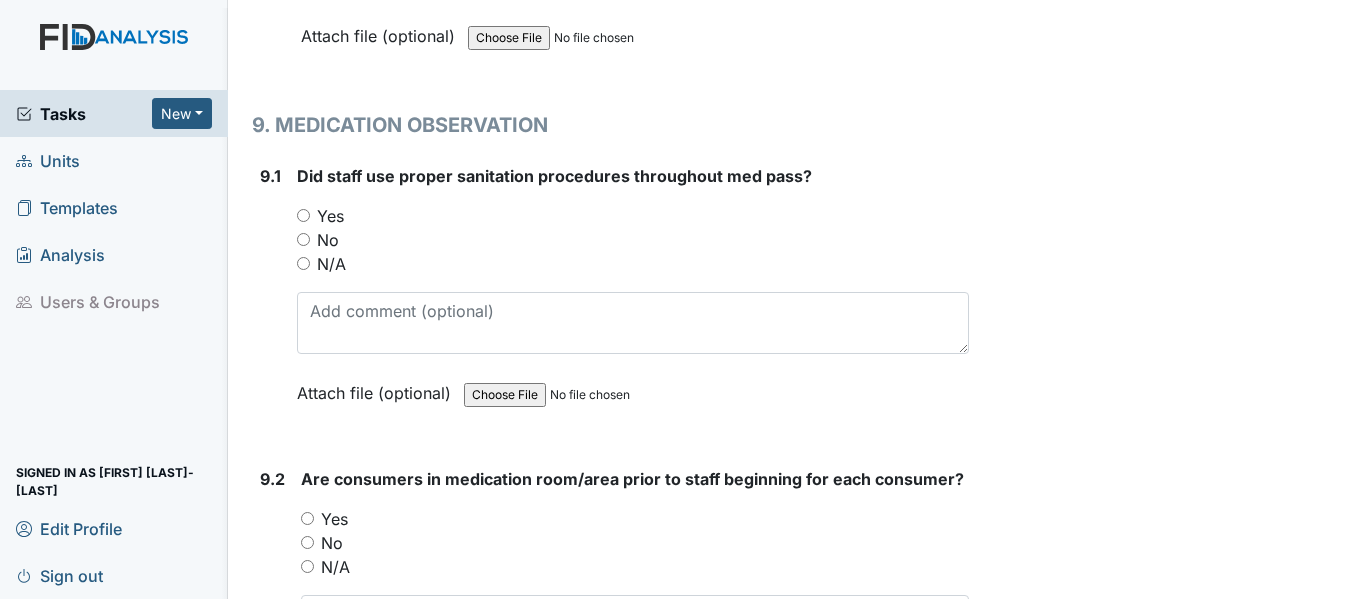 click on "Yes" at bounding box center [633, 216] 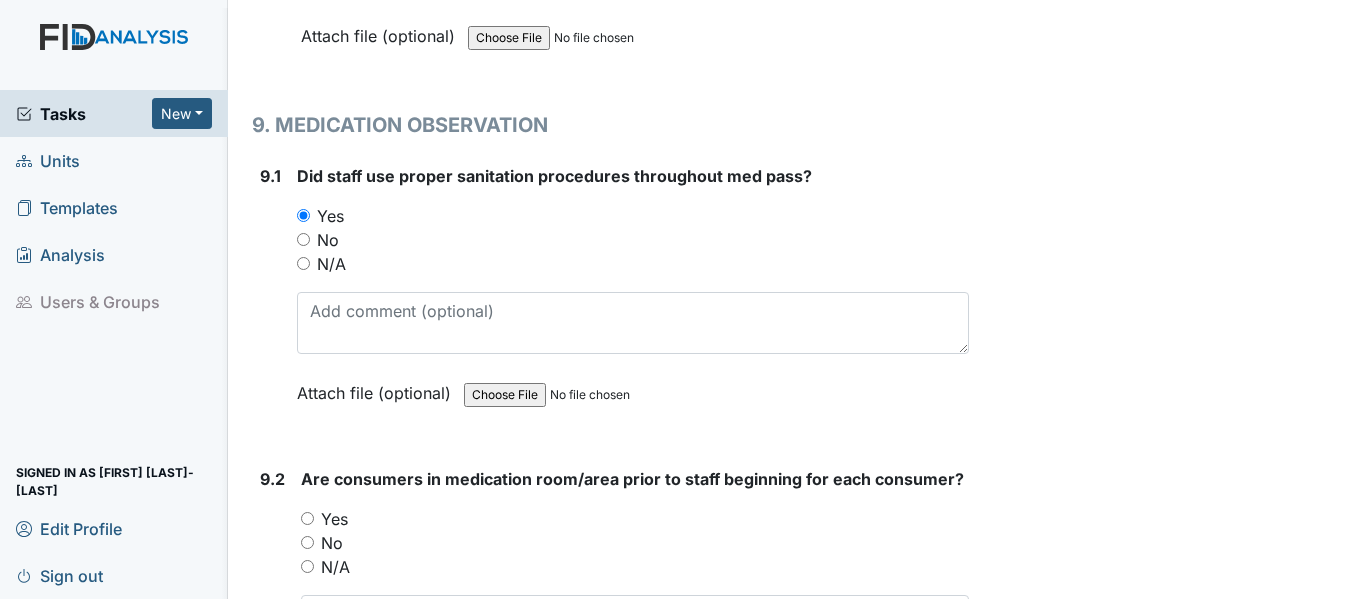 click on "Yes" at bounding box center [307, 518] 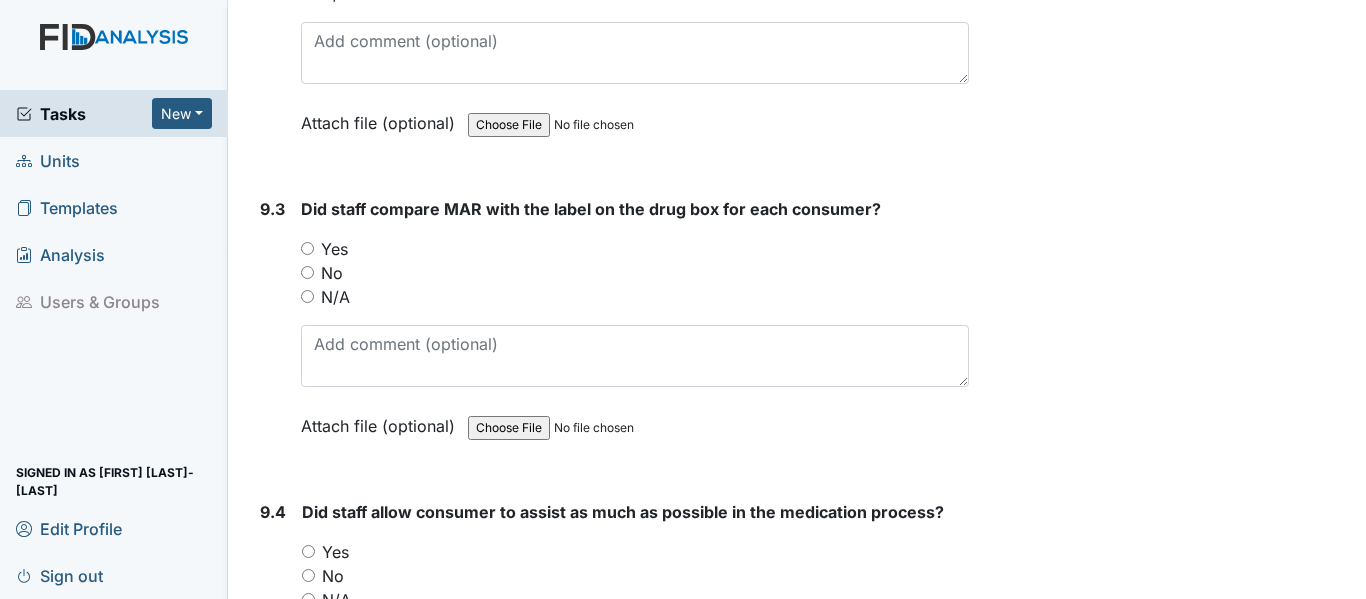 scroll, scrollTop: 22067, scrollLeft: 0, axis: vertical 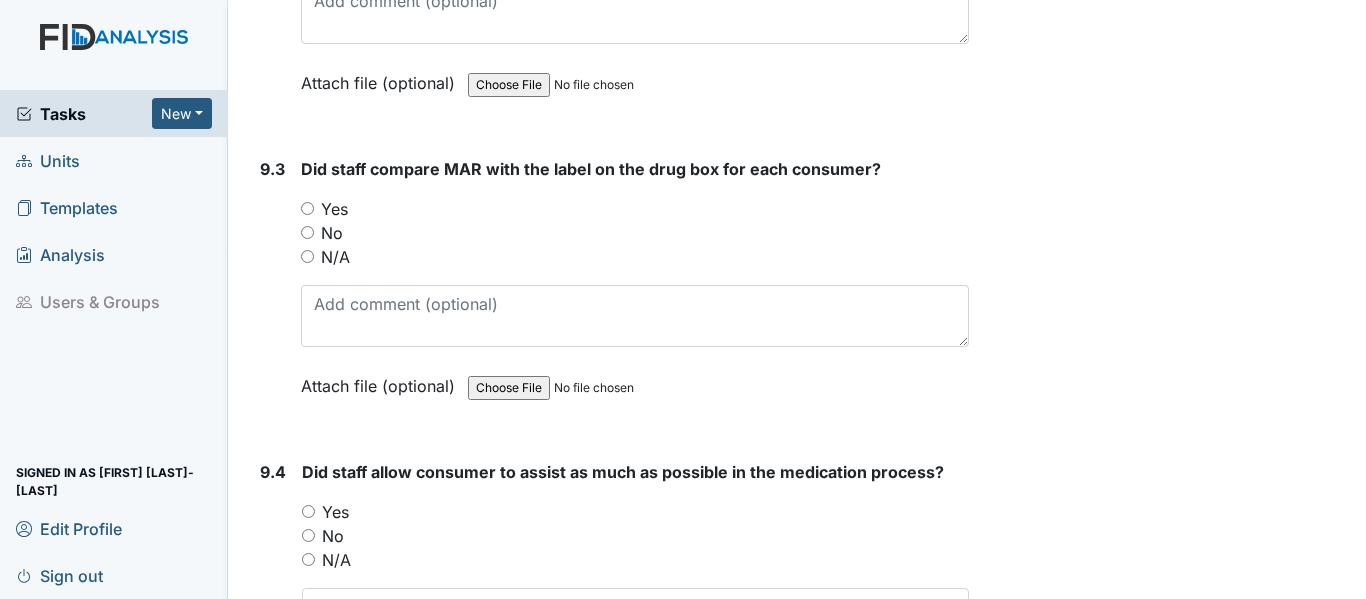 click on "Yes" at bounding box center [635, 209] 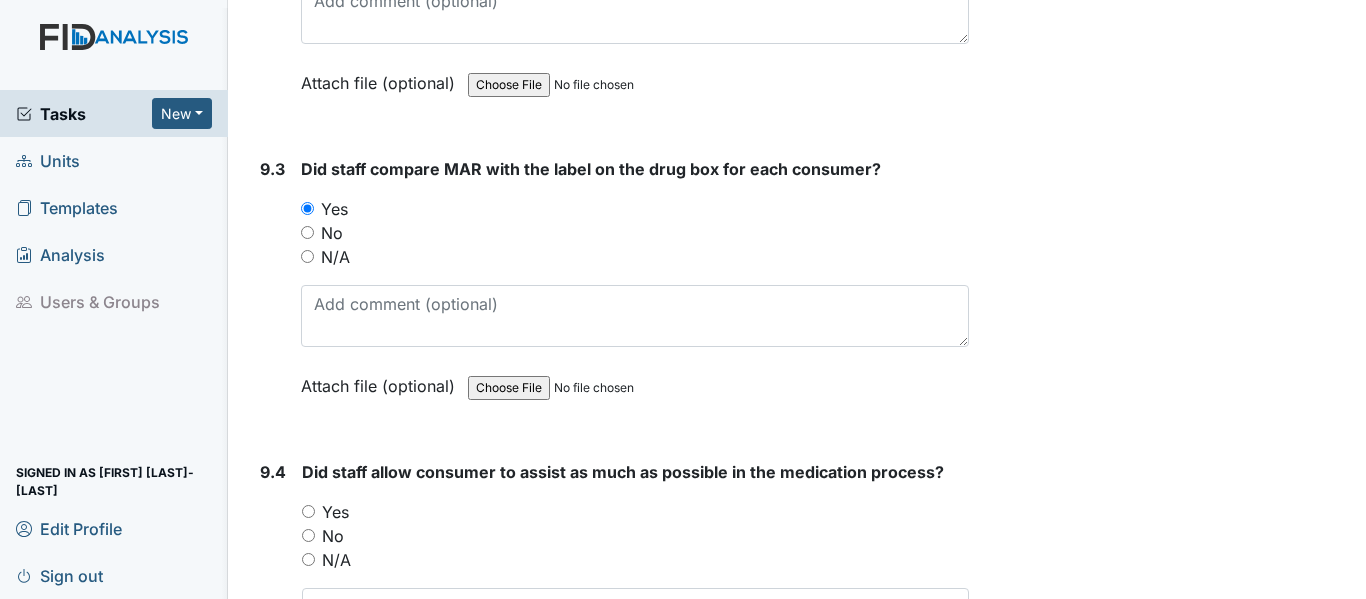 click on "Yes" at bounding box center [308, 511] 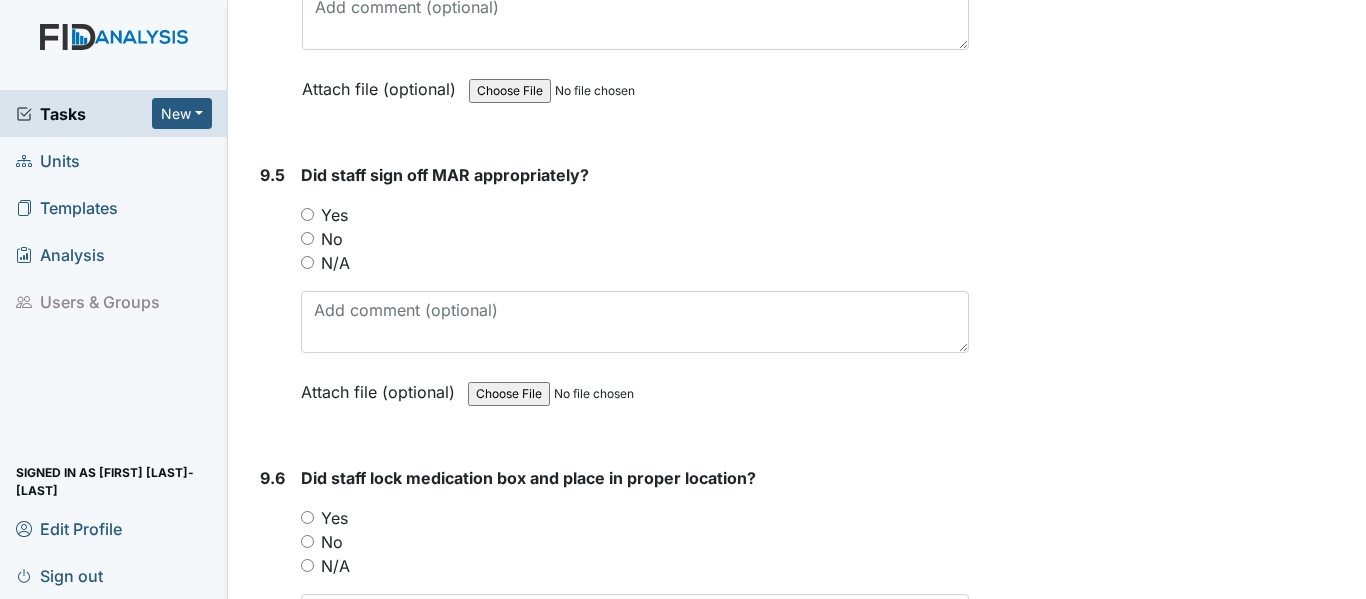 scroll, scrollTop: 22747, scrollLeft: 0, axis: vertical 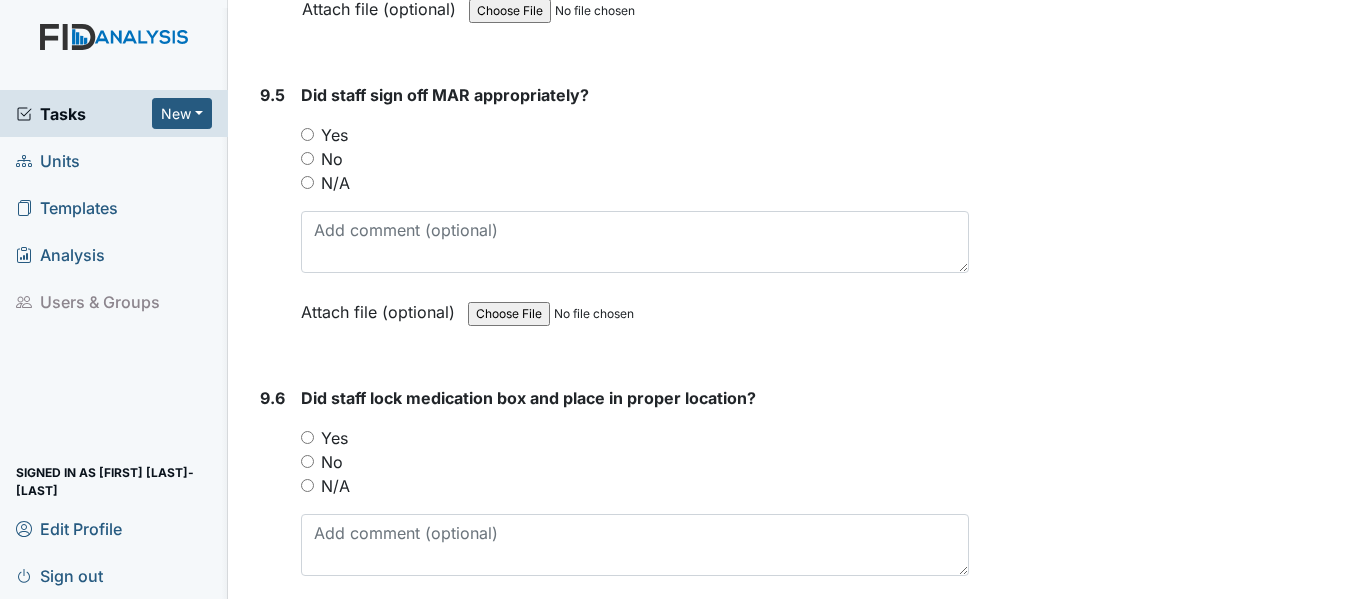 click on "Yes" at bounding box center (307, 134) 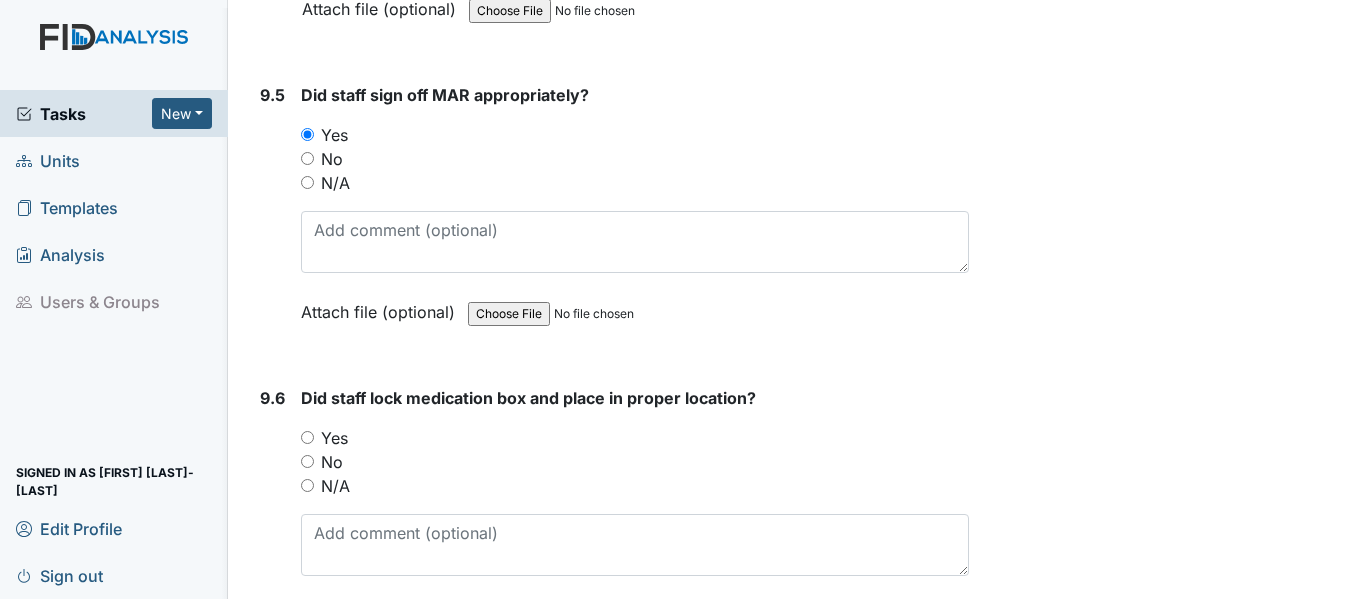 click on "Yes" at bounding box center [307, 437] 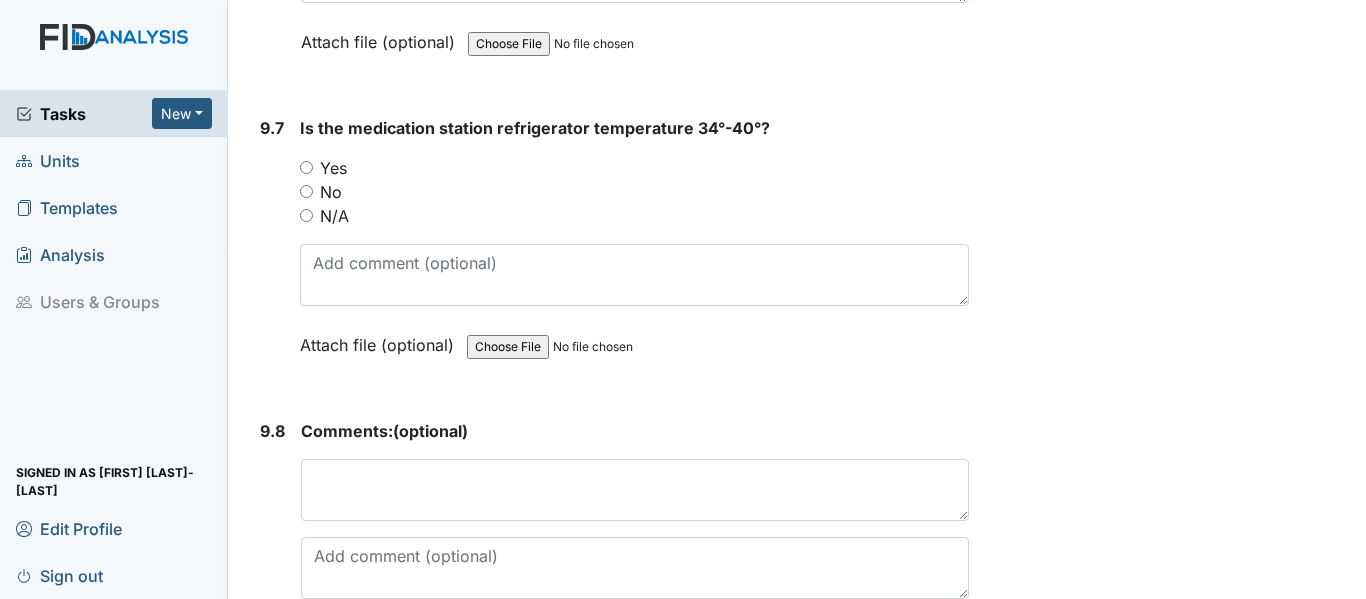 scroll, scrollTop: 23360, scrollLeft: 0, axis: vertical 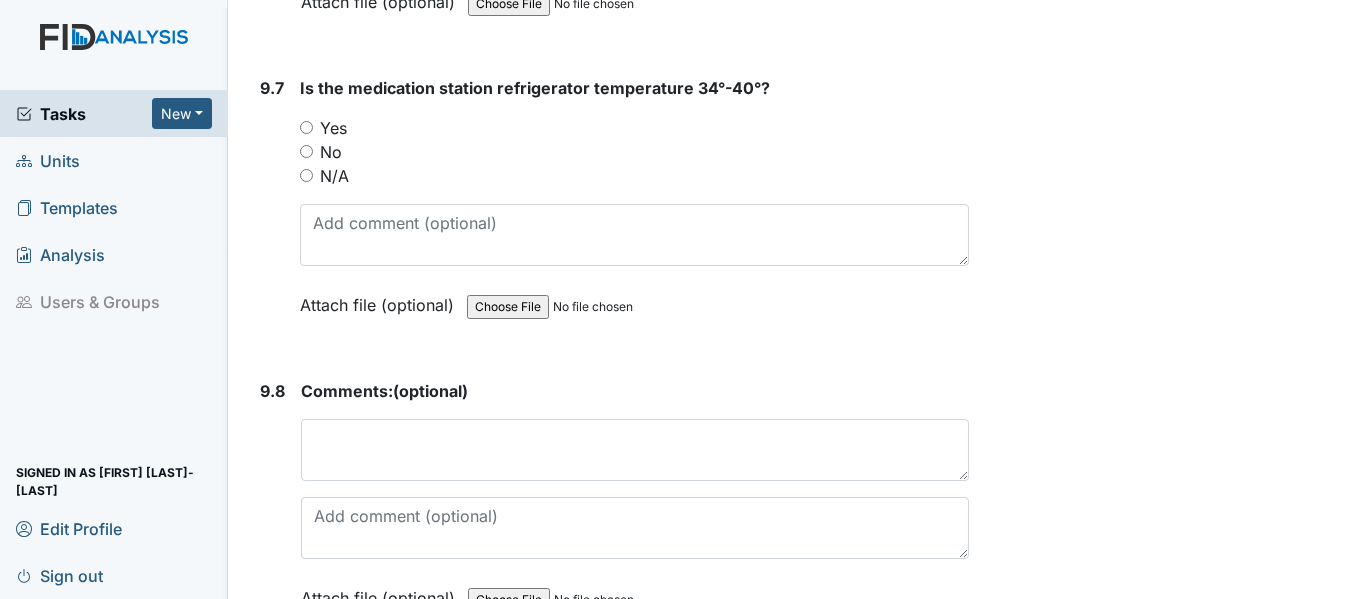 click on "Yes" at bounding box center (634, 128) 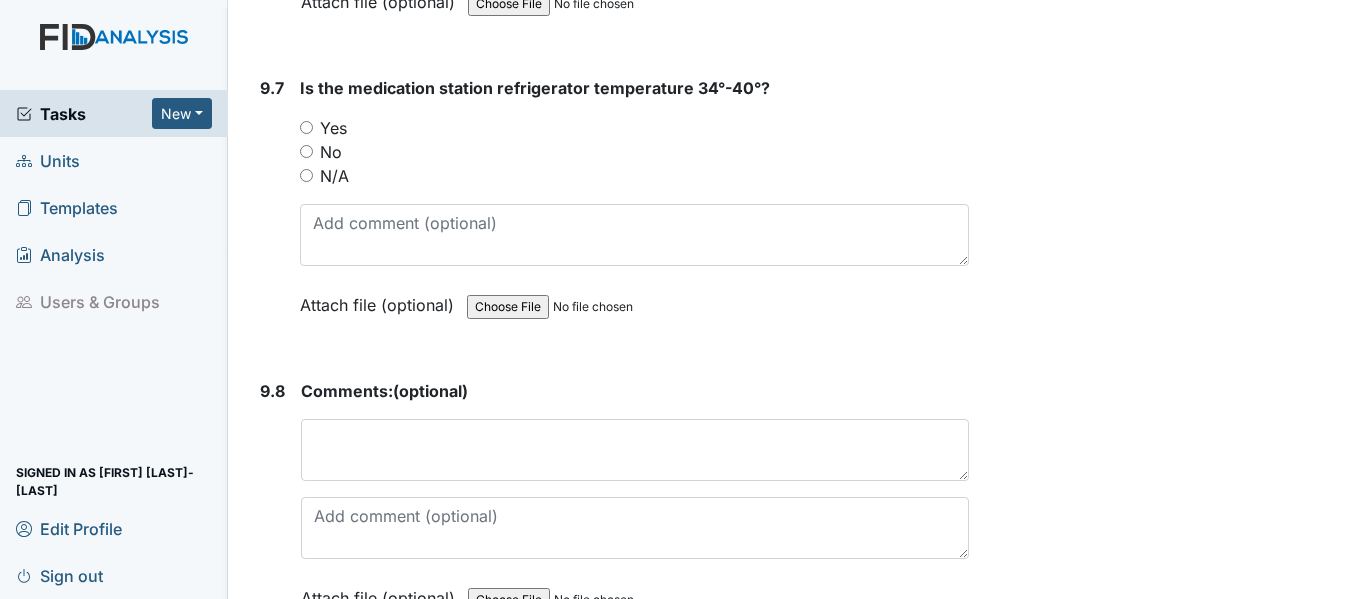 click on "Yes" at bounding box center [306, 127] 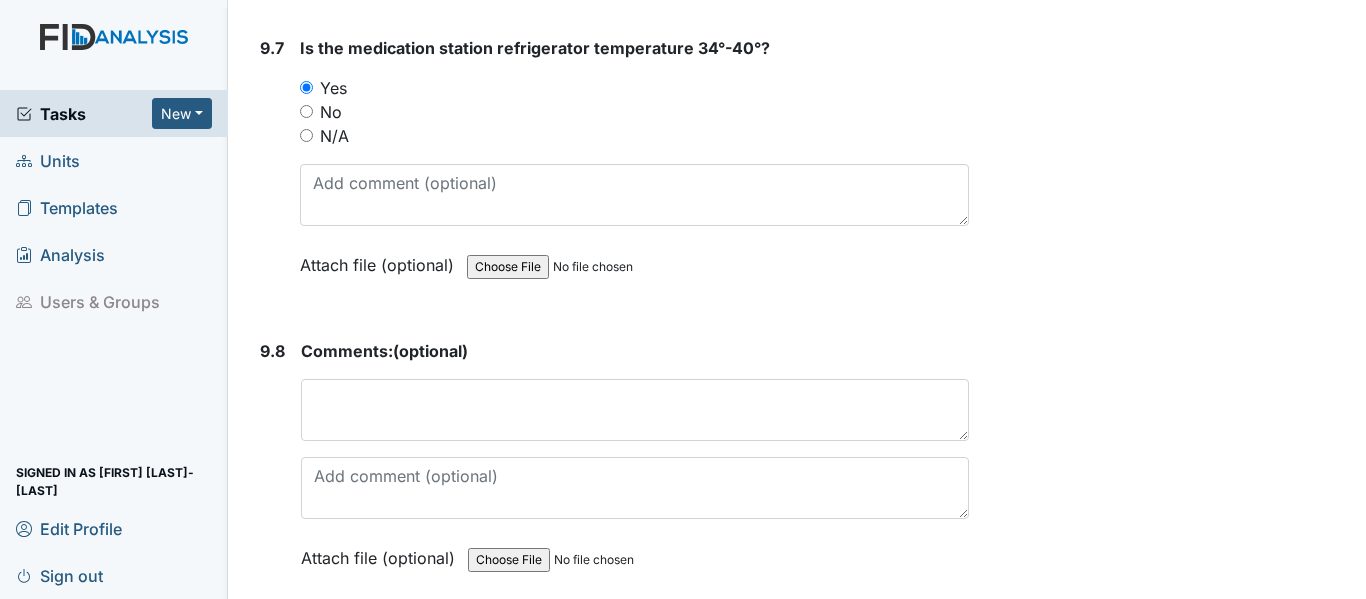 scroll, scrollTop: 23487, scrollLeft: 0, axis: vertical 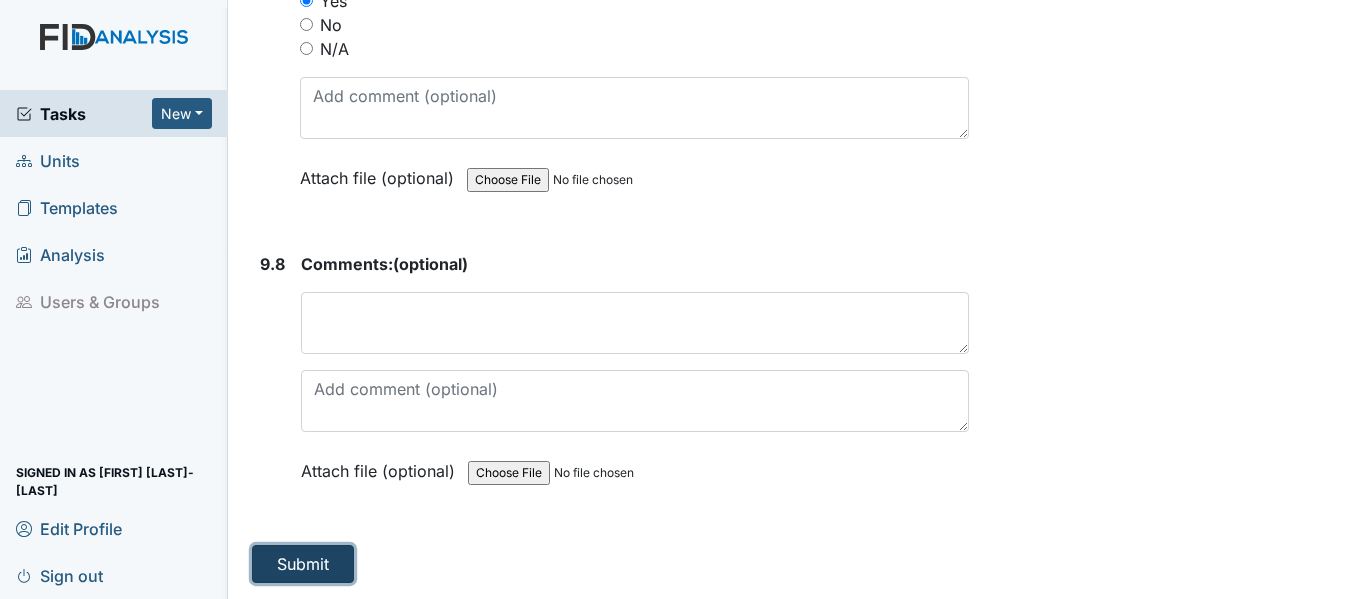 click on "Submit" at bounding box center [303, 564] 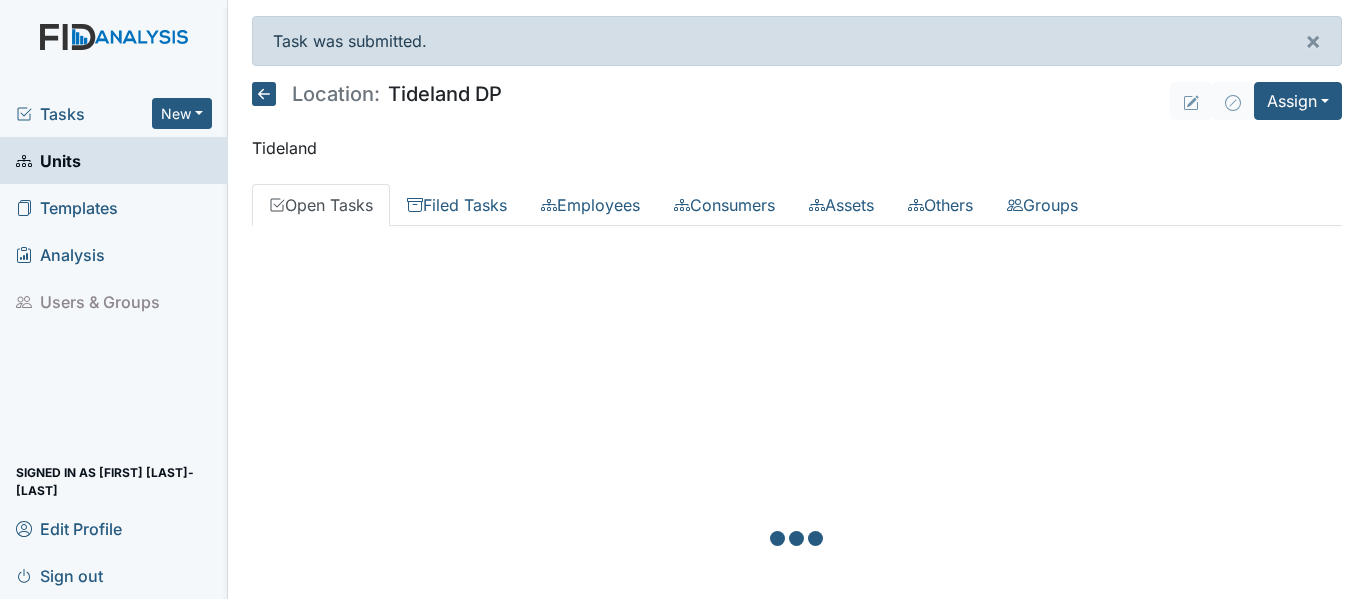 scroll, scrollTop: 0, scrollLeft: 0, axis: both 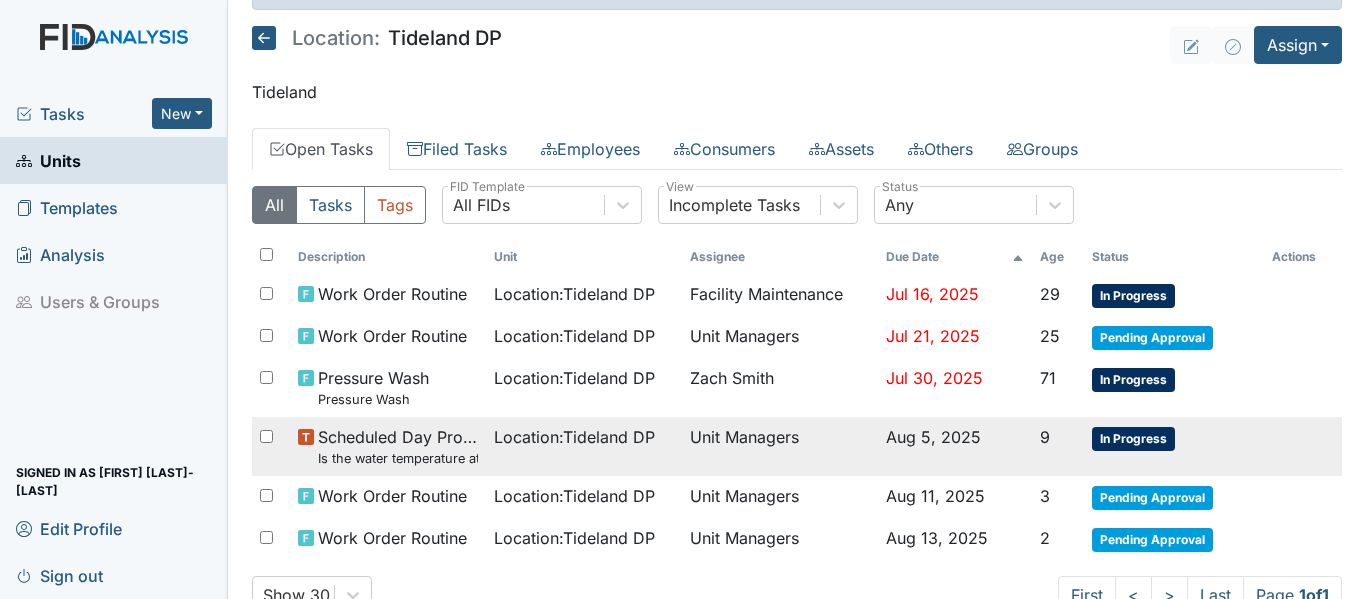 click on "Unit Managers" at bounding box center [780, 446] 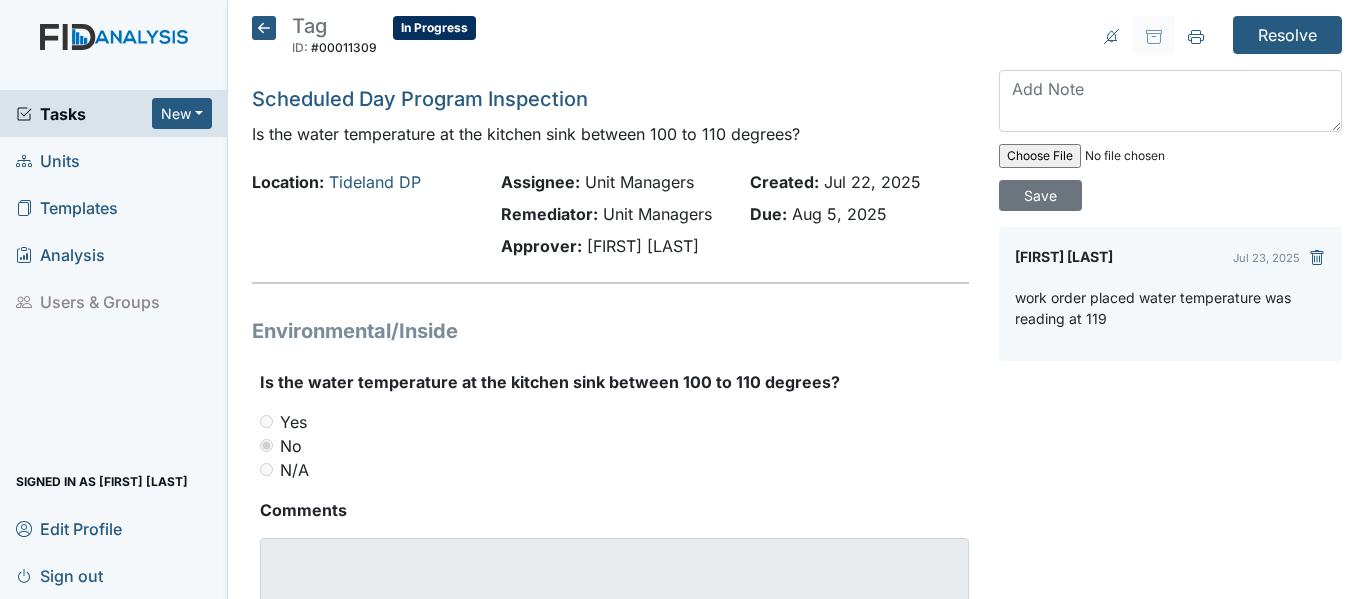 scroll, scrollTop: 0, scrollLeft: 0, axis: both 